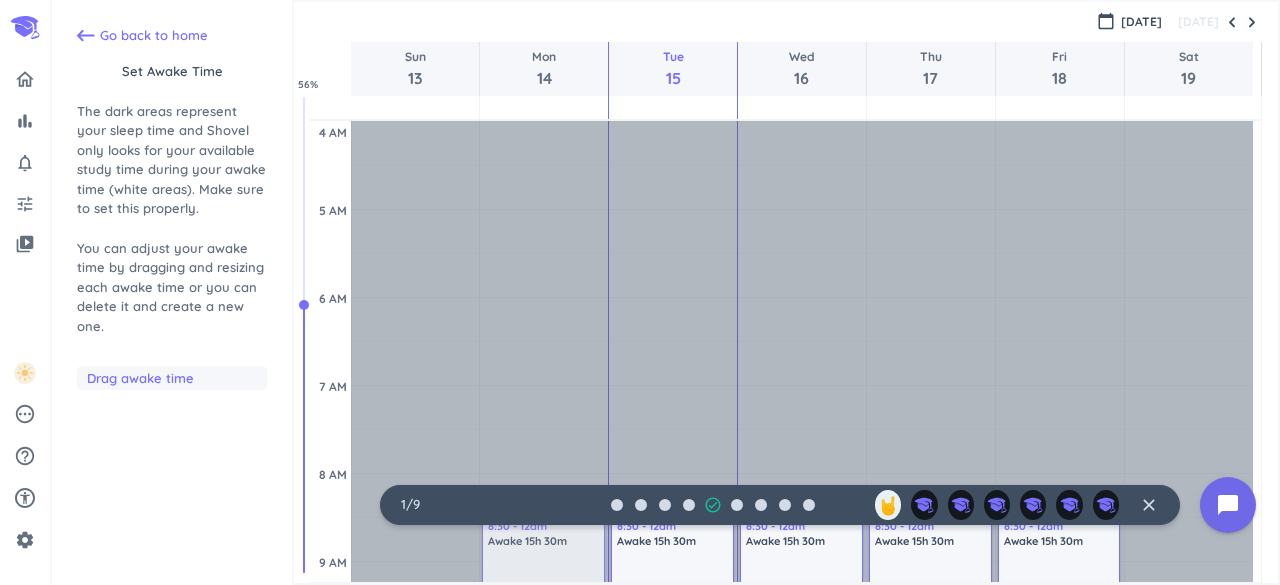 scroll, scrollTop: 0, scrollLeft: 0, axis: both 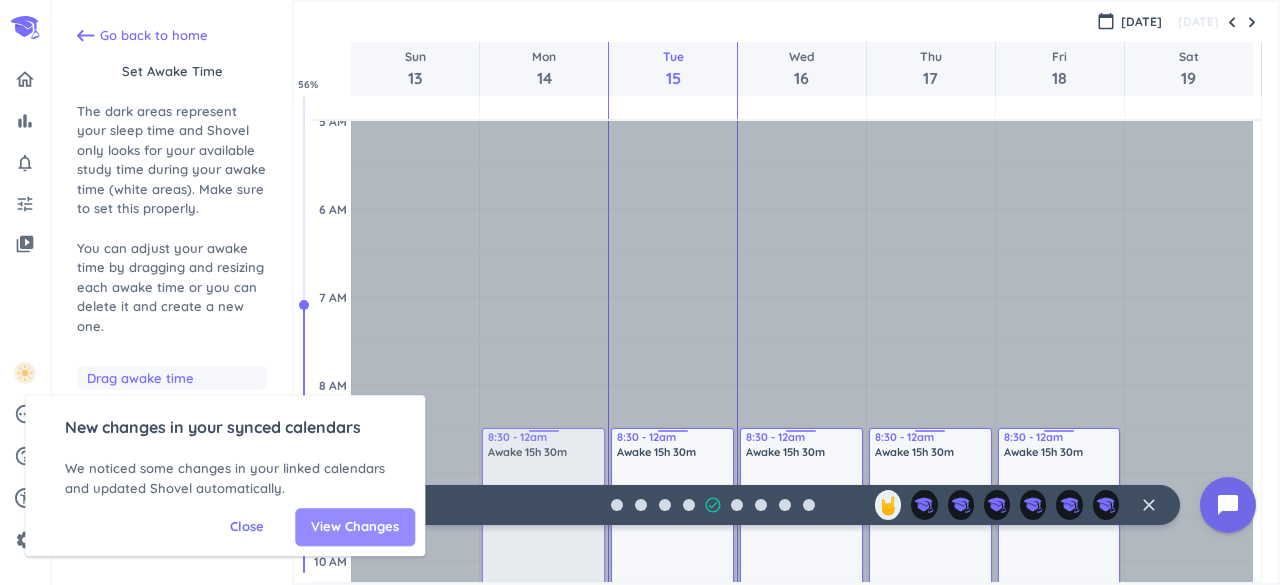 click on "View Changes" at bounding box center [355, 527] 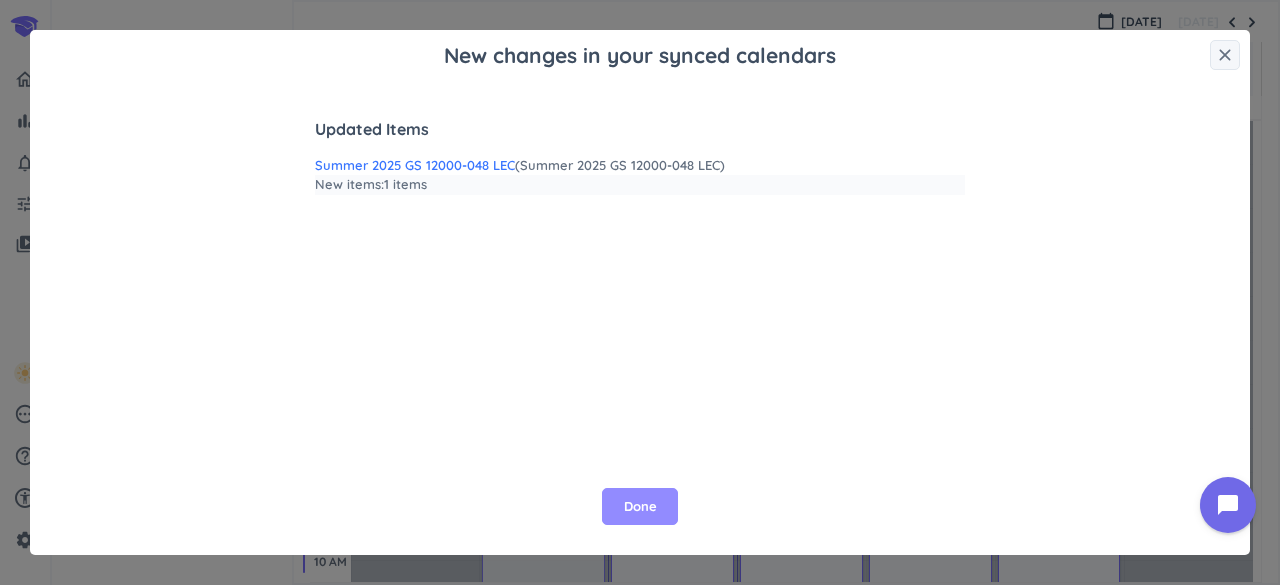 click on "Done" at bounding box center [640, 507] 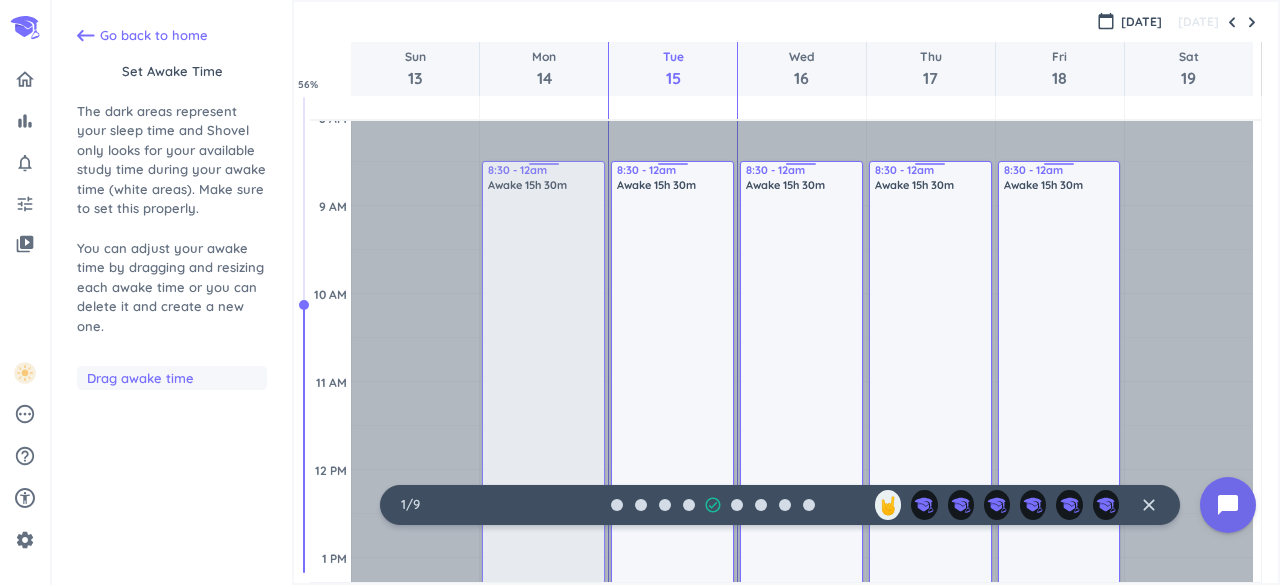 scroll, scrollTop: 458, scrollLeft: 0, axis: vertical 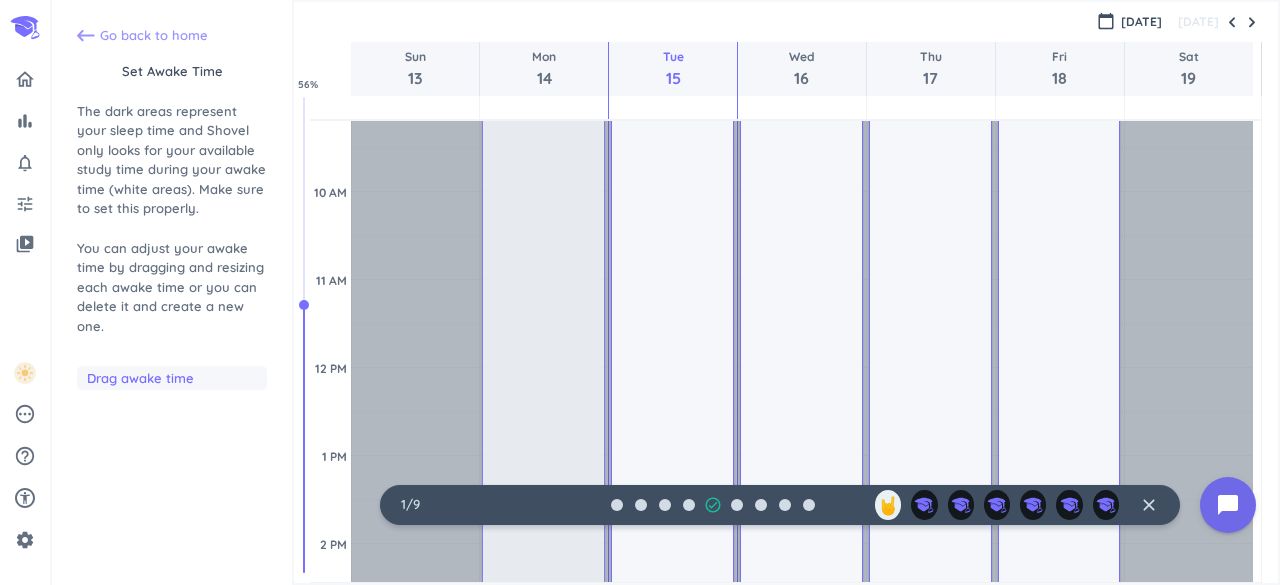 click 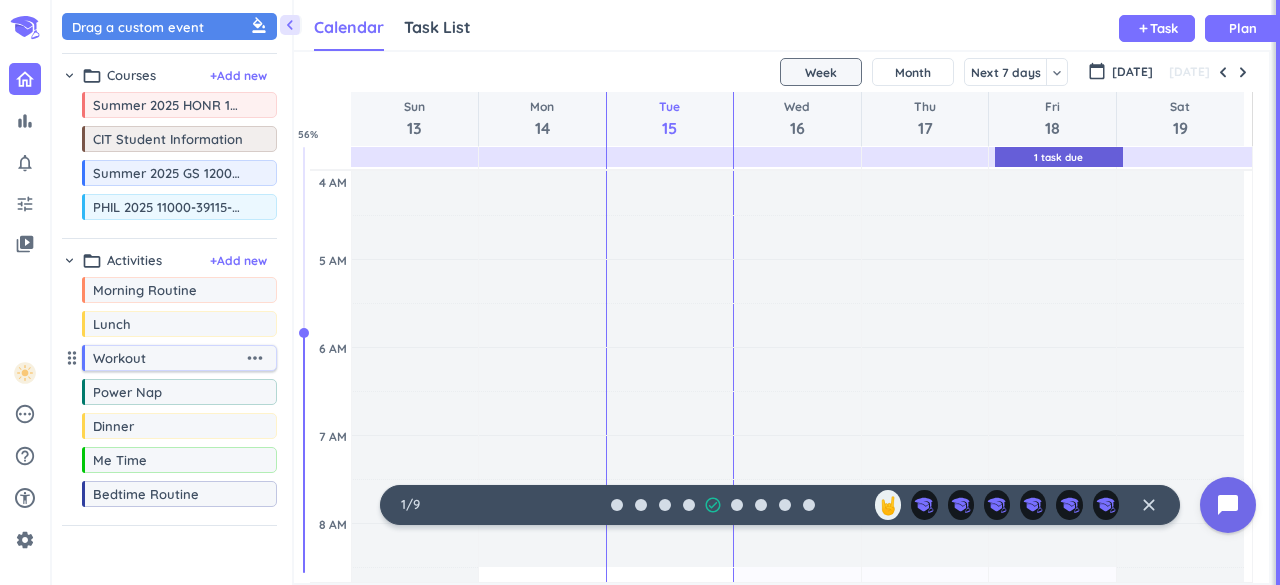 scroll, scrollTop: 42, scrollLeft: 968, axis: both 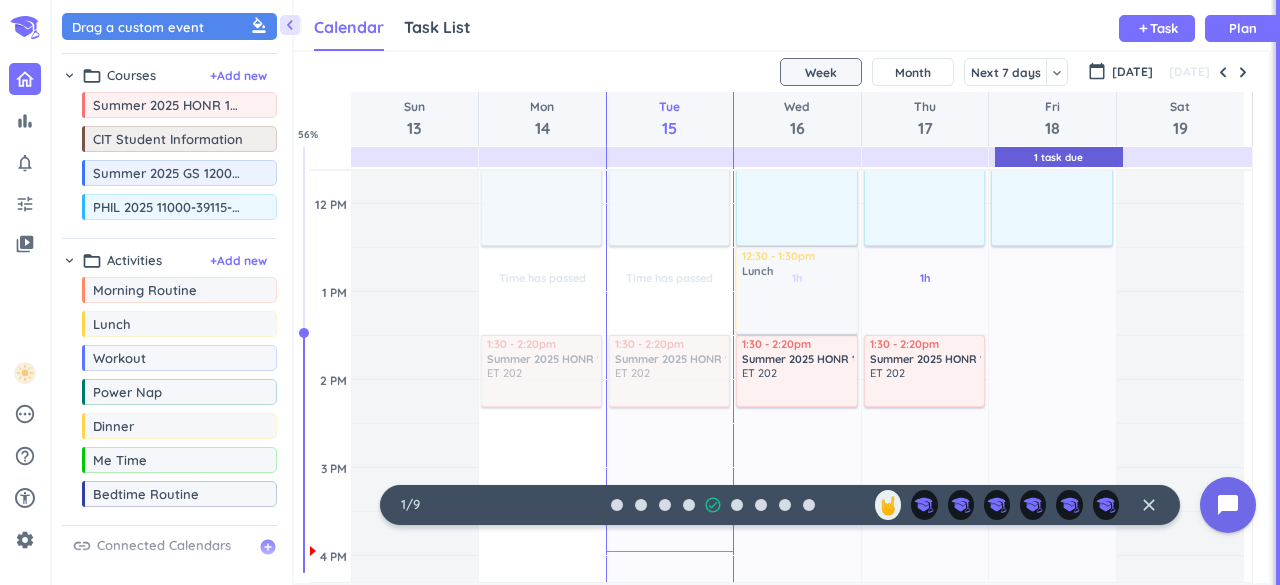 drag, startPoint x: 157, startPoint y: 333, endPoint x: 806, endPoint y: 253, distance: 653.91205 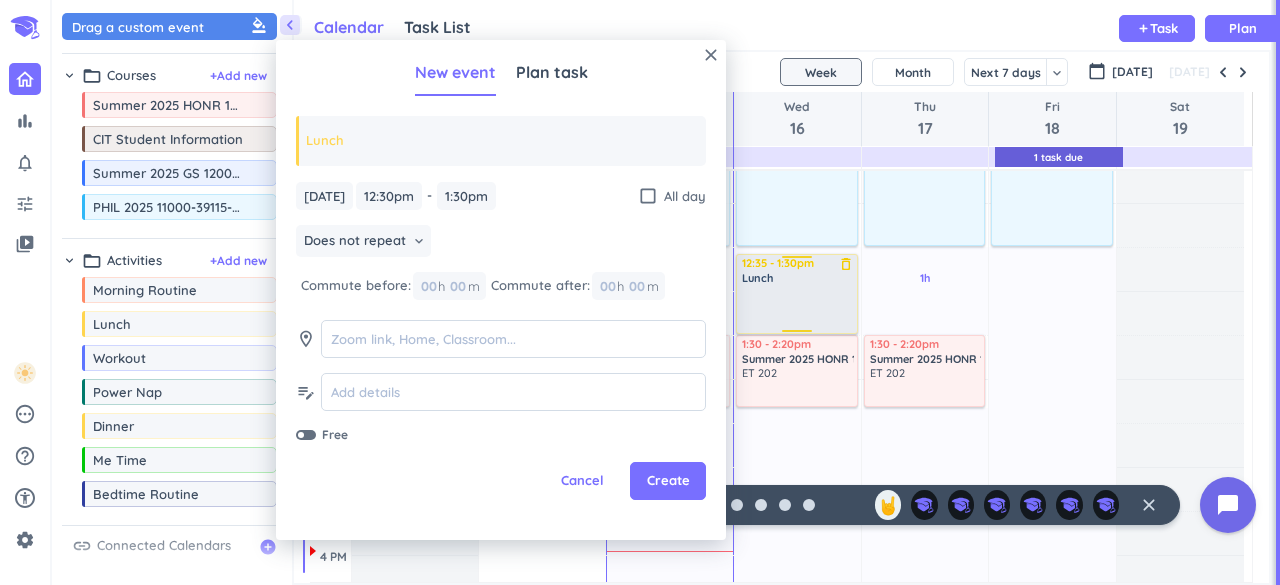 click on "2h 30m Past due Plan 1h  Past due Plan 2h 10m Past due Plan 6h 40m Past due Plan Adjust Awake Time Adjust Awake Time 11am - 12:30pm PHIL 2025 11000-39115-002 (Lecture) delete_outline ET 308 12:30 - 1:30pm Lunch delete_outline 1:30 - 2:20pm Summer 2025 HONR 120 Intro to Research - Merge delete_outline ET 202 4:30 - 5:20pm Summer 2025 GS 12000-048 LEC delete_outline LD 206 12:35 - 1:30pm Lunch delete_outline" at bounding box center [797, 555] 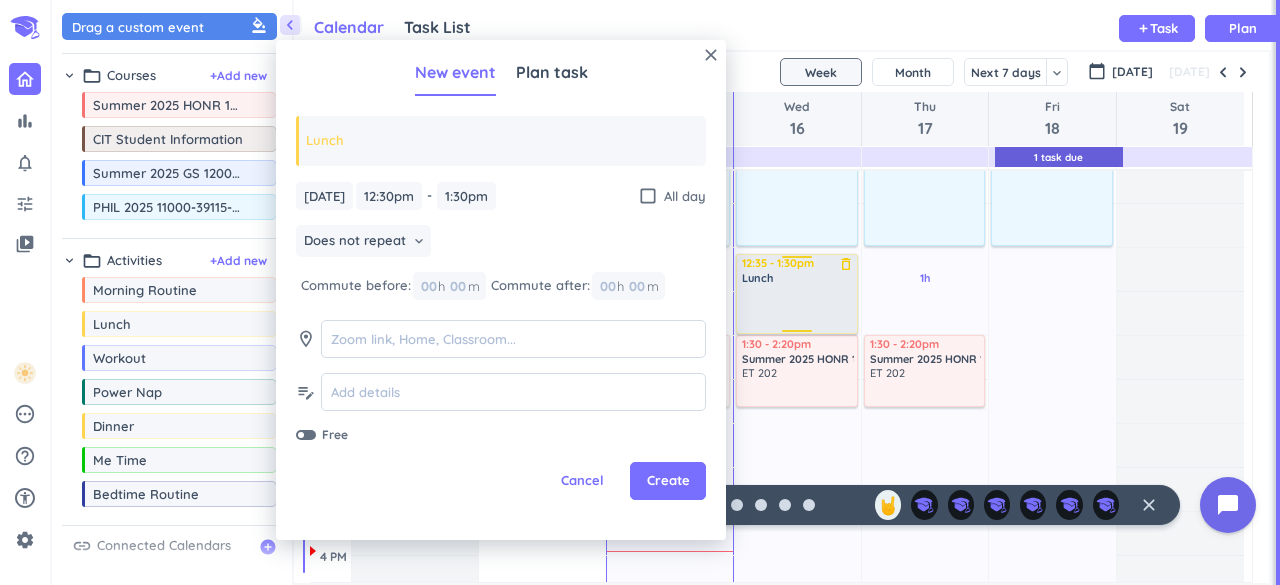 type on "12:35pm" 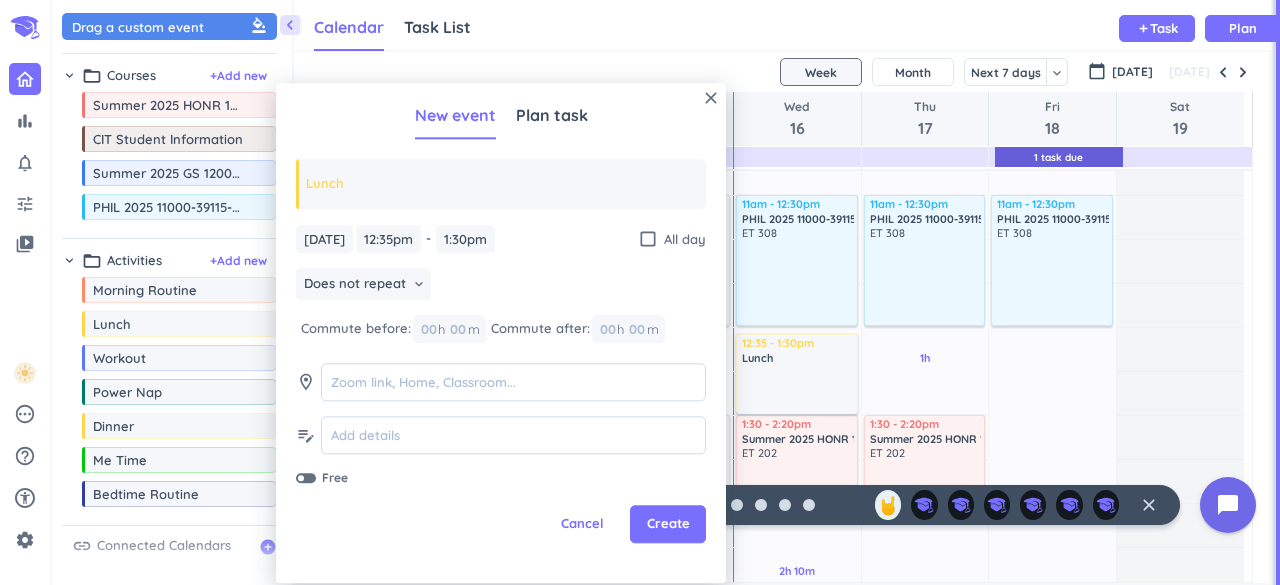 scroll, scrollTop: 592, scrollLeft: 0, axis: vertical 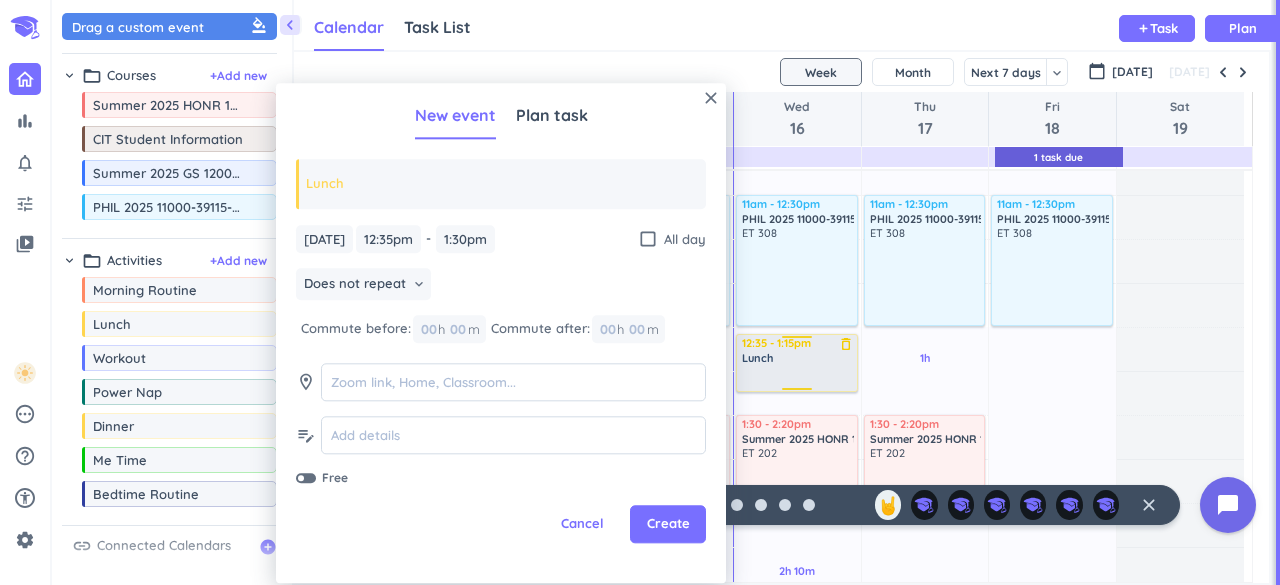 drag, startPoint x: 792, startPoint y: 411, endPoint x: 792, endPoint y: 391, distance: 20 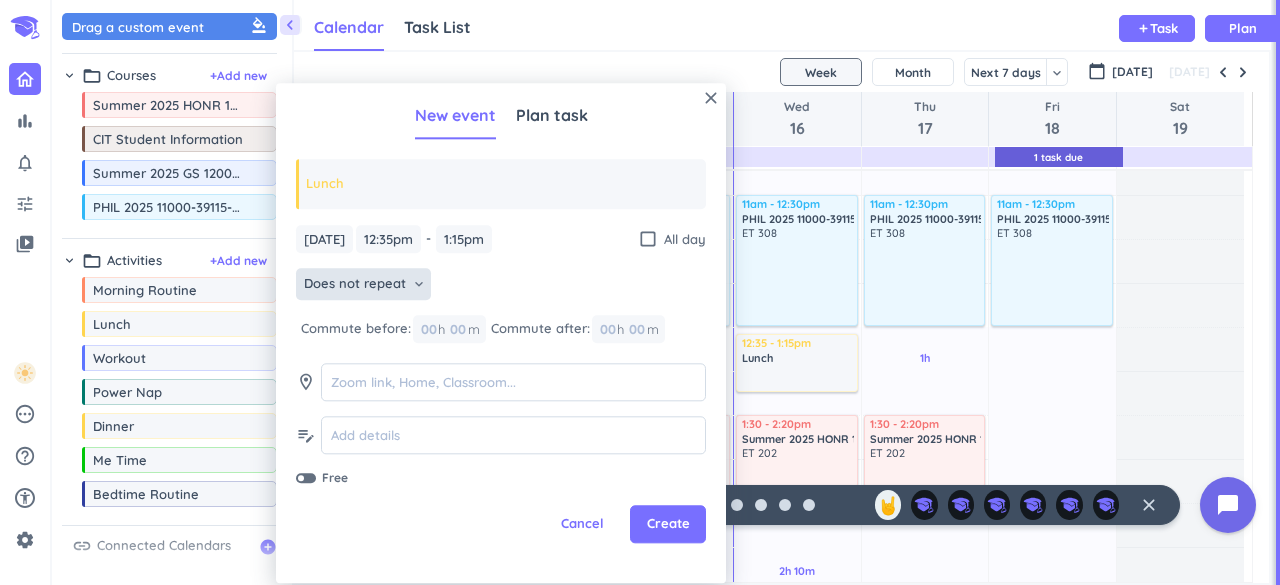 click on "Does not repeat" at bounding box center (355, 285) 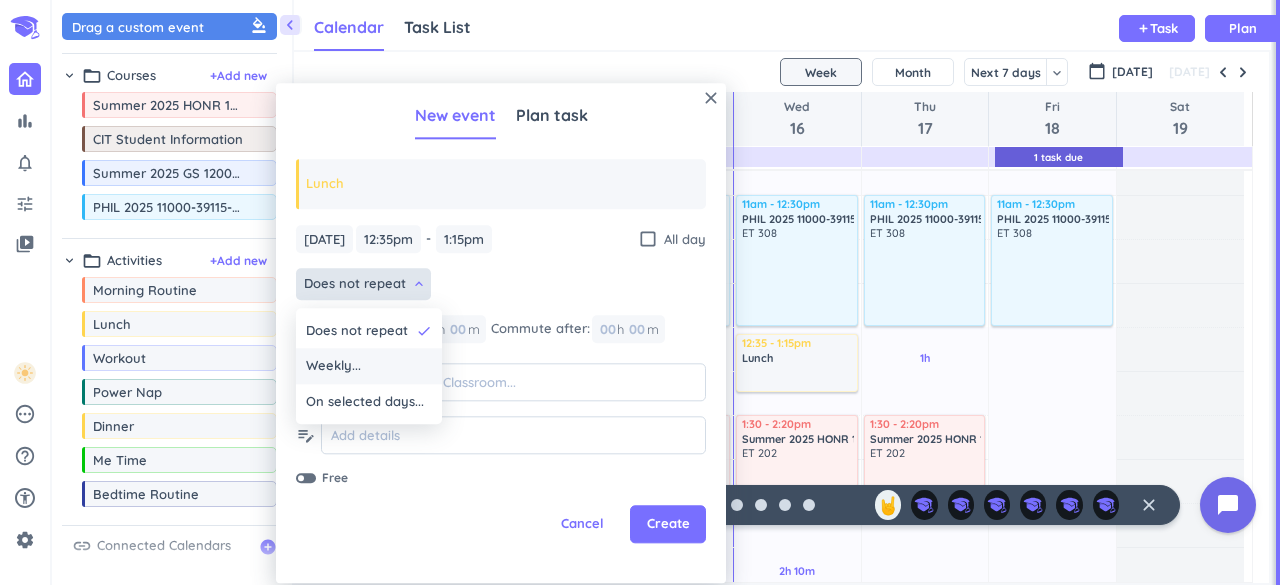 click on "Weekly..." at bounding box center [369, 367] 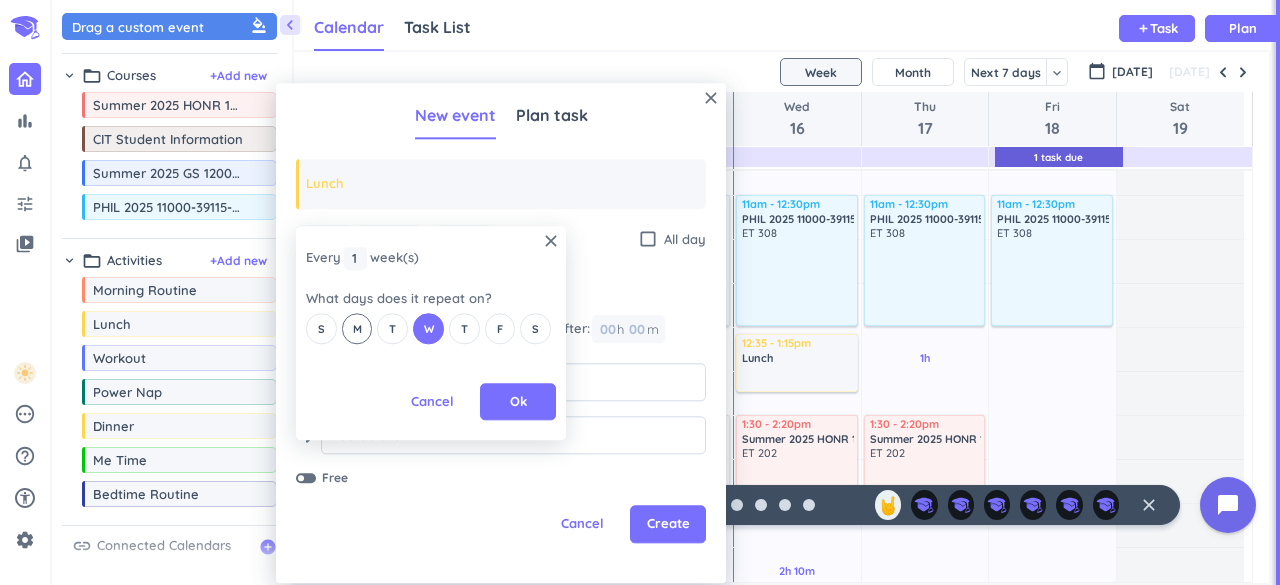 click on "M" at bounding box center [357, 329] 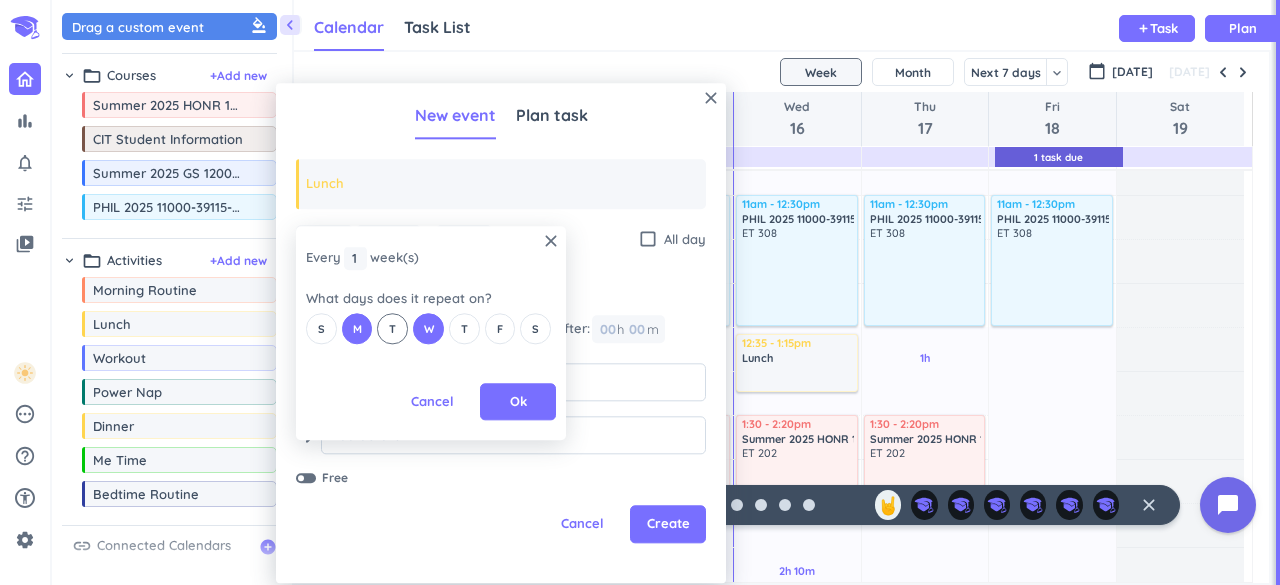 click on "T" at bounding box center (392, 329) 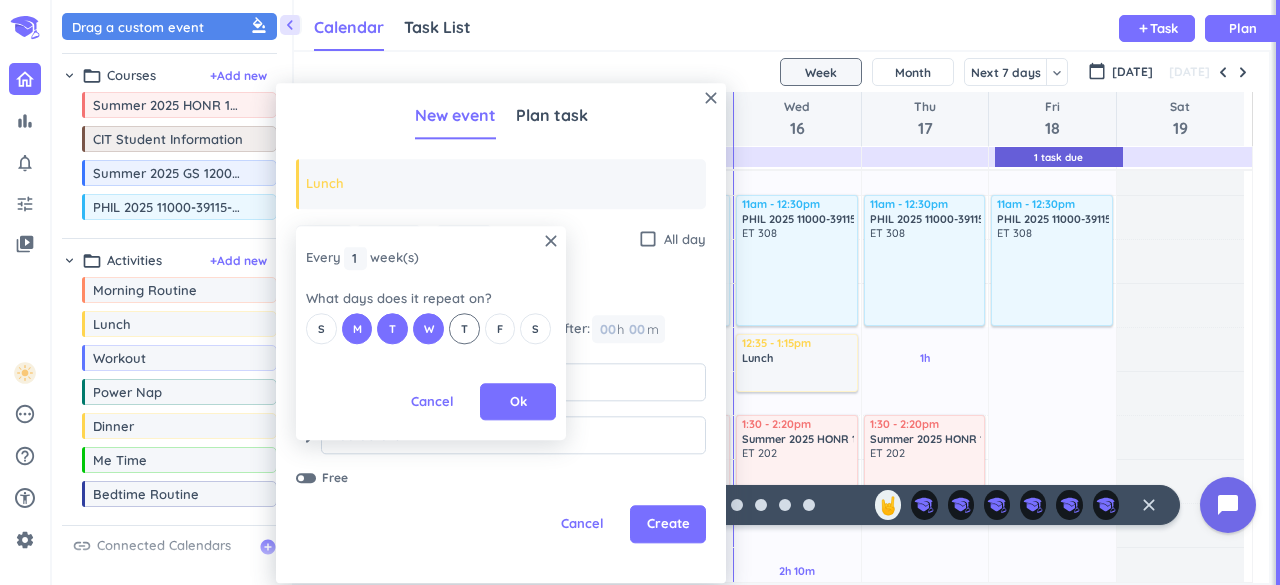 click on "T" at bounding box center [464, 329] 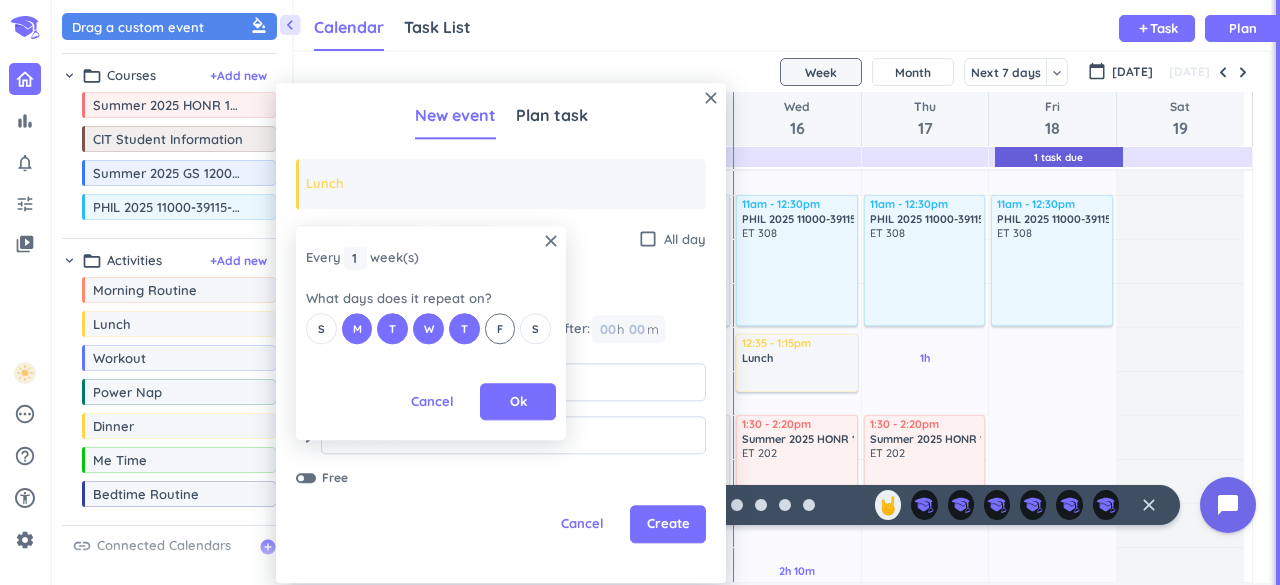 click on "F" at bounding box center [500, 329] 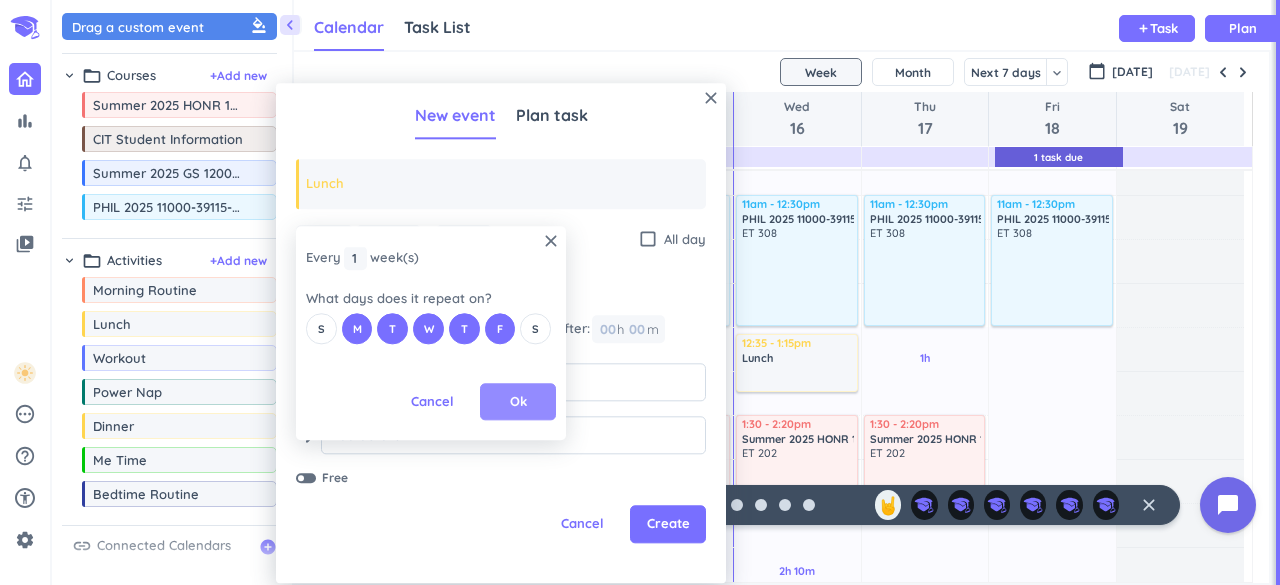 click on "Ok" at bounding box center [518, 402] 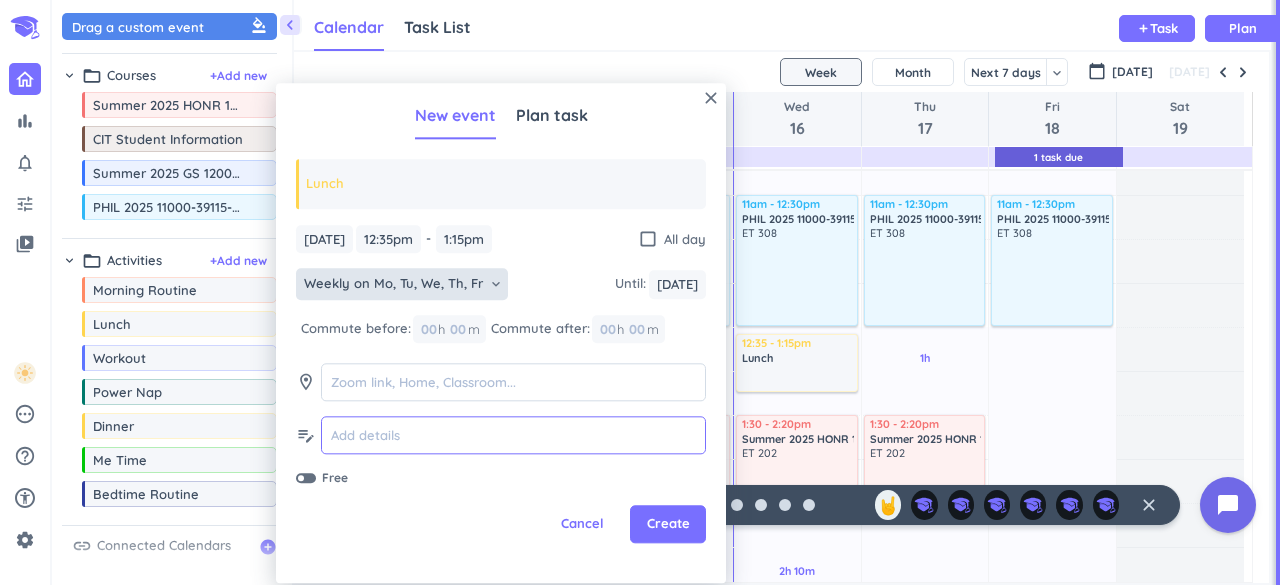 click at bounding box center [513, 435] 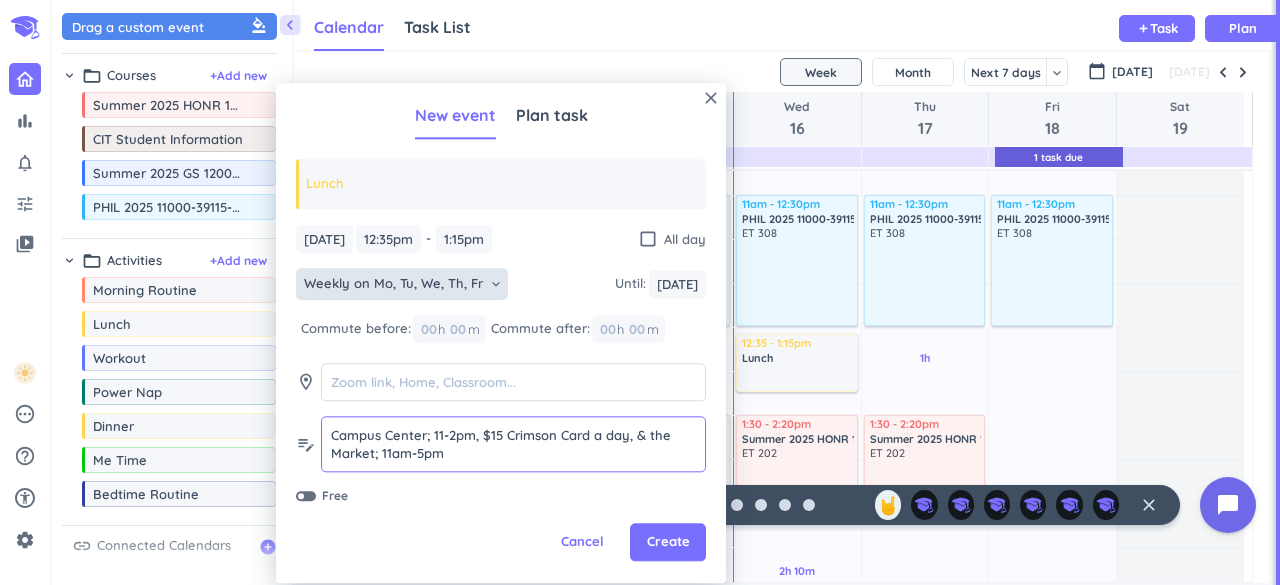 click on "Campus Center; 11-2pm, $15 Crimson Card a day, & the Market; 11am-5pm" at bounding box center [513, 444] 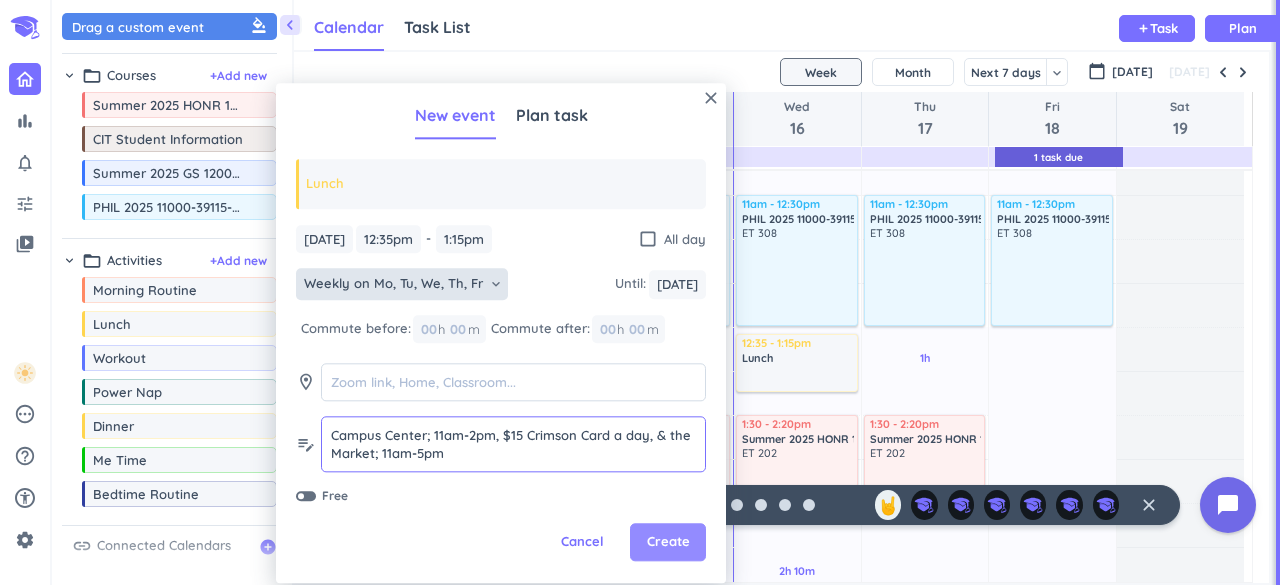 type on "Campus Center; 11am-2pm, $15 Crimson Card a day, & the Market; 11am-5pm" 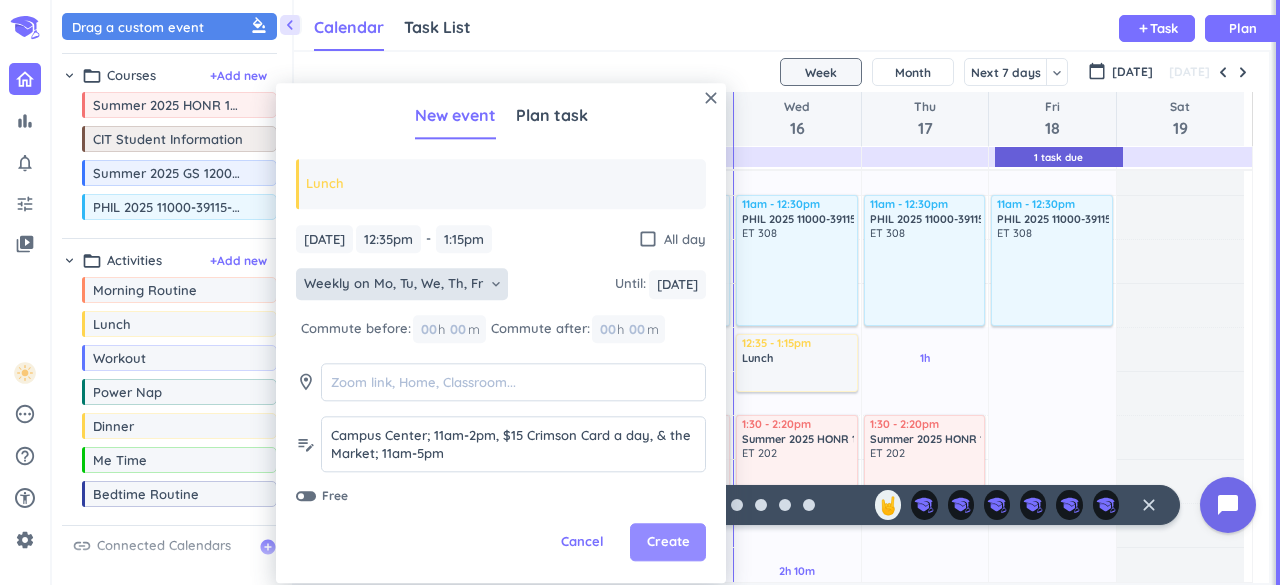 click on "Create" at bounding box center (668, 543) 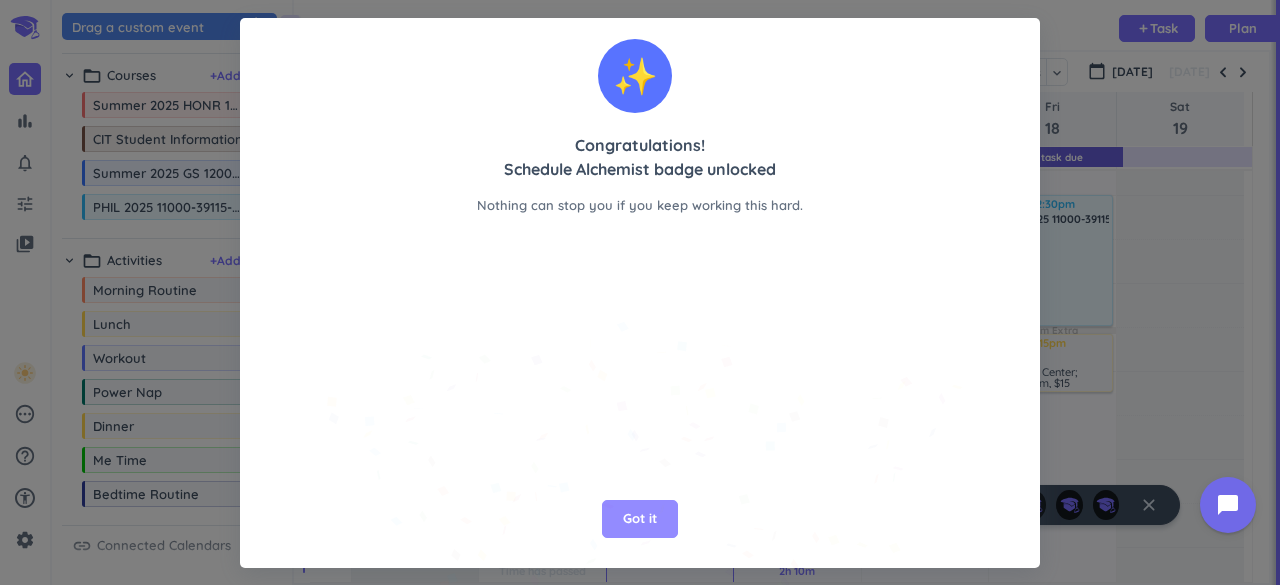 click on "Got it" at bounding box center (640, 519) 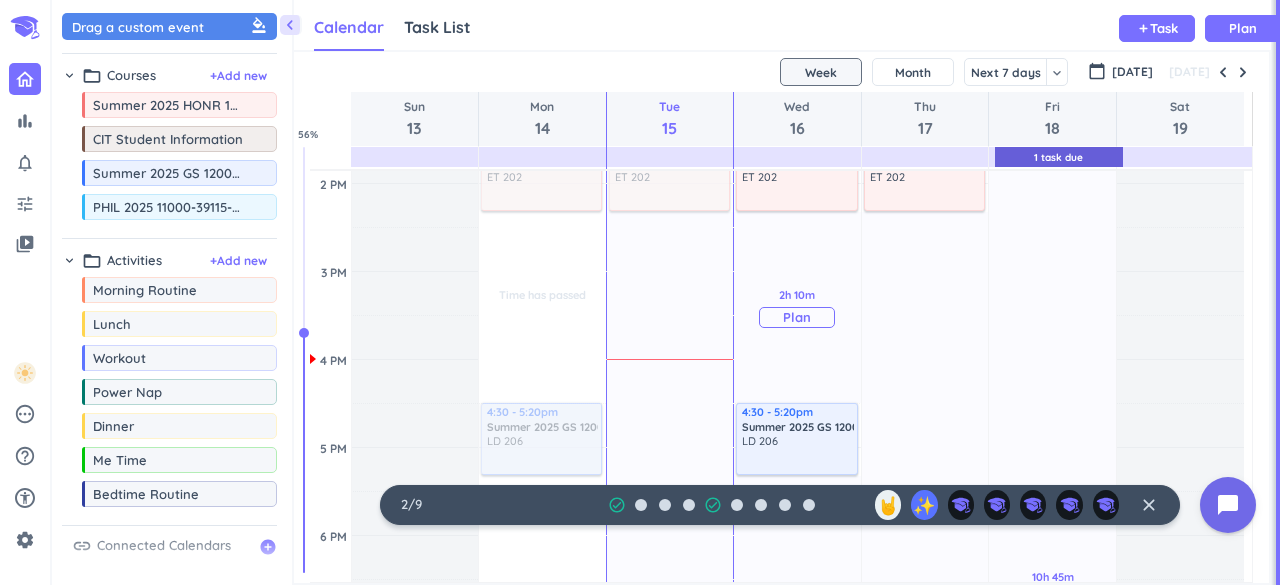 scroll, scrollTop: 870, scrollLeft: 0, axis: vertical 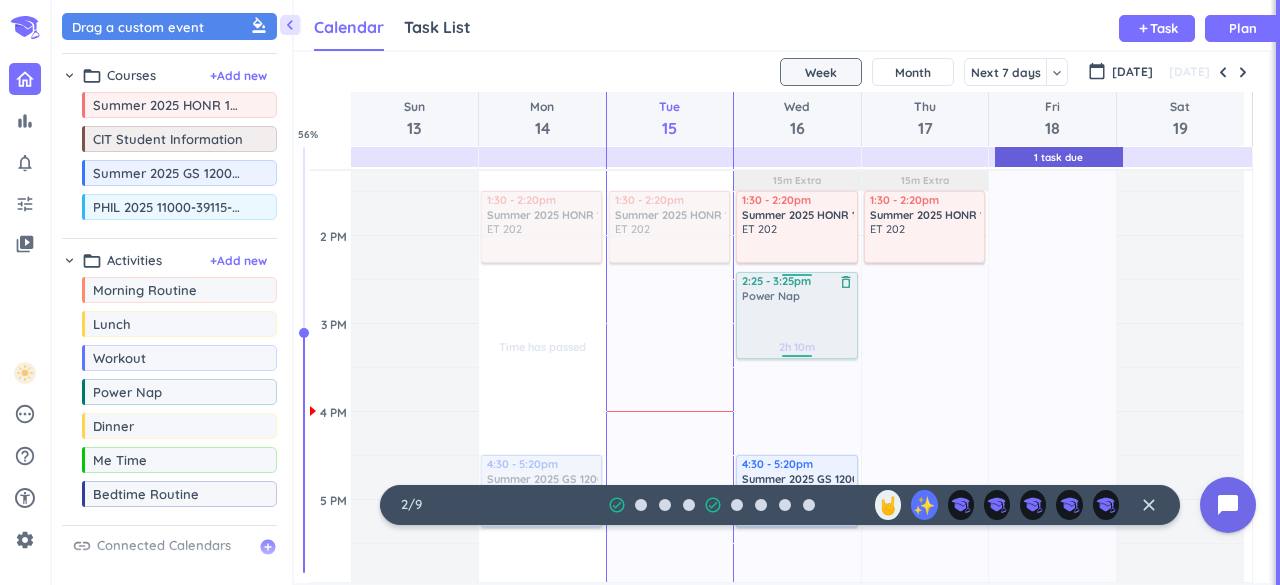 drag, startPoint x: 174, startPoint y: 394, endPoint x: 815, endPoint y: 277, distance: 651.59033 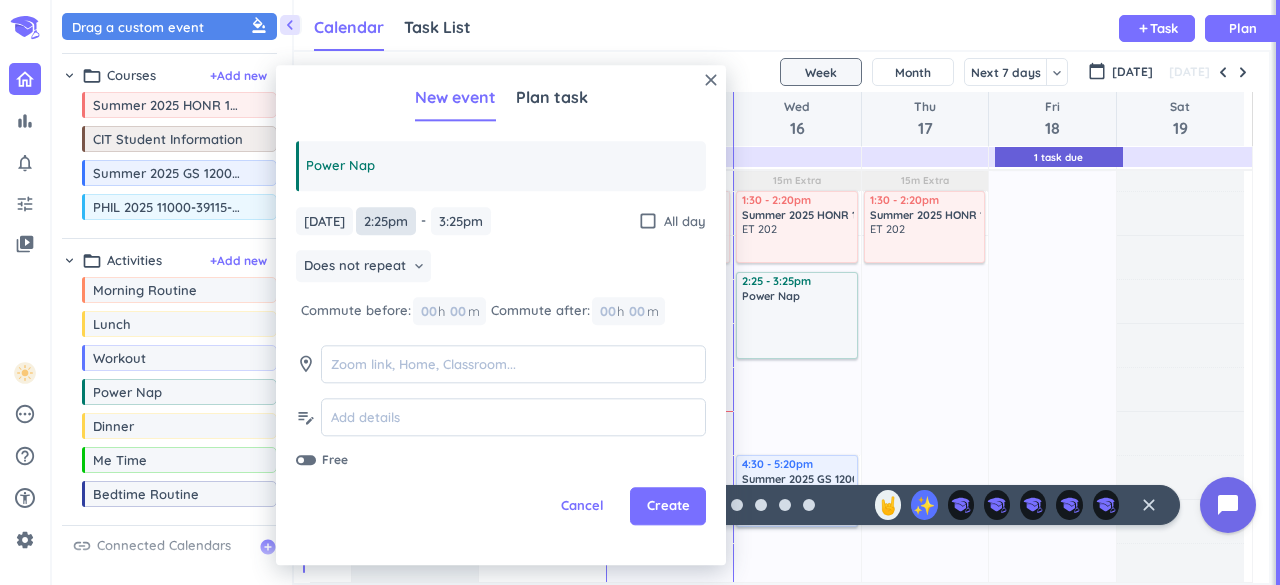 click on "2:25pm" at bounding box center [386, 221] 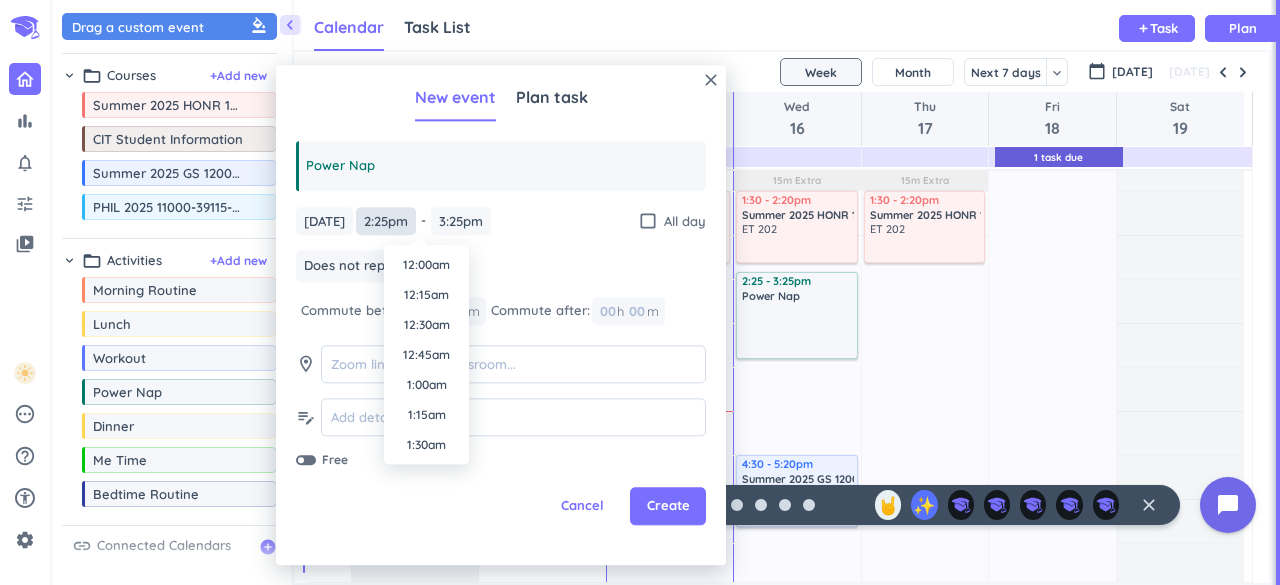 click on "2:25pm" at bounding box center (386, 221) 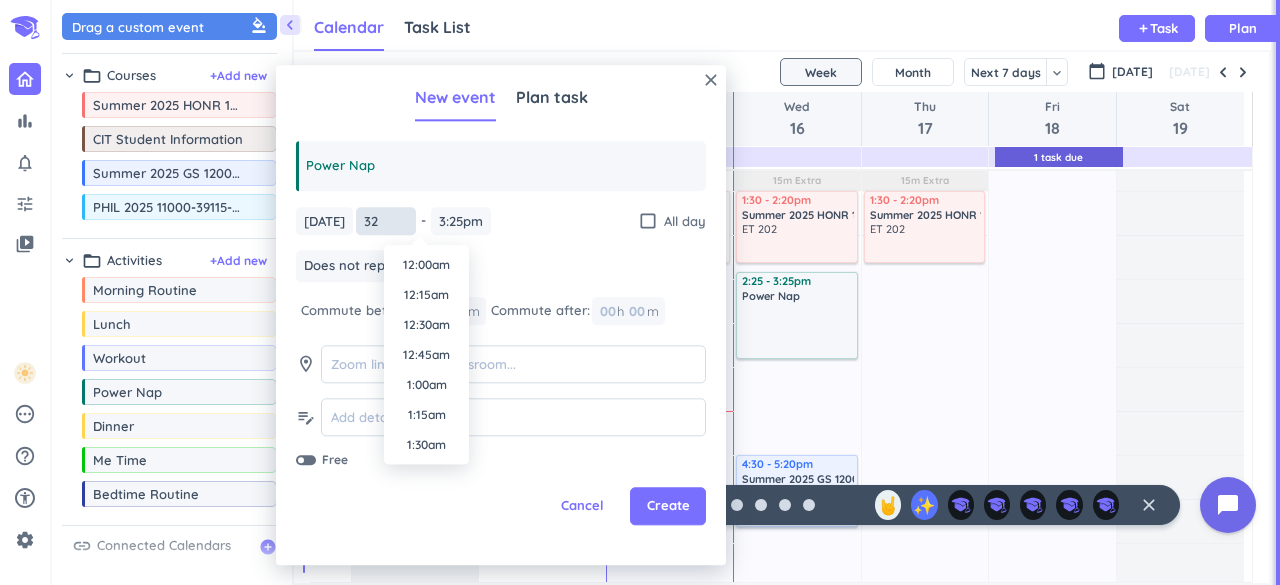 scroll, scrollTop: 1710, scrollLeft: 0, axis: vertical 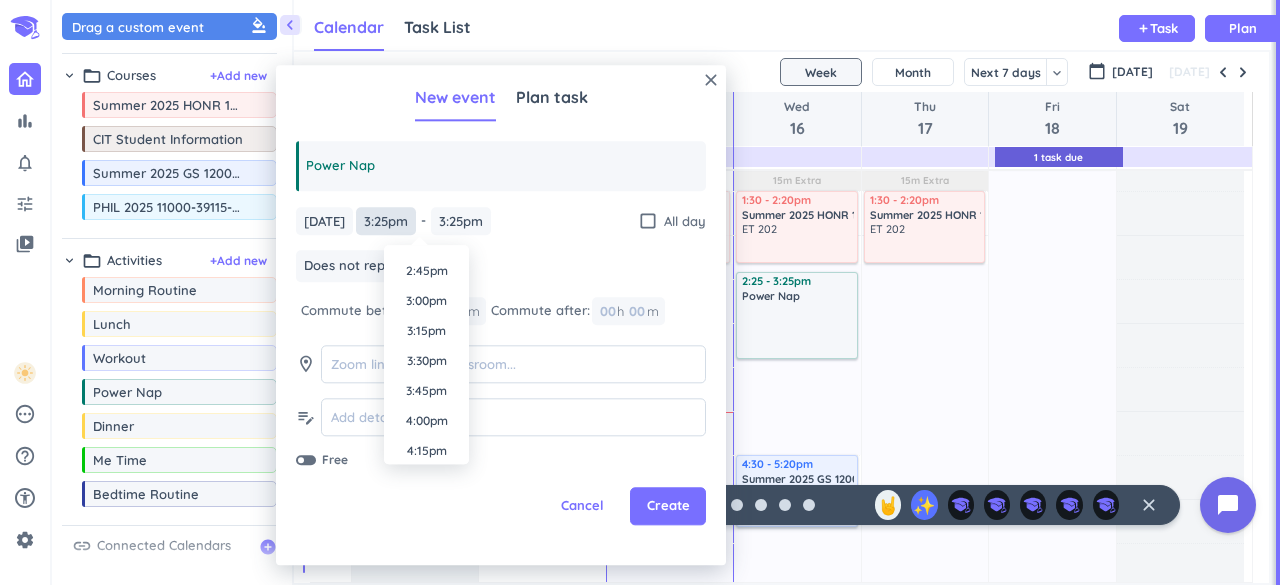 type on "3:25pm" 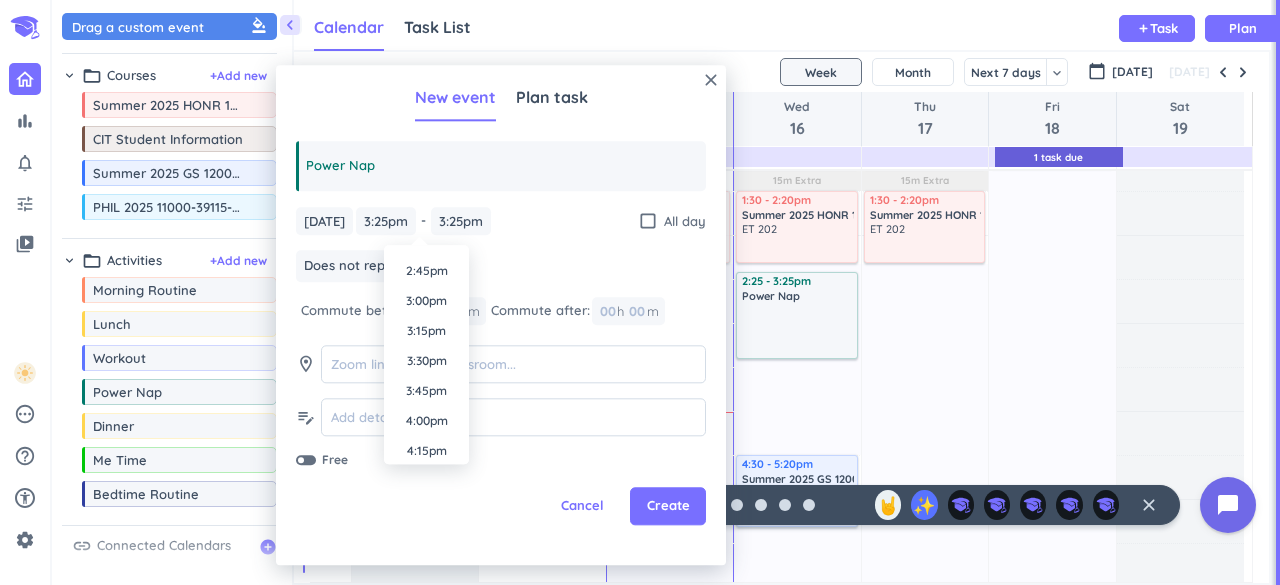 type on "3:30pm" 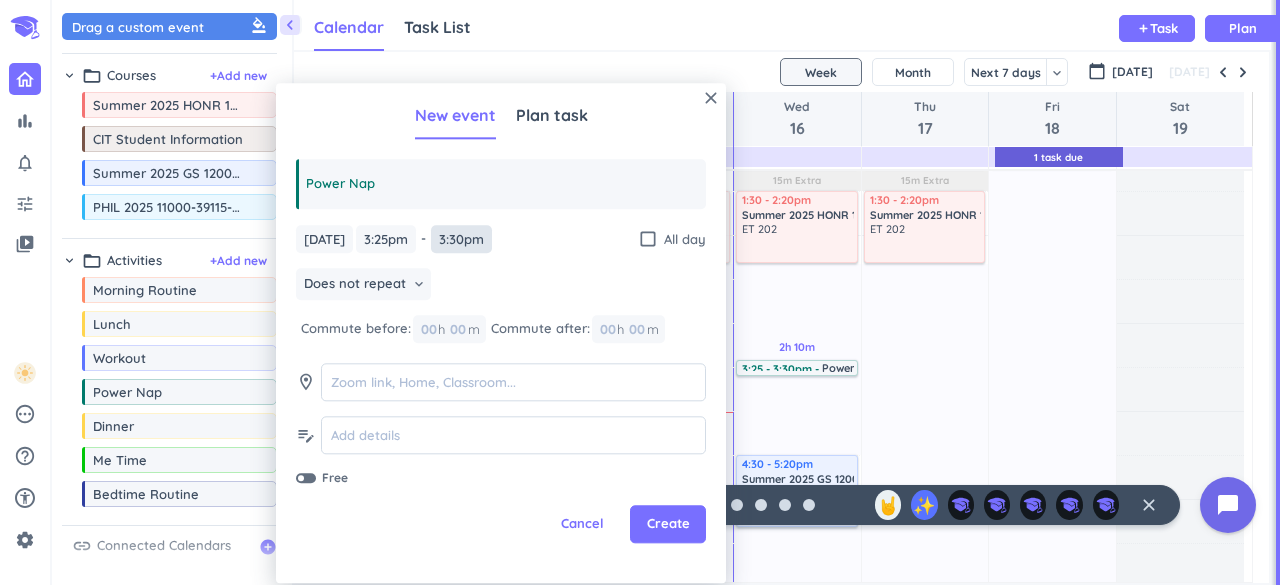 click on "3:30pm" at bounding box center (461, 239) 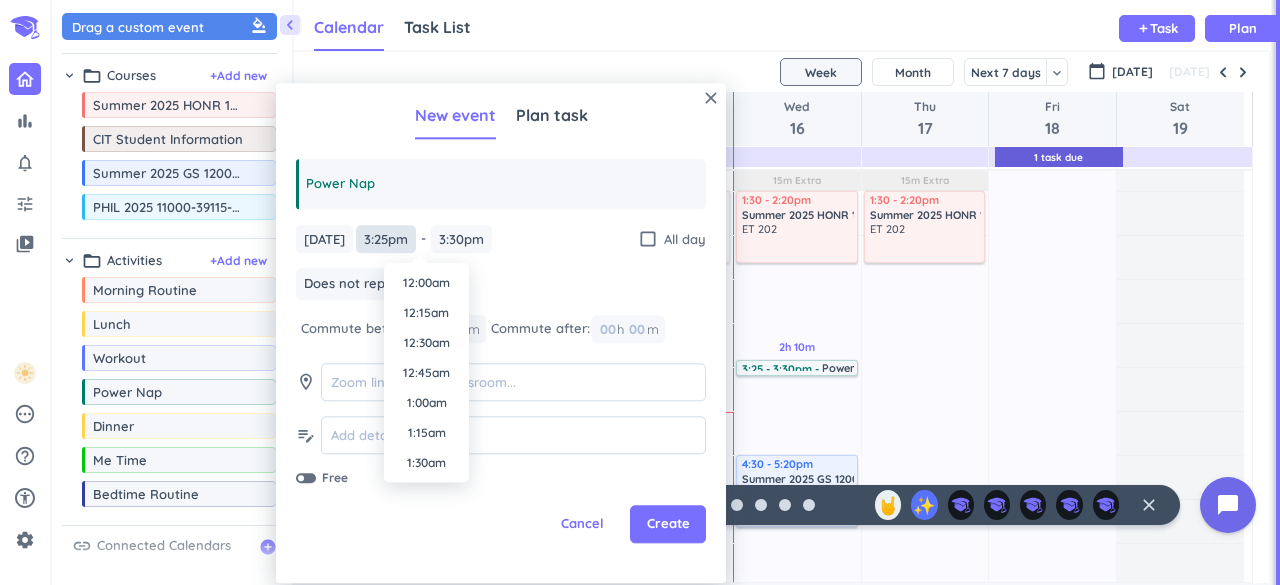 click on "3:25pm" at bounding box center [386, 239] 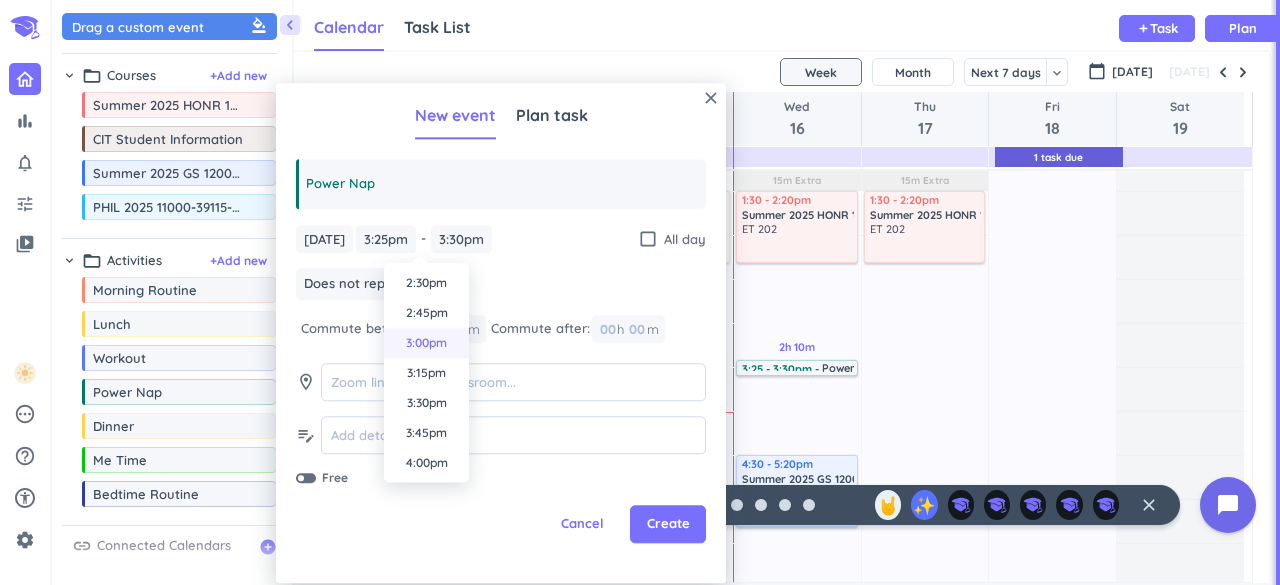 click on "3:00pm" at bounding box center [426, 343] 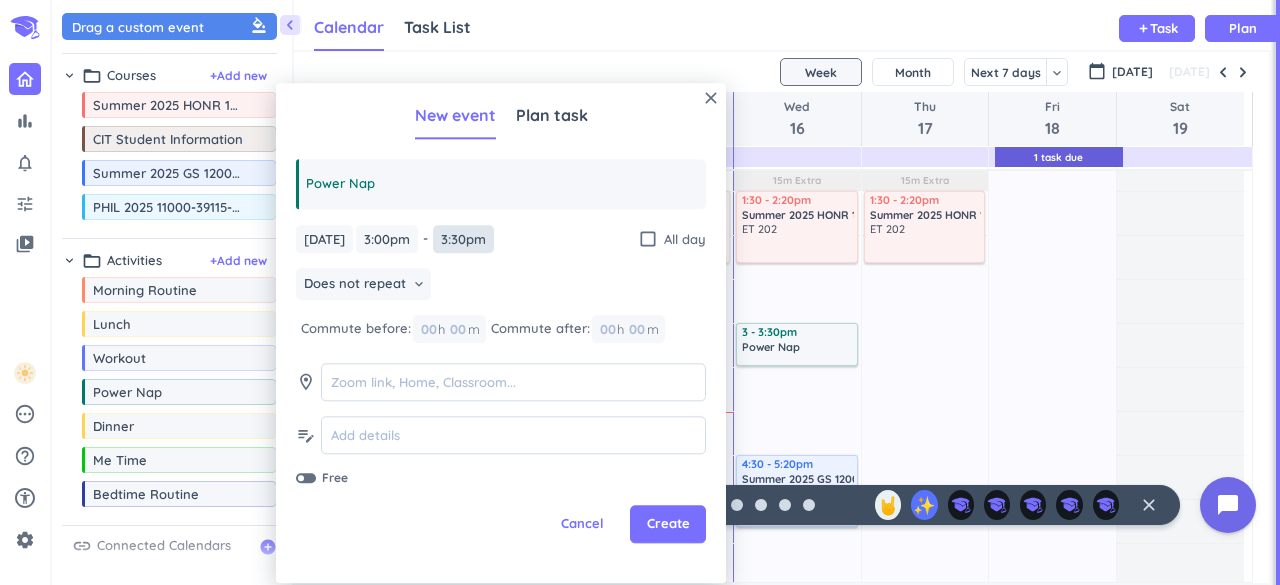 click on "3:30pm" at bounding box center (463, 239) 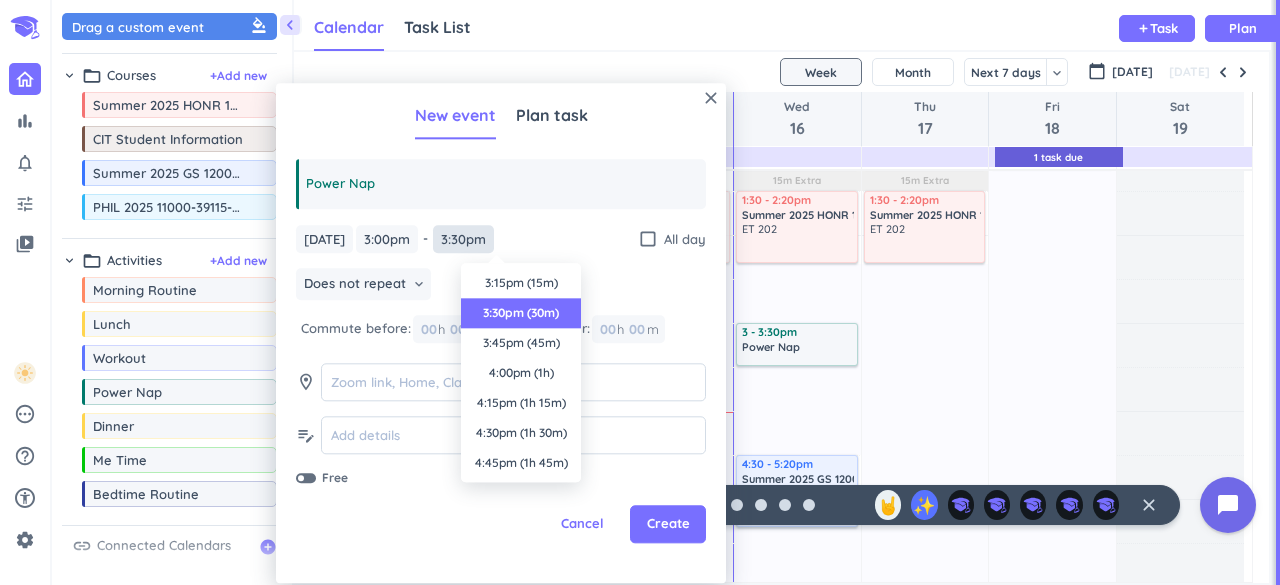 scroll, scrollTop: 30, scrollLeft: 0, axis: vertical 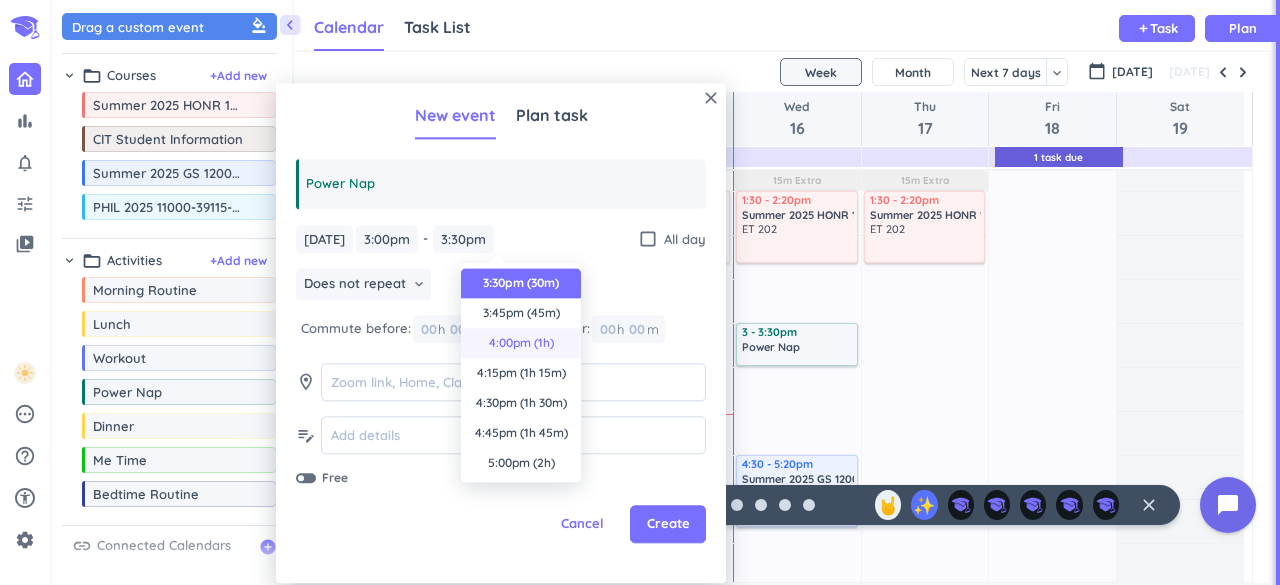 click on "4:00pm (1h)" at bounding box center [521, 343] 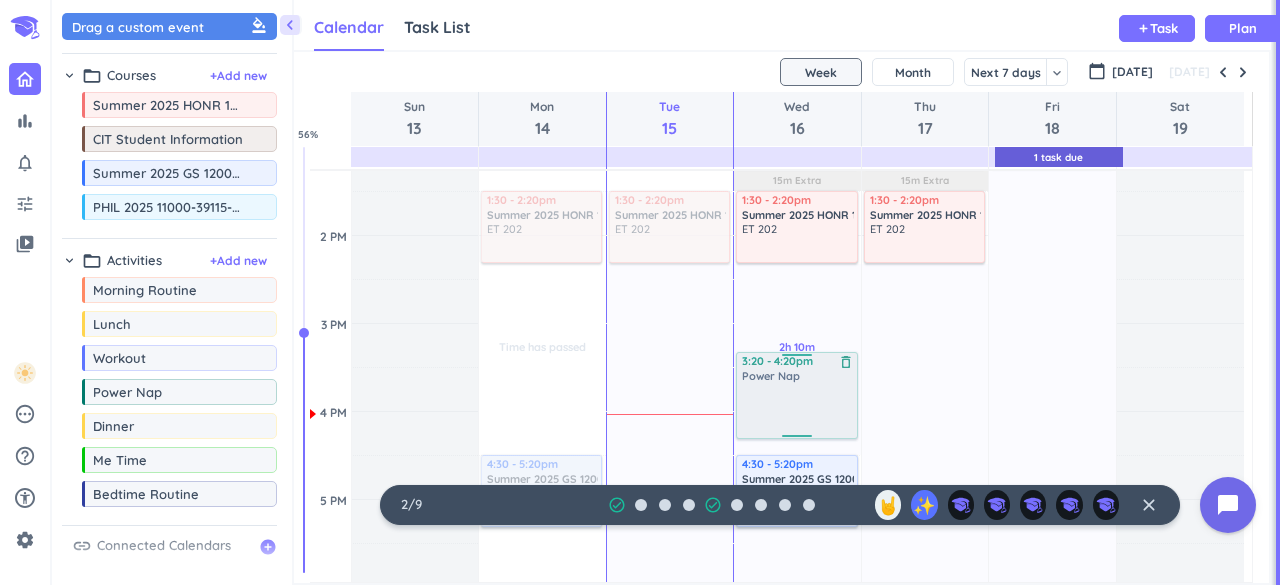 drag, startPoint x: 772, startPoint y: 362, endPoint x: 770, endPoint y: 406, distance: 44.04543 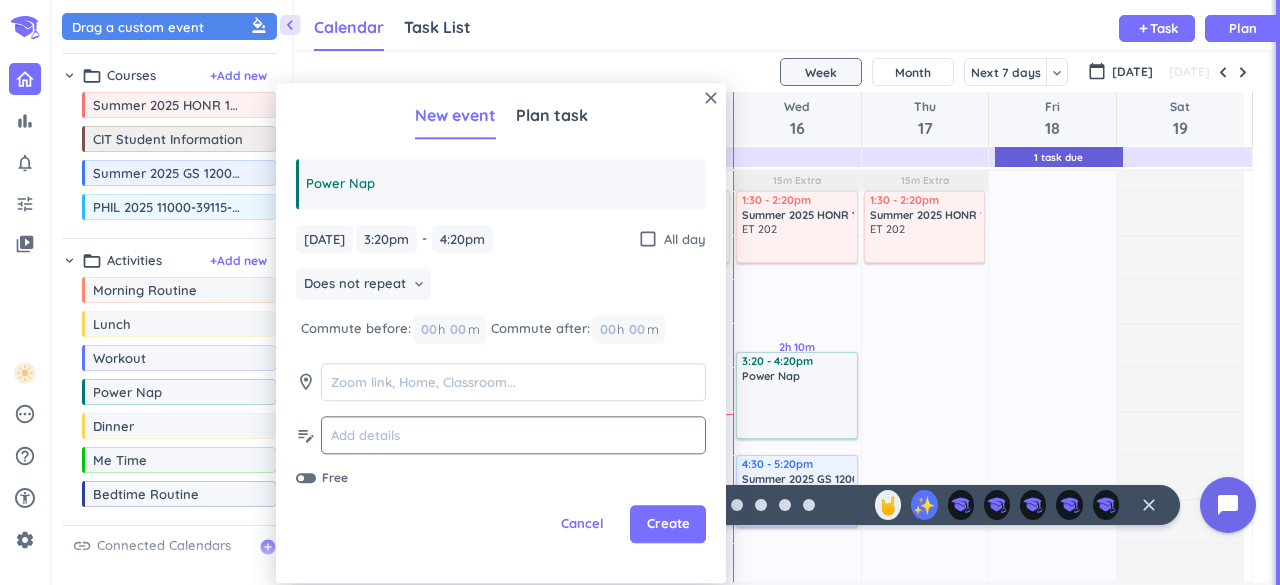 click 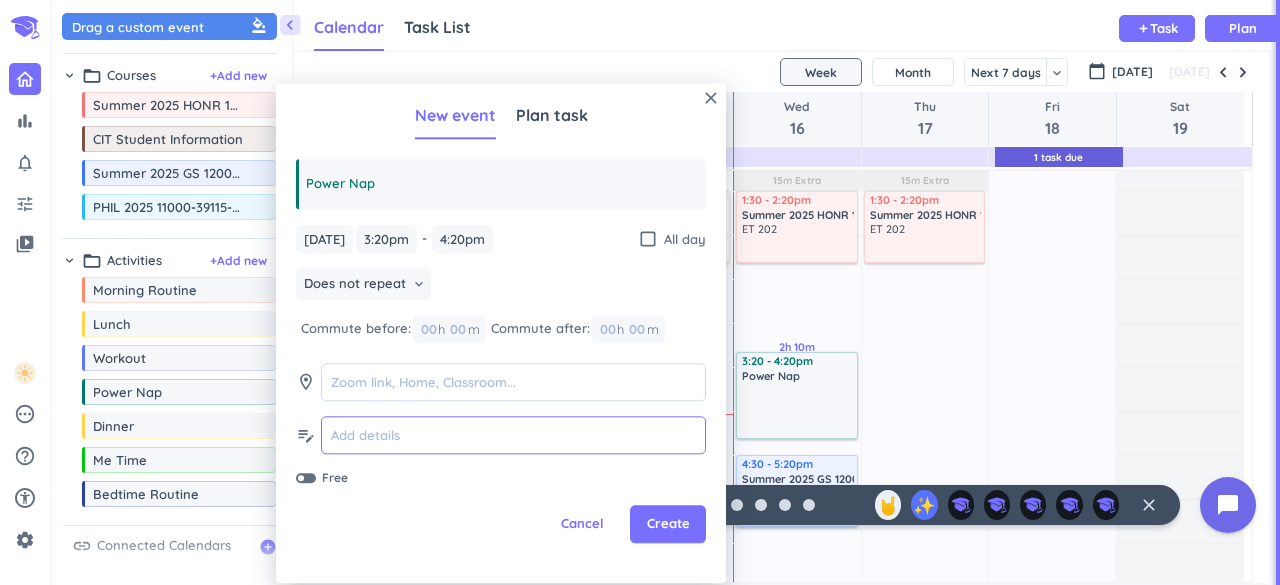 click at bounding box center [513, 435] 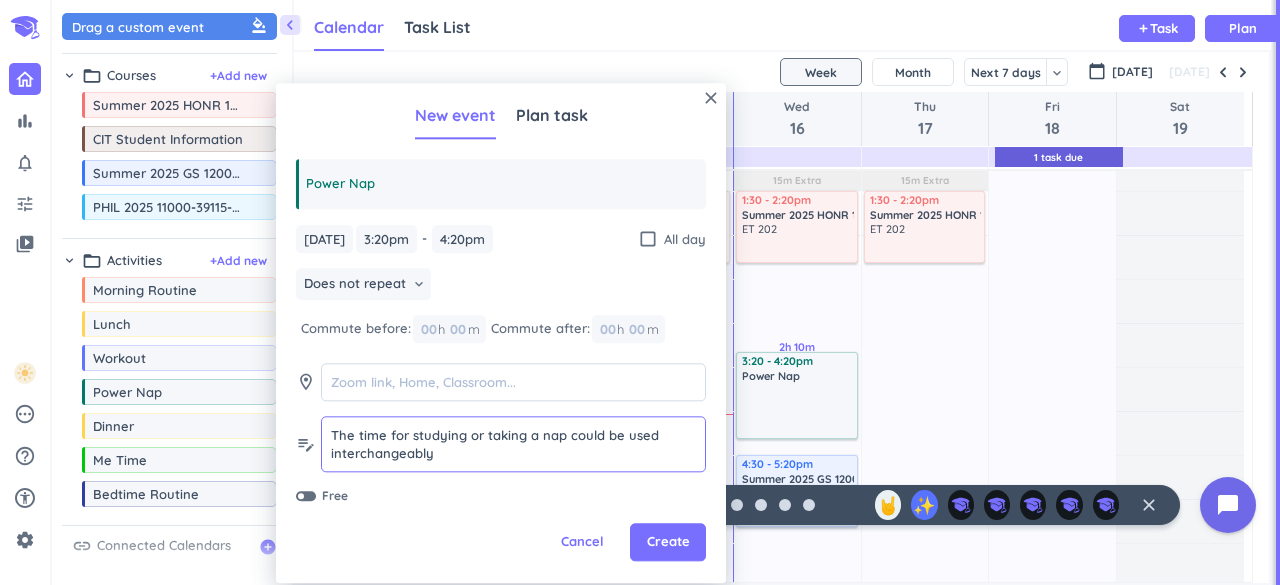 type on "The time for studying or taking a nap could be used interchangeably" 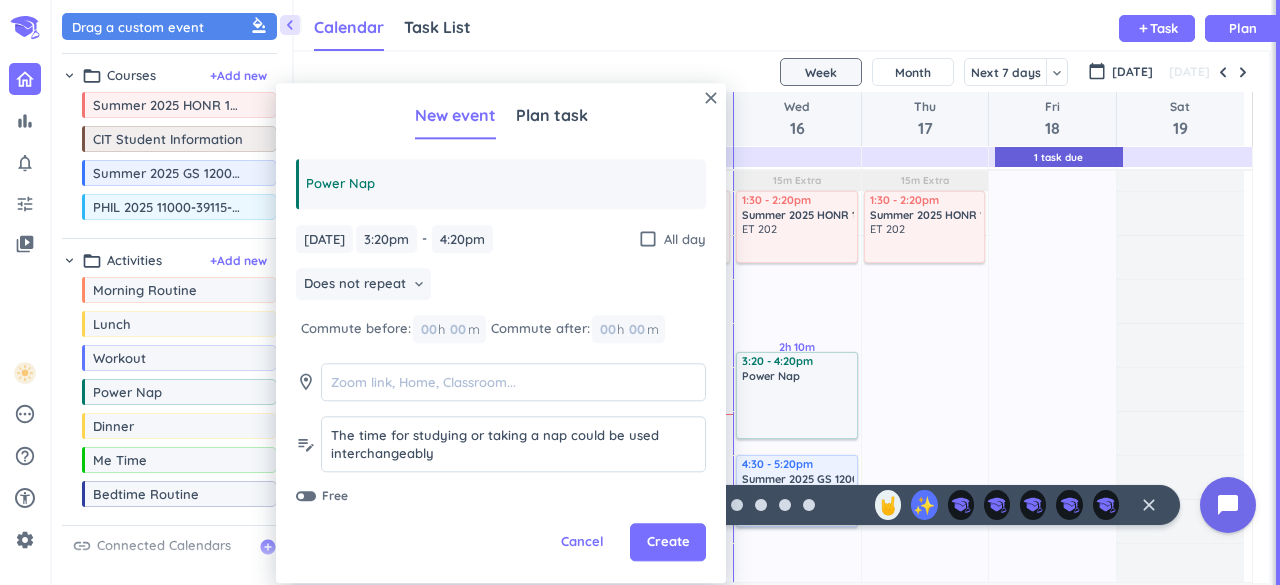 click on "Free" at bounding box center [501, 496] 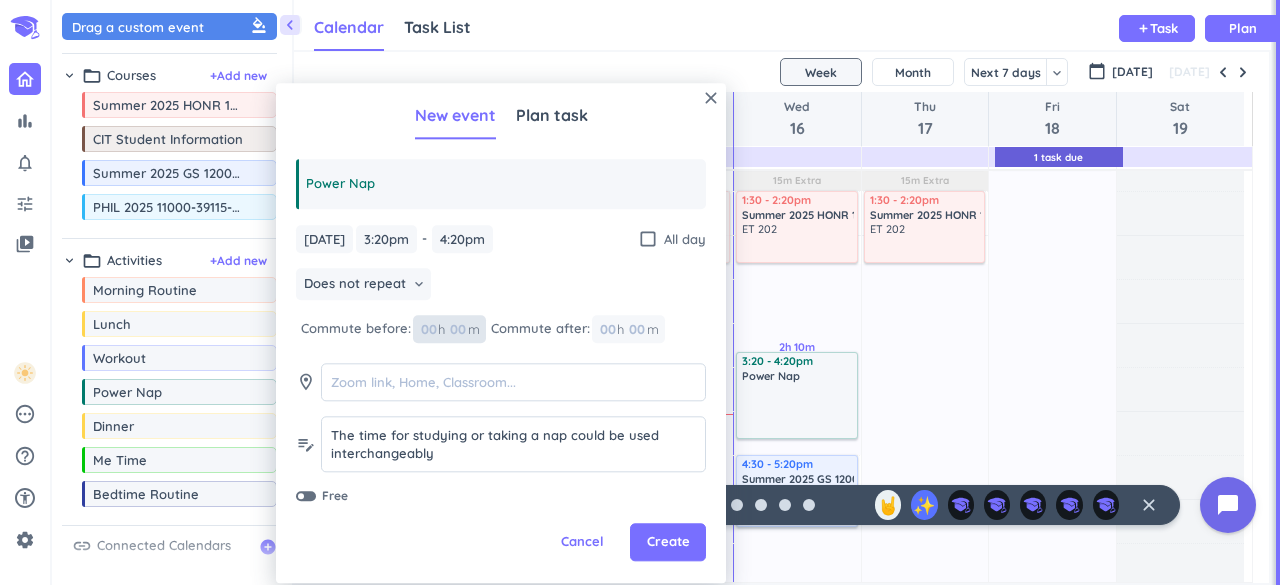 click at bounding box center [428, 329] 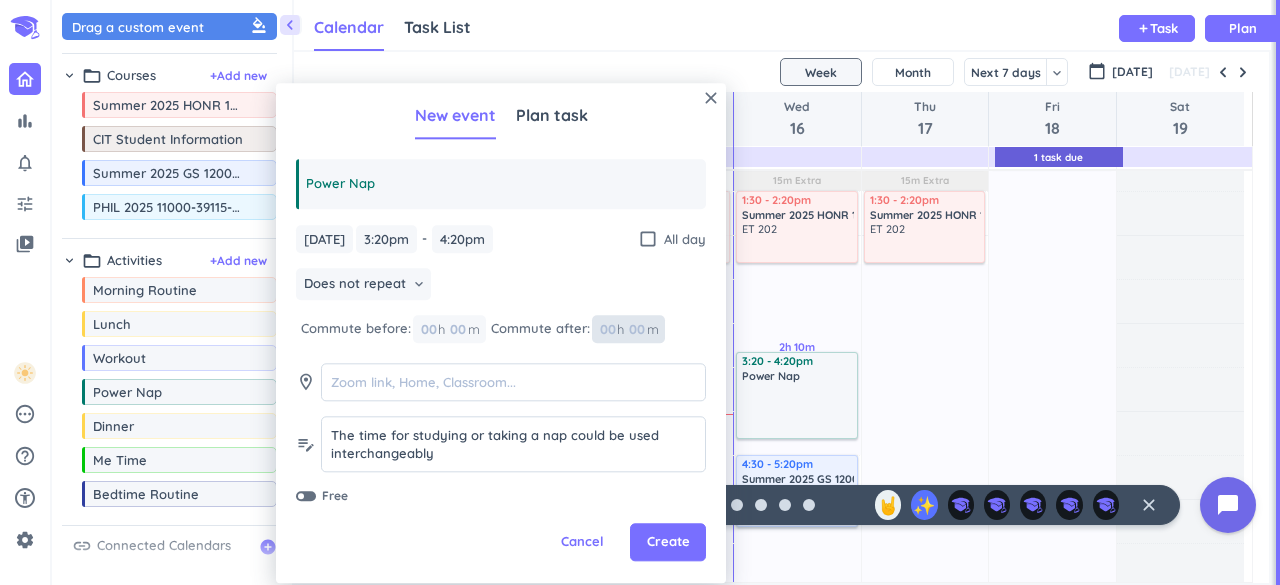 click at bounding box center (607, 329) 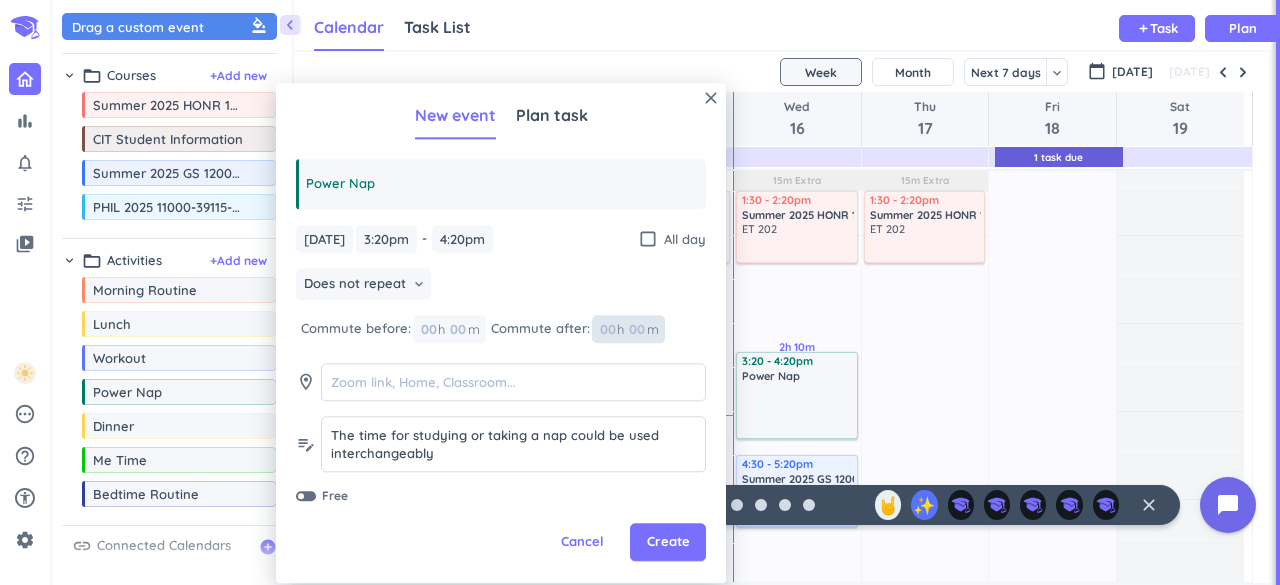 click at bounding box center (636, 329) 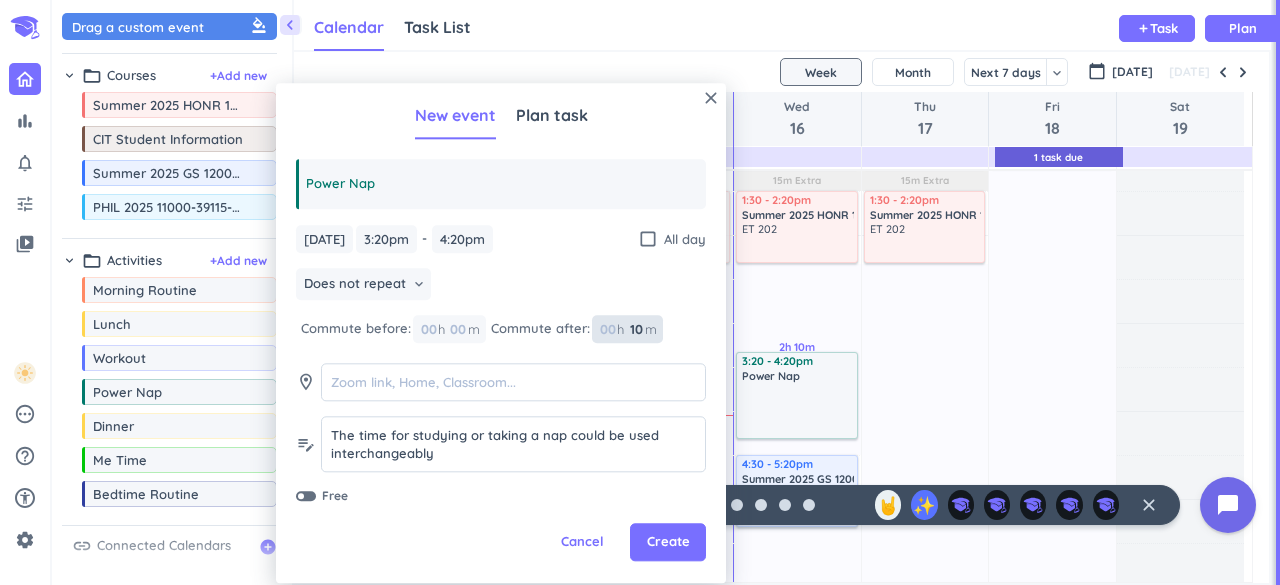 type on "10" 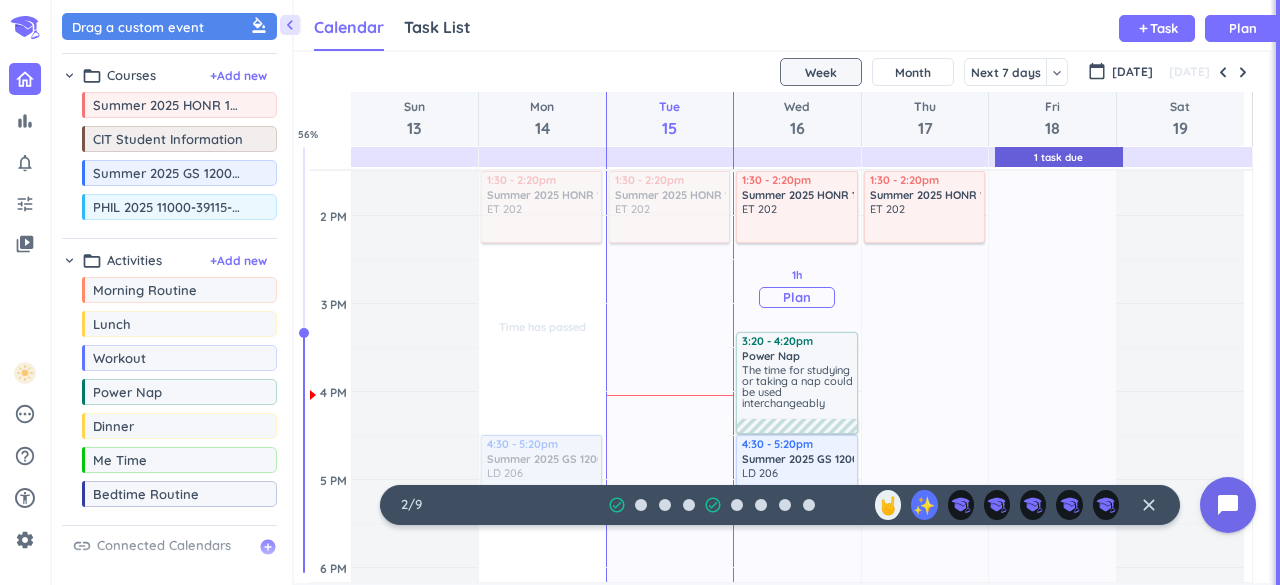 scroll, scrollTop: 843, scrollLeft: 0, axis: vertical 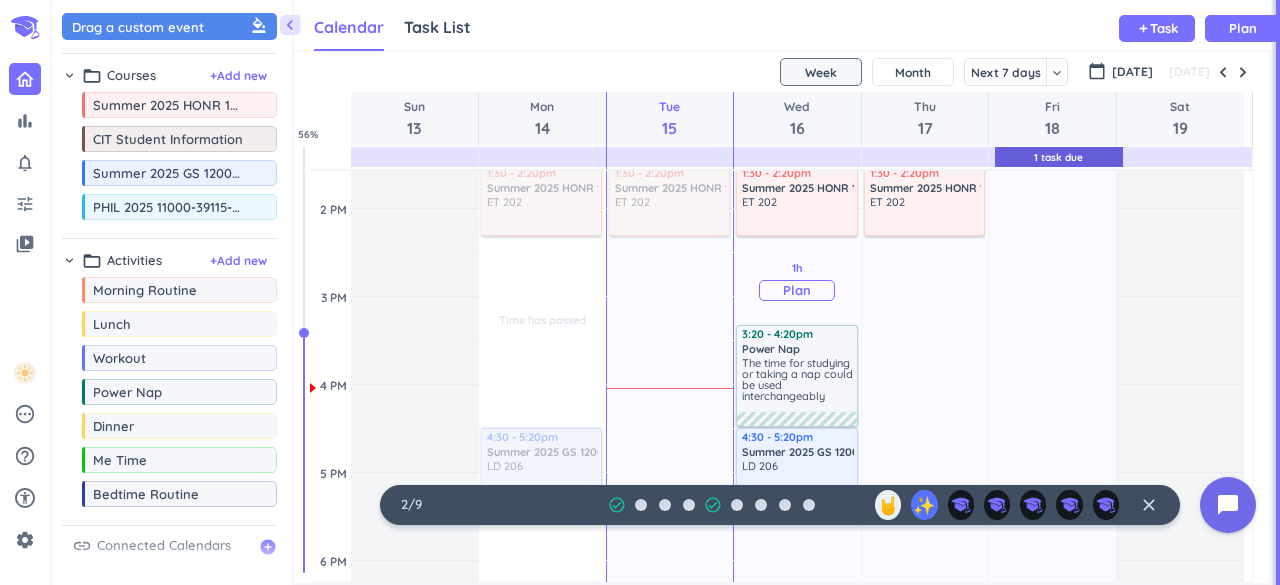click on "Plan" at bounding box center (797, 290) 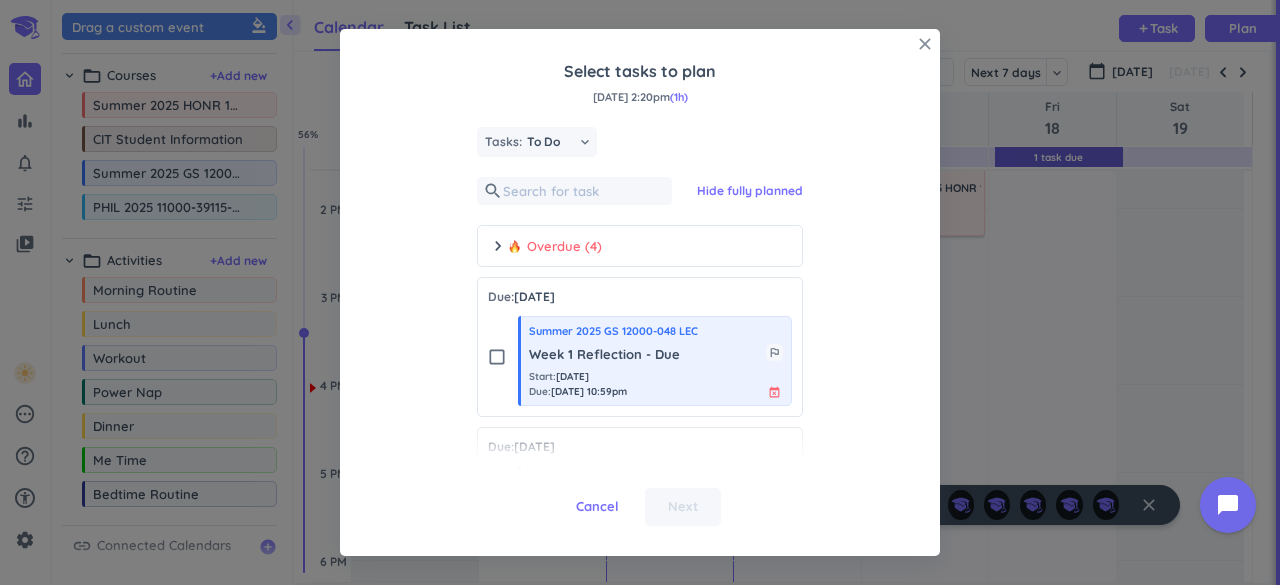 click on "close" at bounding box center [925, 44] 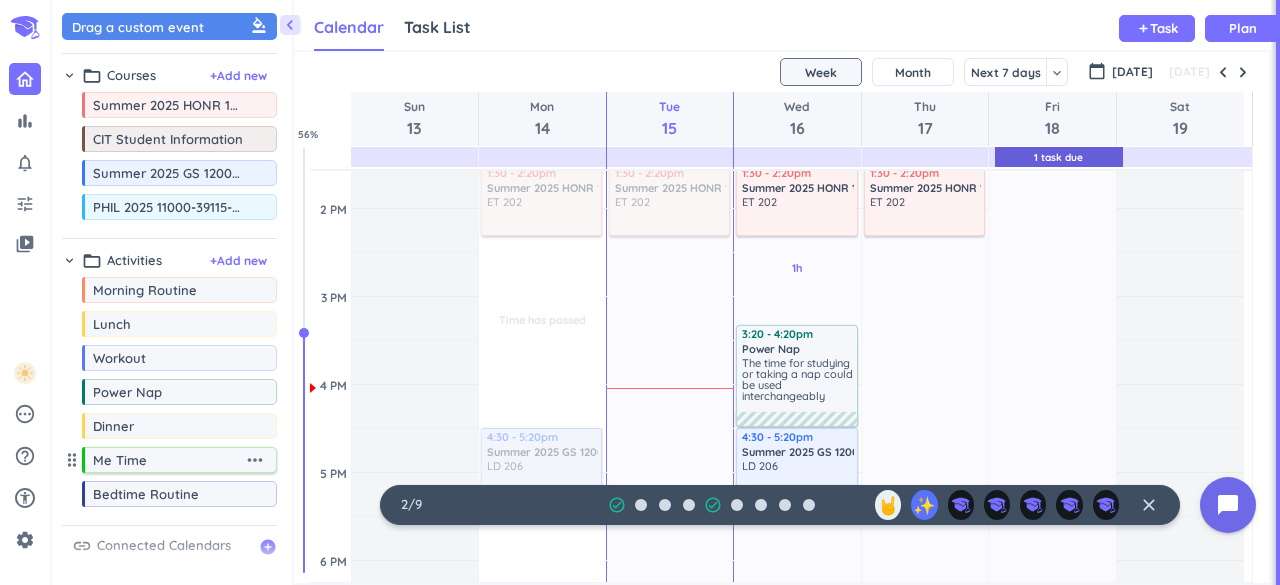 click on "Me Time" at bounding box center (168, 460) 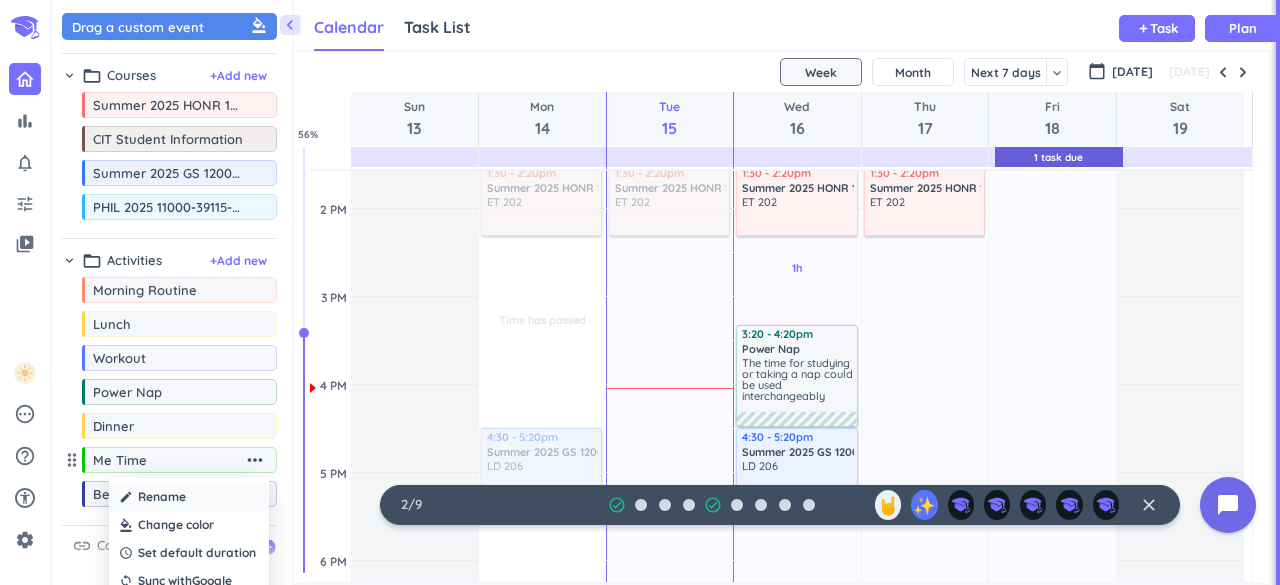click on "create Rename" at bounding box center [189, 497] 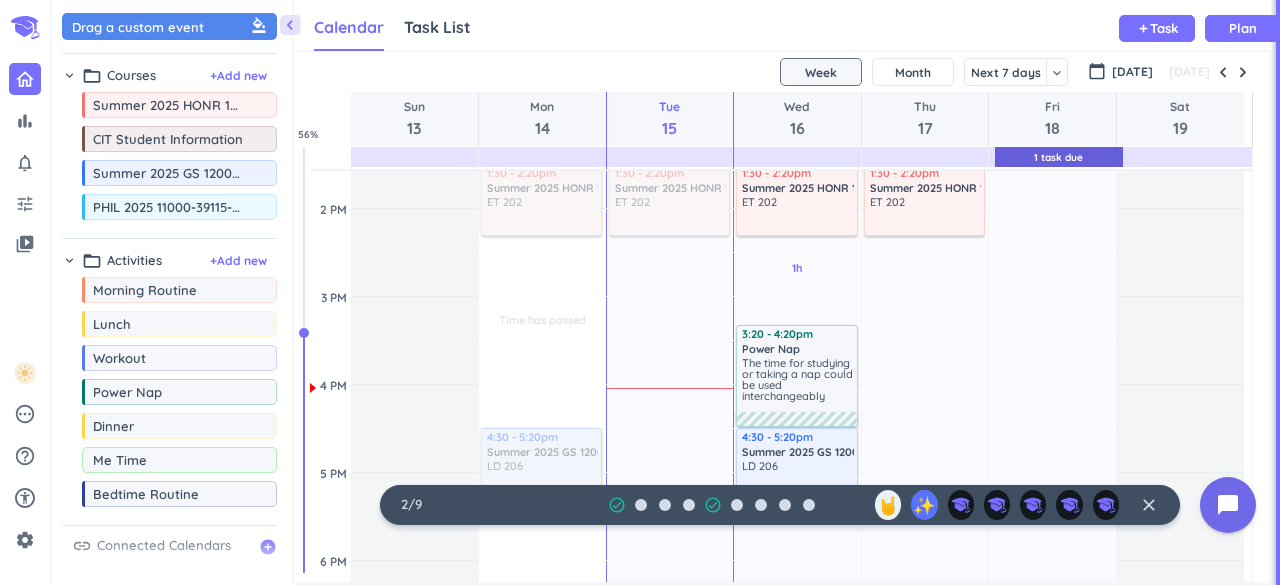 click on "Me Time" at bounding box center (184, 460) 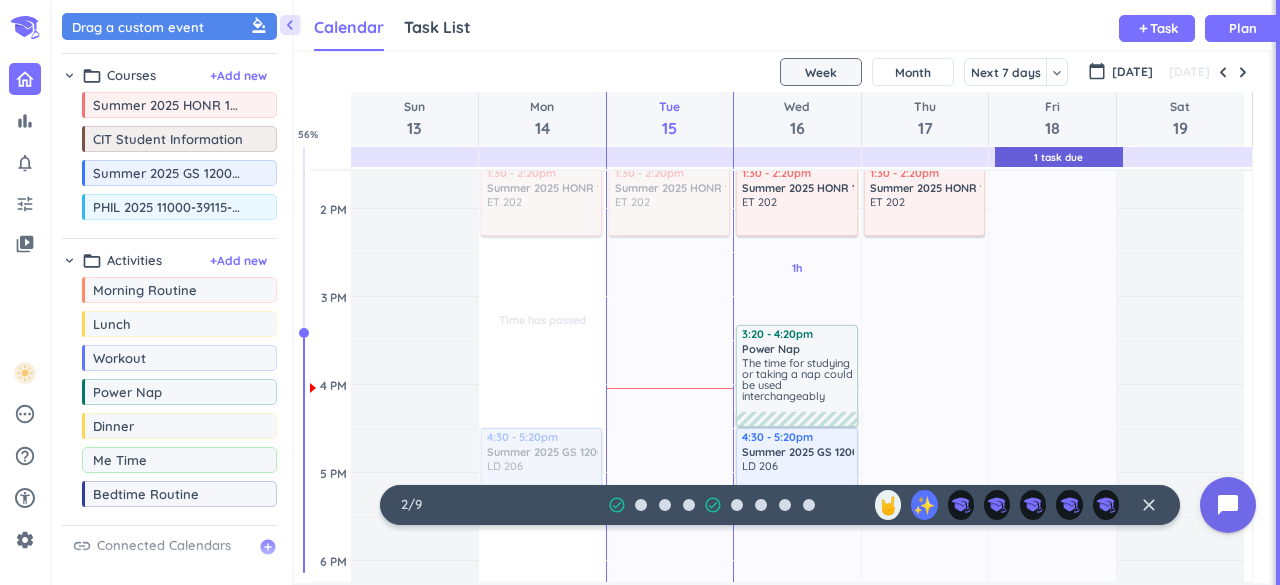 click on "Me Time" at bounding box center [184, 460] 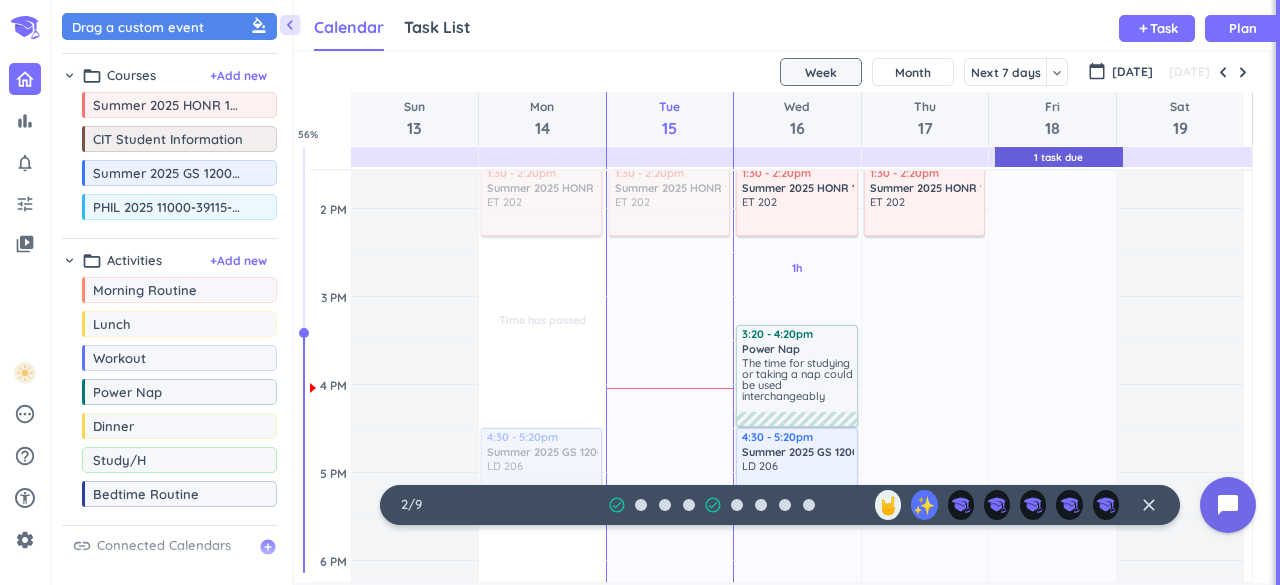 type on "Study/Hw" 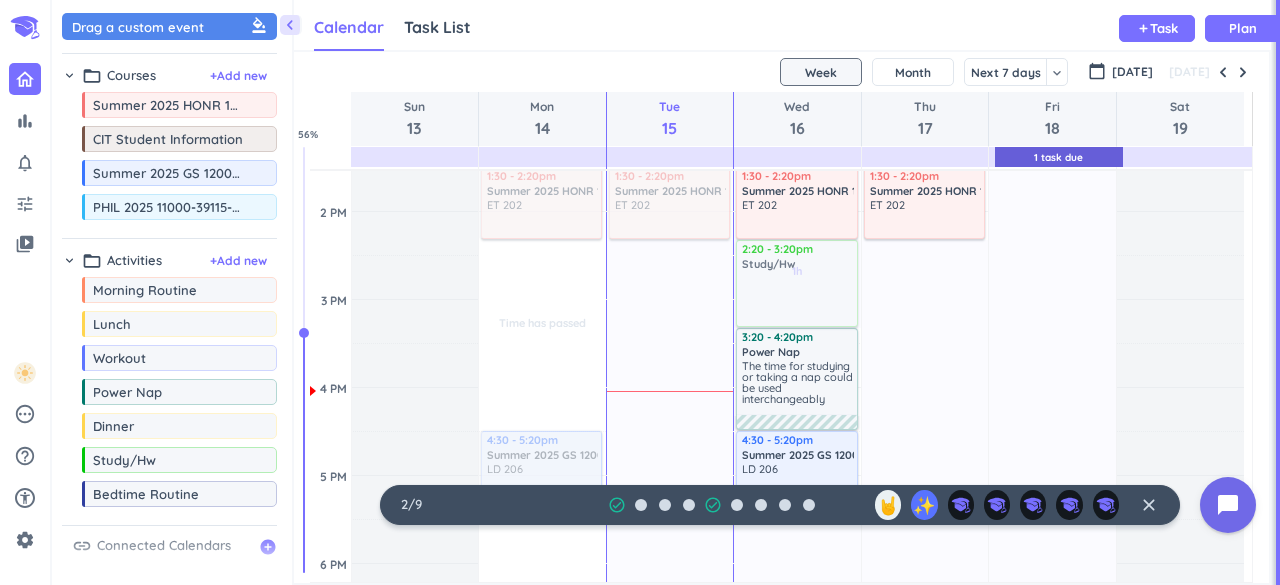 scroll, scrollTop: 838, scrollLeft: 0, axis: vertical 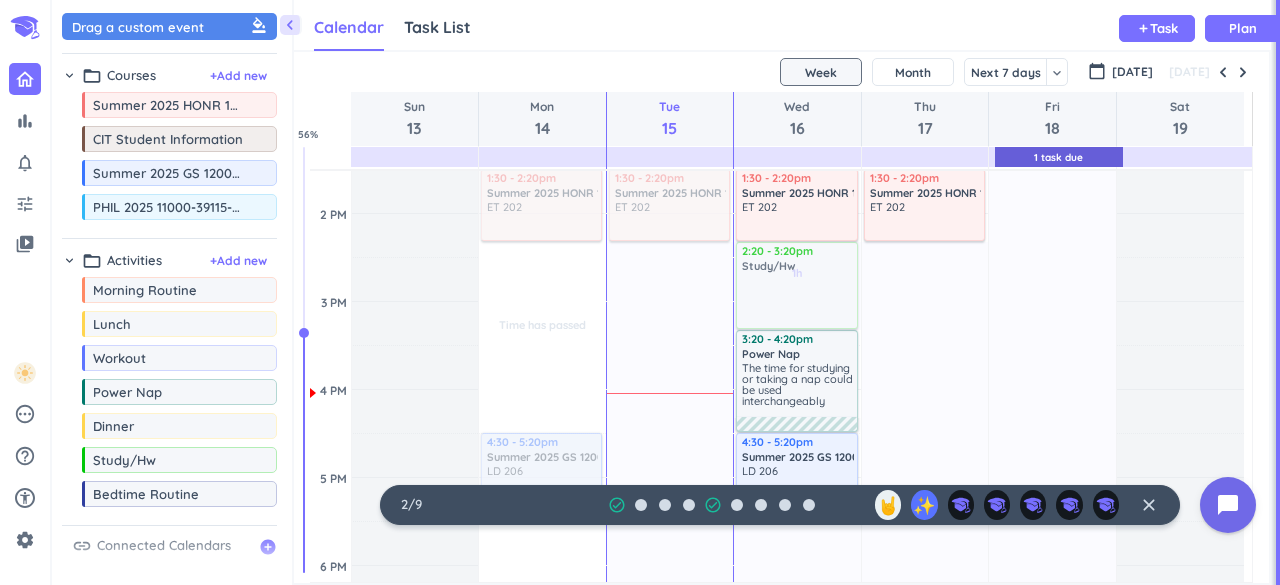 drag, startPoint x: 159, startPoint y: 469, endPoint x: 789, endPoint y: 251, distance: 666.6513 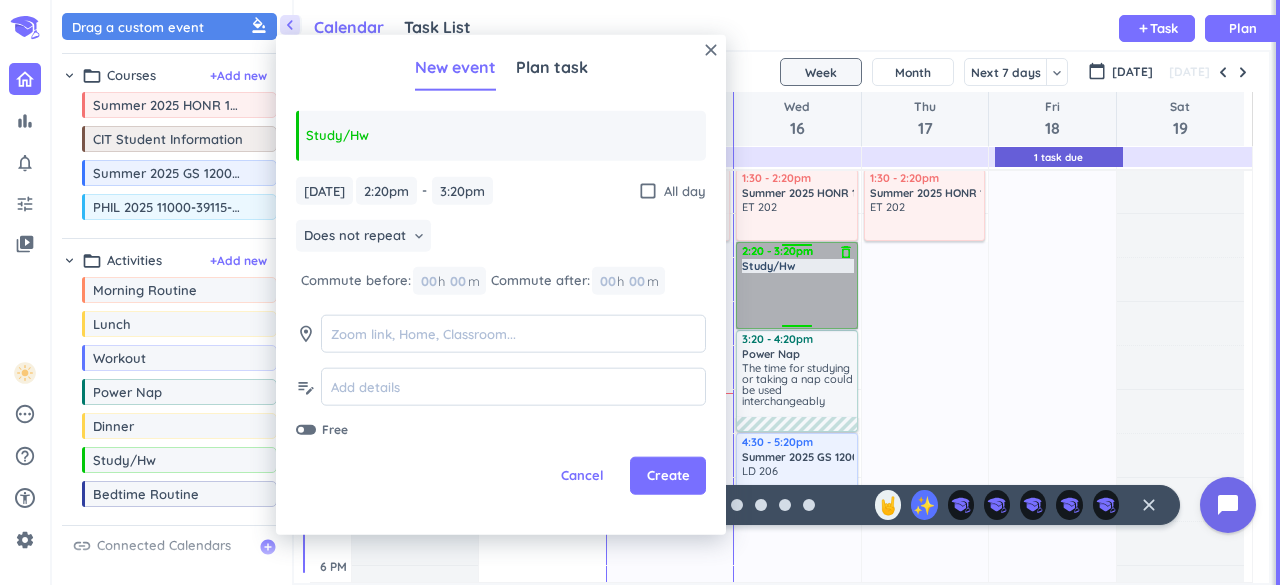 drag, startPoint x: 795, startPoint y: 244, endPoint x: 788, endPoint y: 283, distance: 39.623226 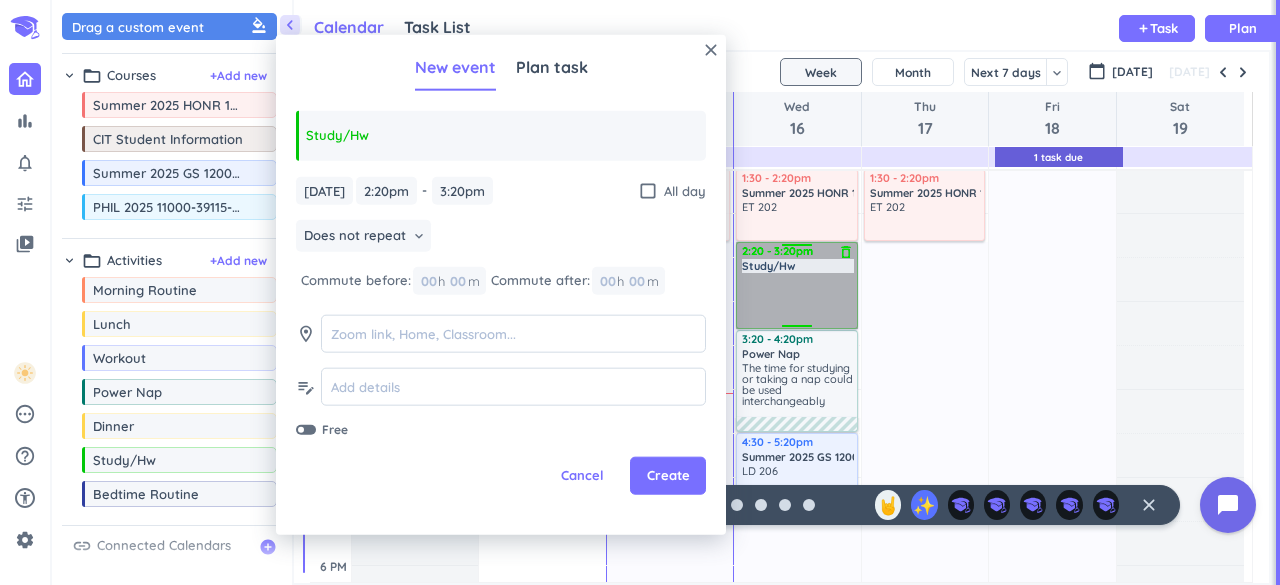 click on "2:20 - 3:20pm Study/Hw delete_outline" at bounding box center [796, 285] 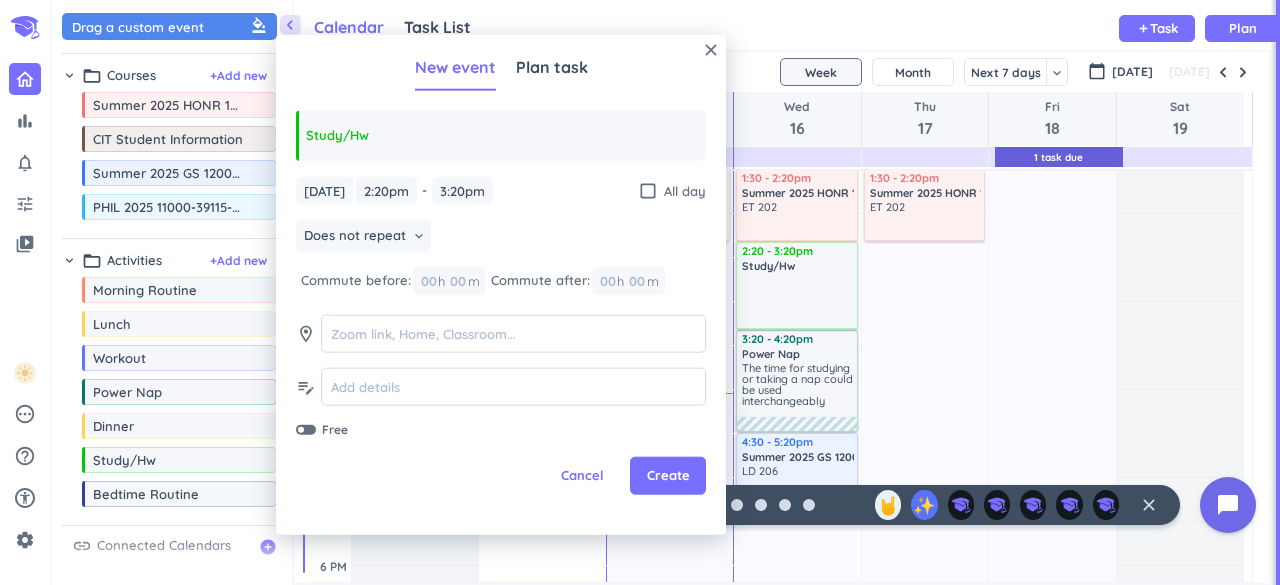 click on "9h 40m Past due Plan" at bounding box center (925, 667) 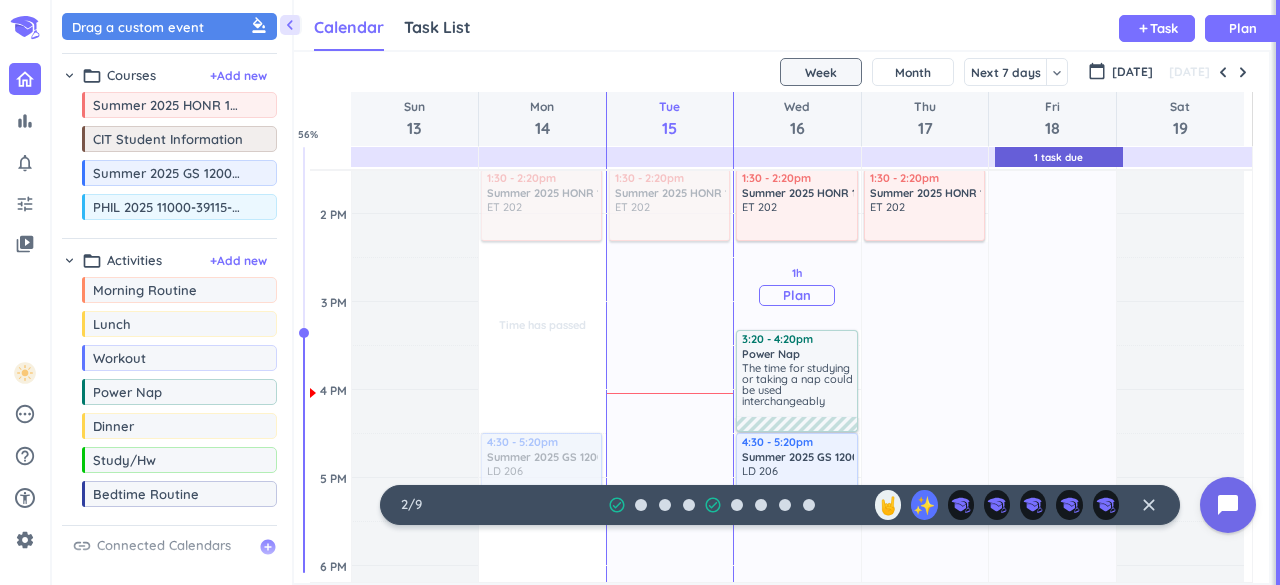 click on "Plan" at bounding box center (797, 295) 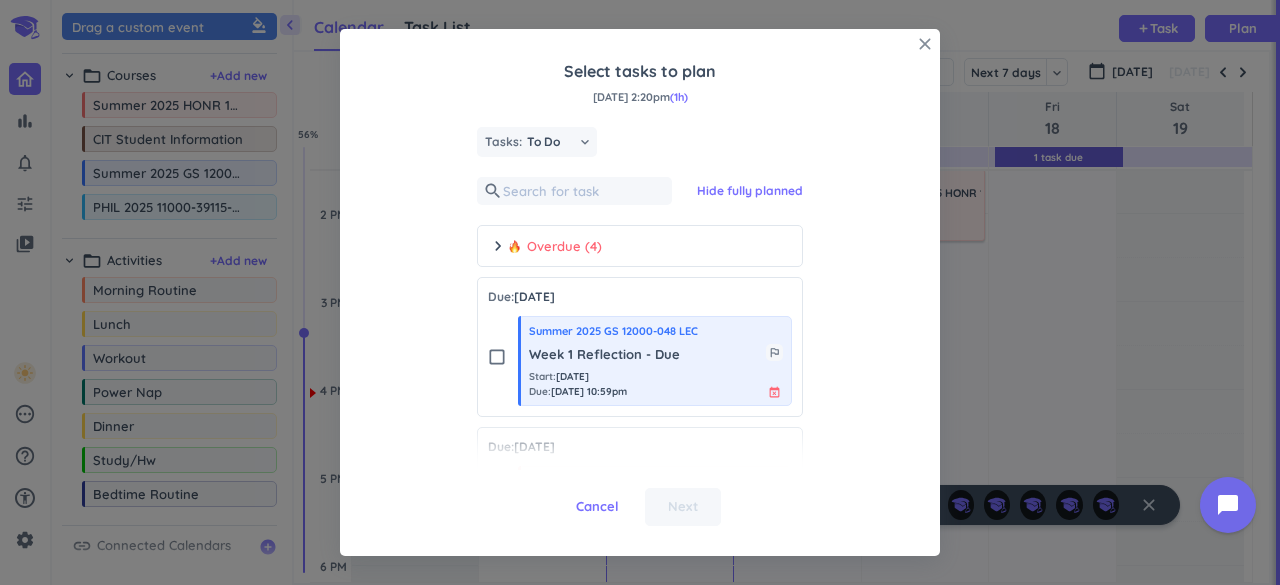 click on "close" at bounding box center [925, 44] 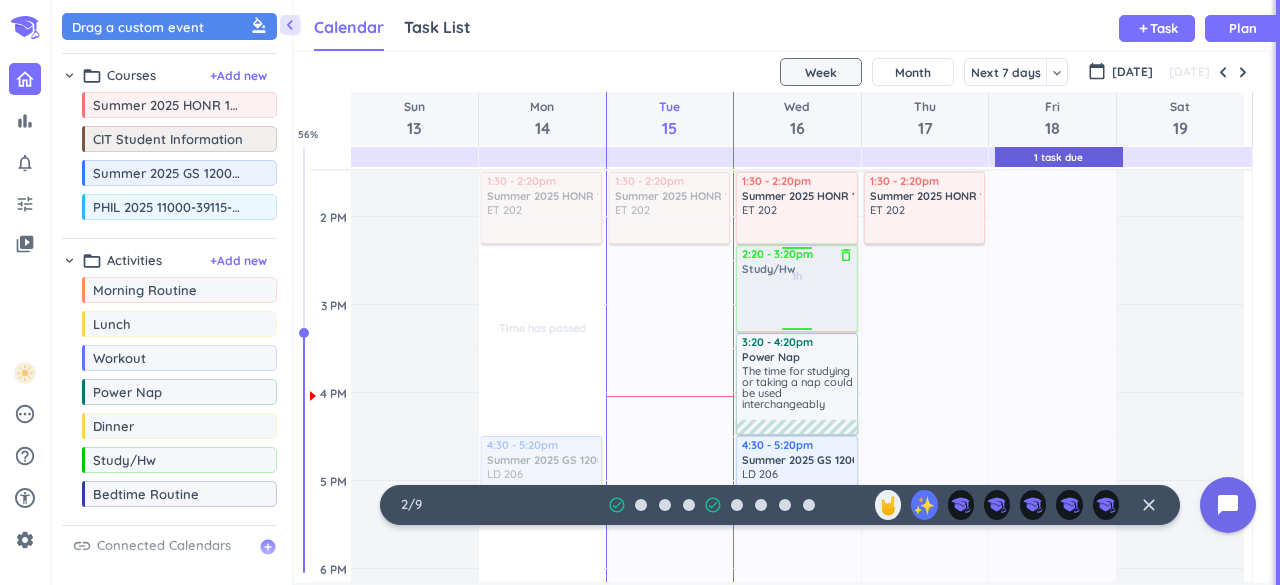 scroll, scrollTop: 835, scrollLeft: 0, axis: vertical 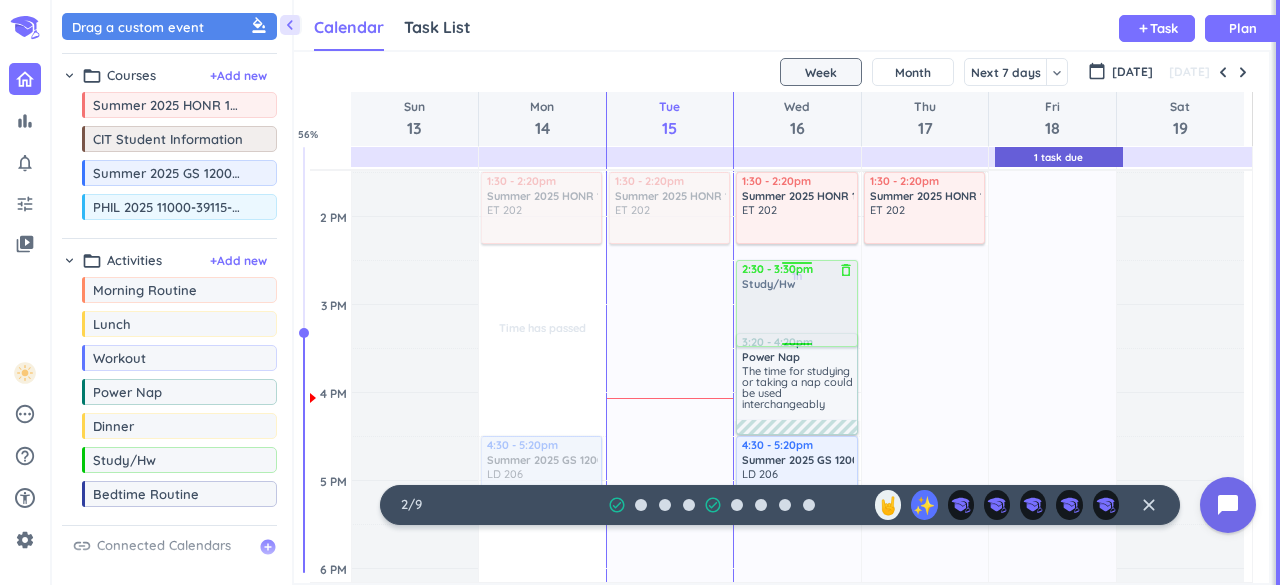 drag, startPoint x: 140, startPoint y: 470, endPoint x: 808, endPoint y: 264, distance: 699.0422 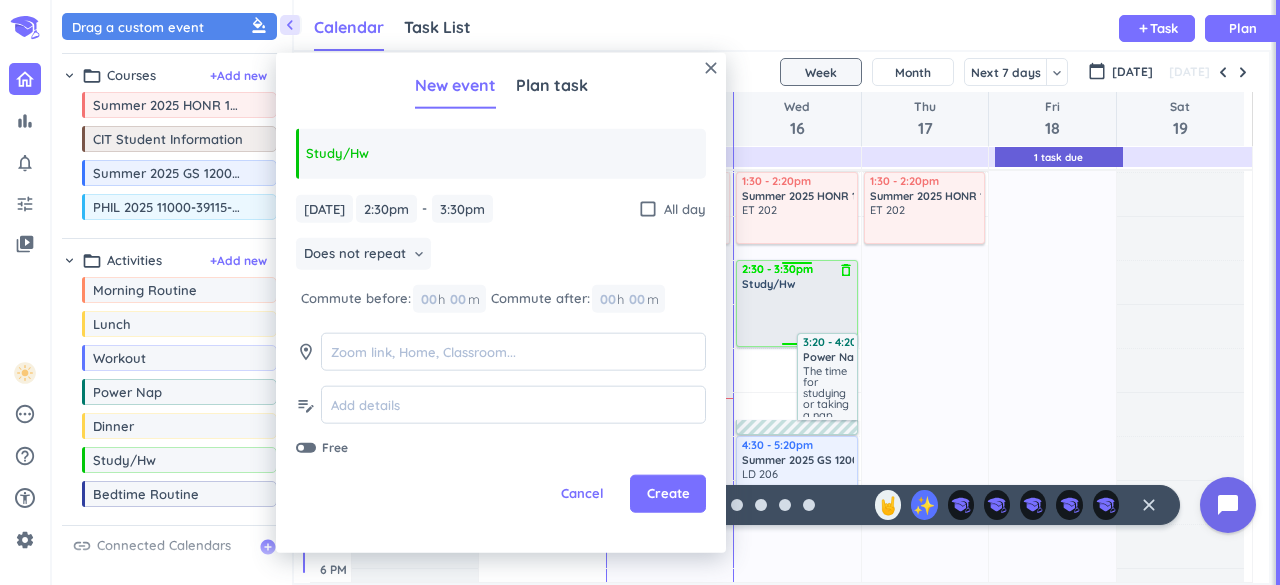 click at bounding box center [797, 318] 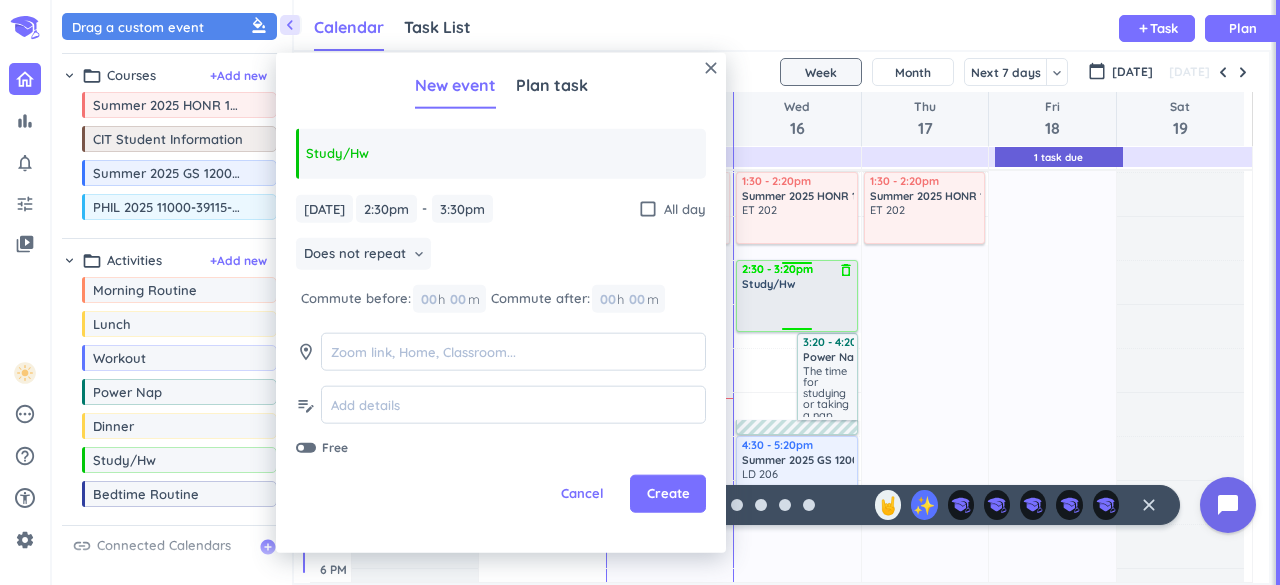 drag, startPoint x: 789, startPoint y: 343, endPoint x: 794, endPoint y: 327, distance: 16.763054 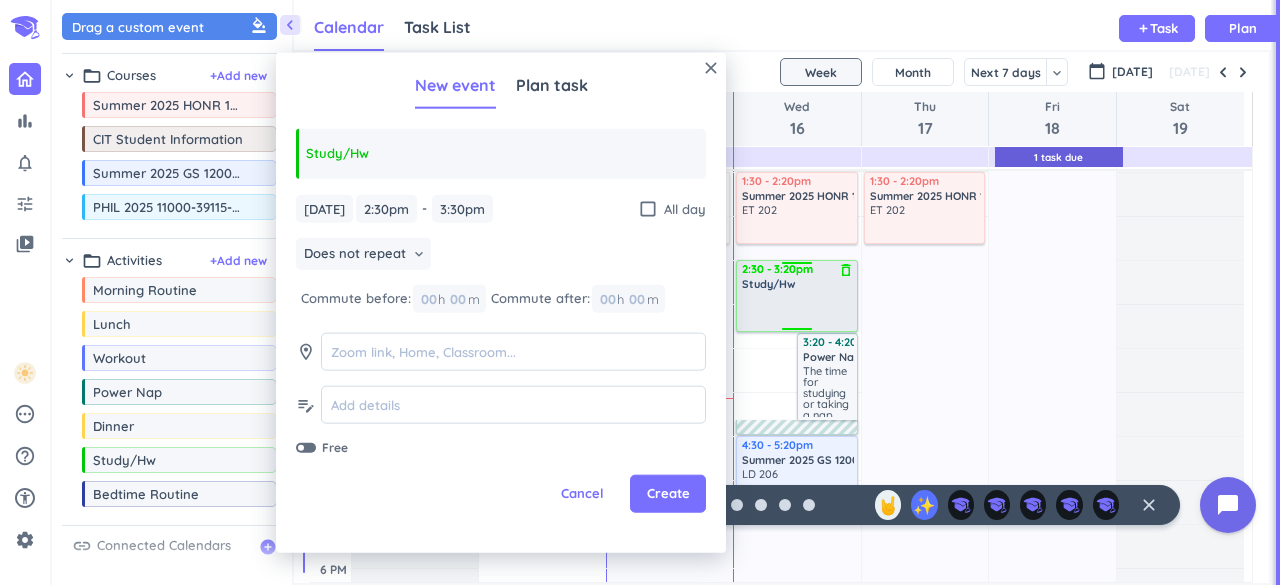 click on "2h 30m Past due Plan 1h  Past due Plan 6h 40m Past due Plan 05m Extra 15m Extra Adjust Awake Time Adjust Awake Time 2:30 - 3:30pm Study/Hw delete_outline 3:20 - 4:20pm Power Nap delete_outline The time for studying or taking a nap could be used interchangeably  11am - 12:30pm PHIL 2025 11000-39115-002 (Lecture) delete_outline ET 308 12:35 - 1:15pm Lunch delete_outline Campus Center; 11am-2pm, $15 Crimson Card a day, & the Market; 11am-5pm 1:30 - 2:20pm Summer 2025 HONR 120 Intro to Research - Merge delete_outline ET 202 4:30 - 5:20pm Summer 2025 GS 12000-048 LEC delete_outline LD 206 2:30 - 3:20pm Study/Hw delete_outline" at bounding box center (797, 392) 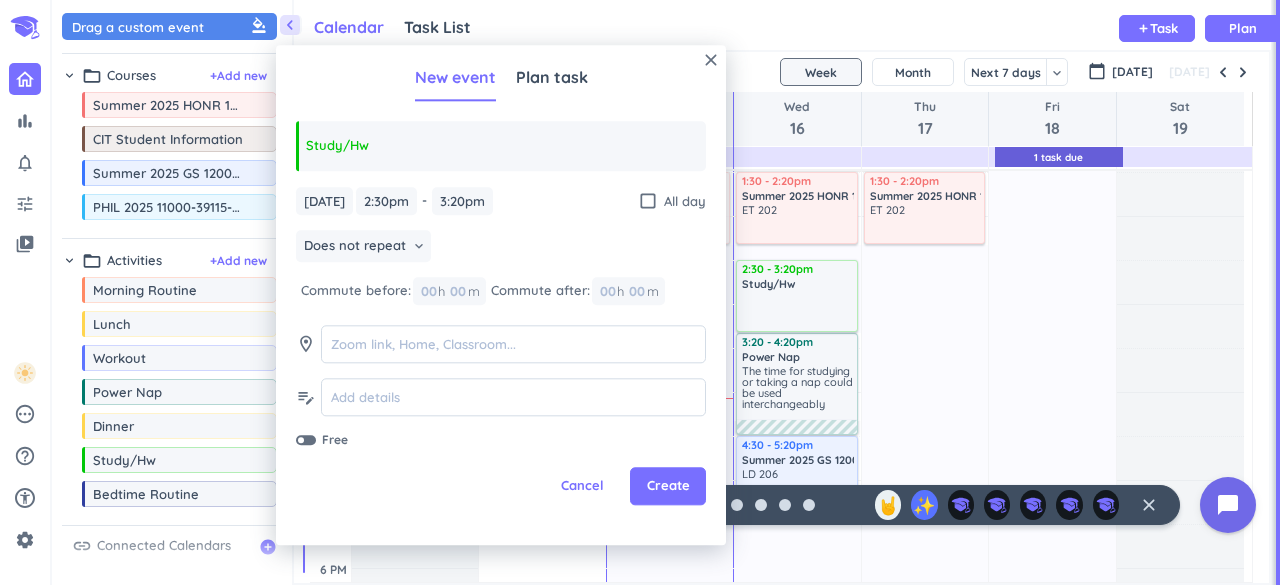 click on "9h 40m Past due Plan" at bounding box center [925, 670] 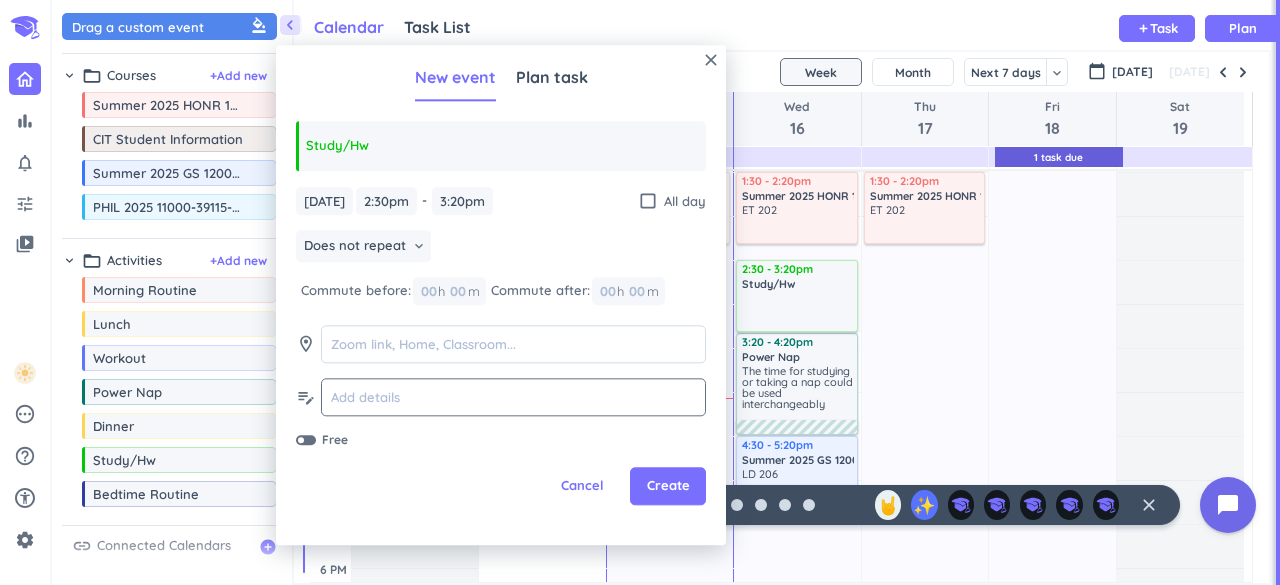 click 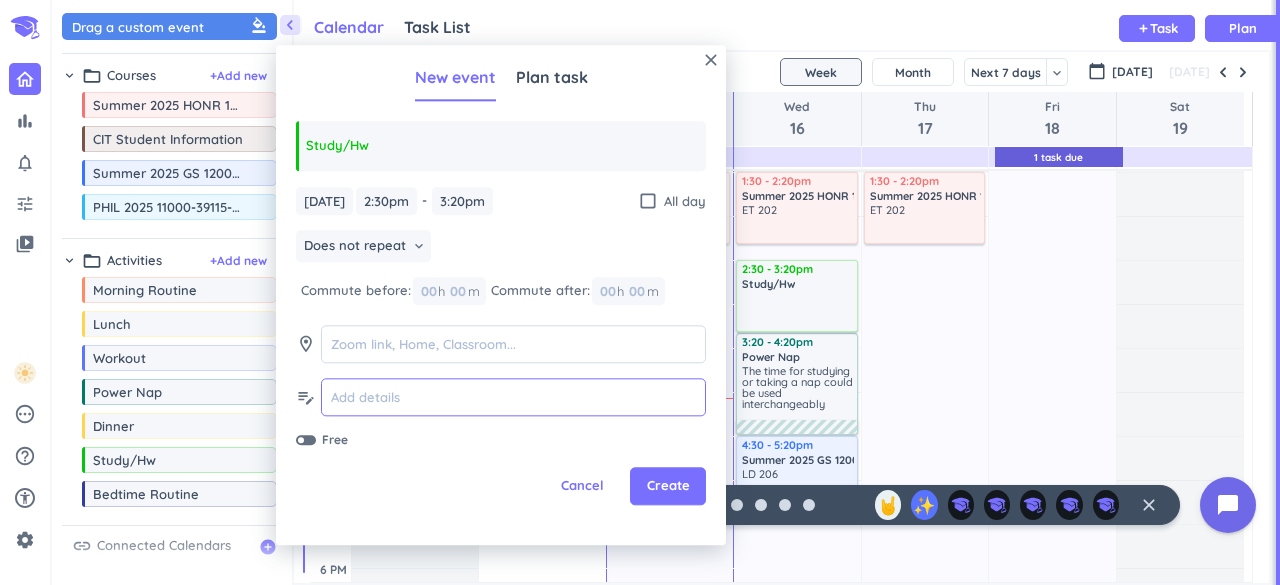 click at bounding box center [513, 397] 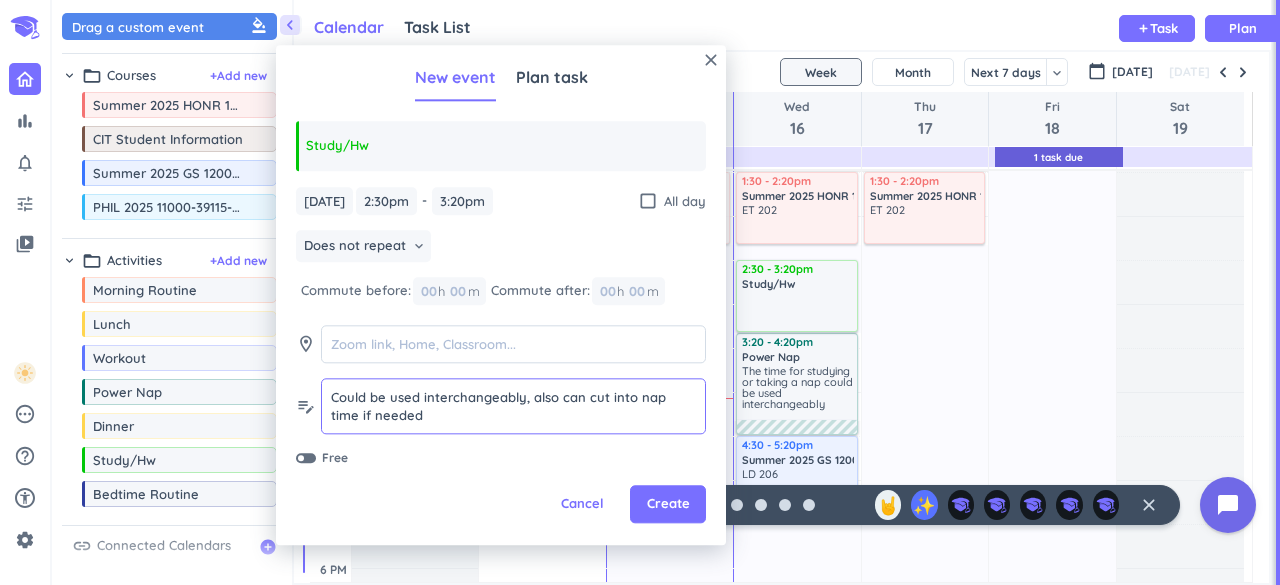 scroll, scrollTop: 18, scrollLeft: 0, axis: vertical 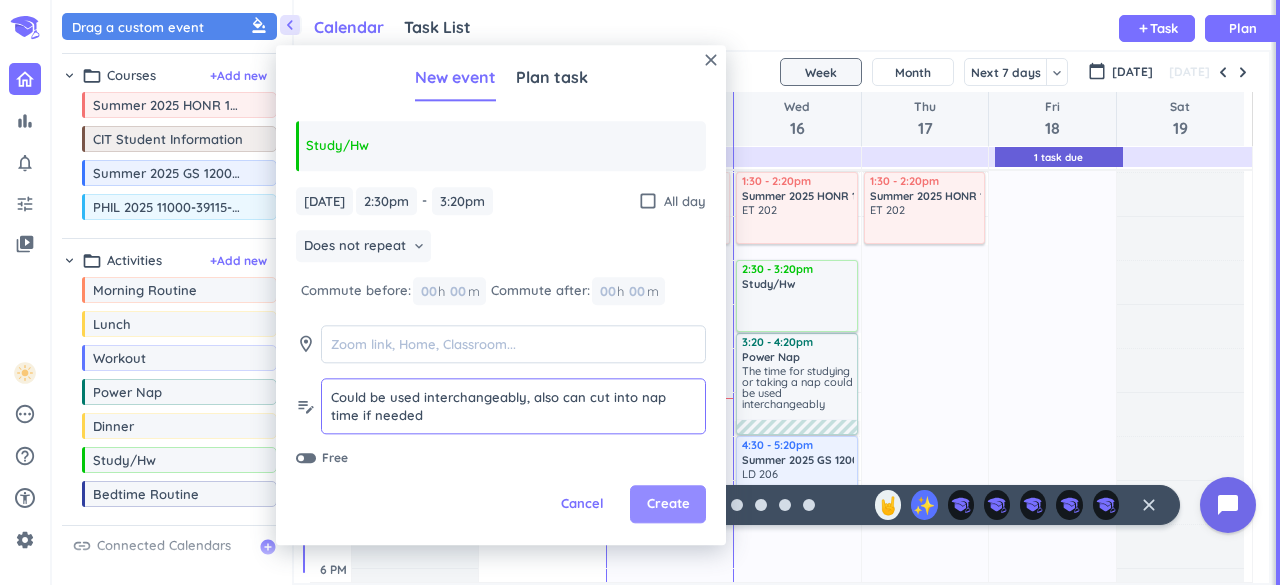 type on "Could be used interchangeably, also can cut into nap time if needed" 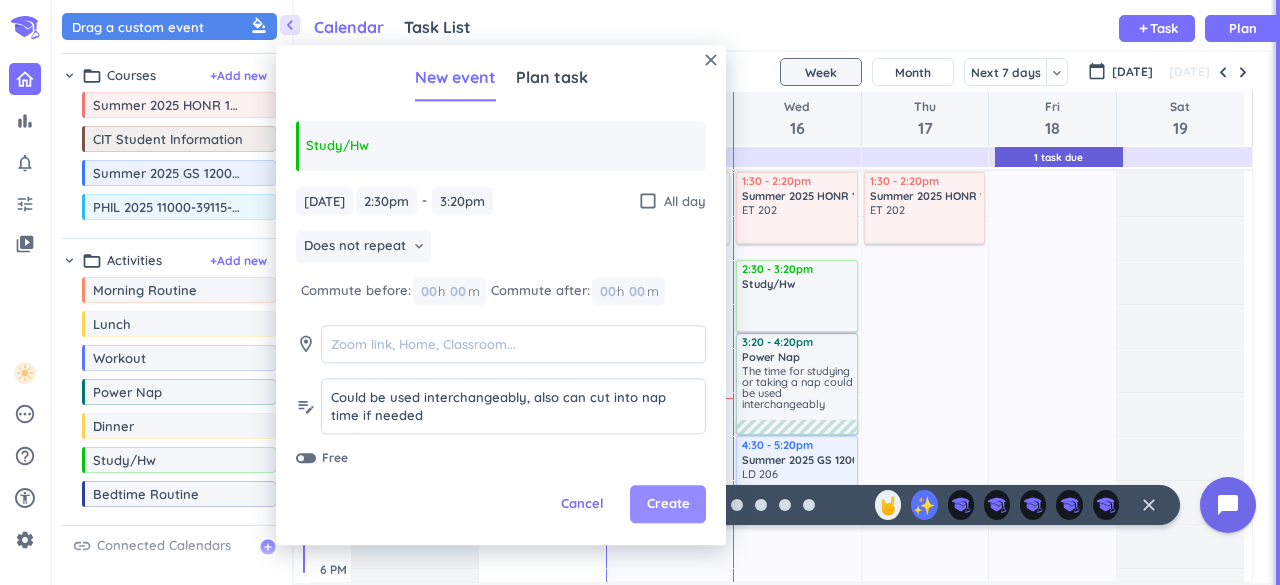 click on "Create" at bounding box center (668, 505) 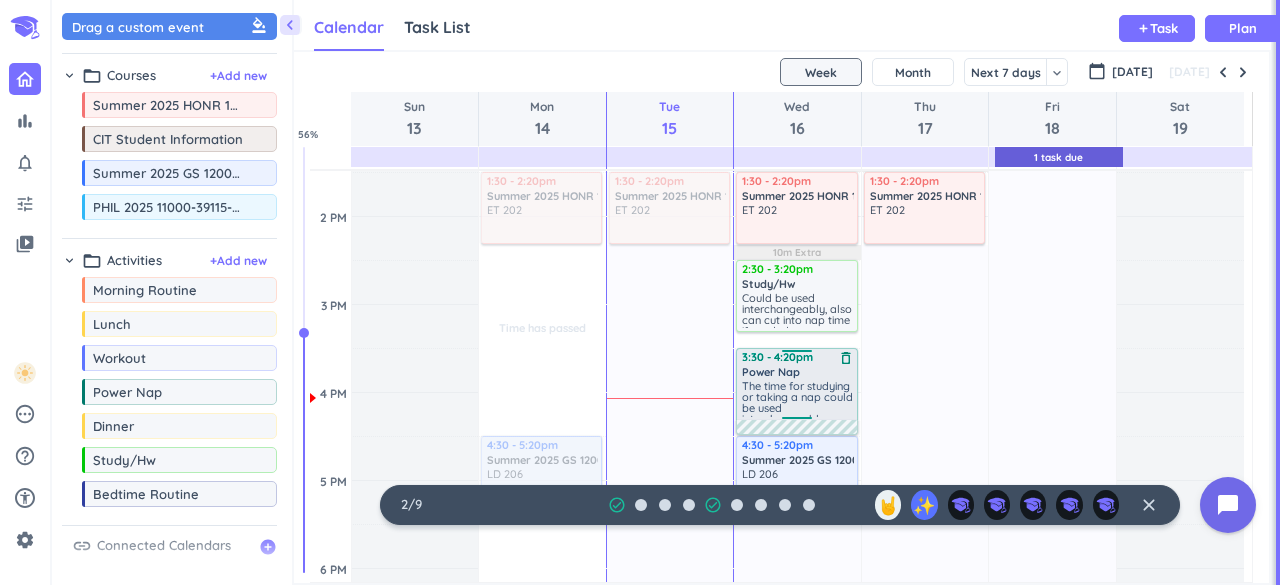 drag, startPoint x: 801, startPoint y: 333, endPoint x: 801, endPoint y: 348, distance: 15 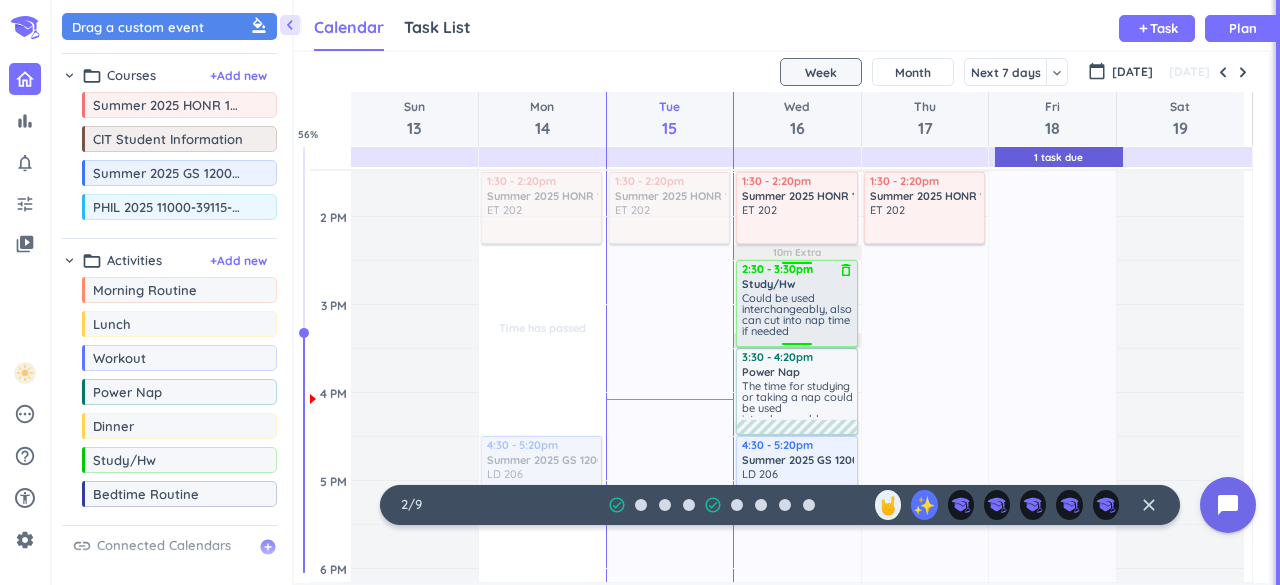 drag, startPoint x: 800, startPoint y: 332, endPoint x: 800, endPoint y: 346, distance: 14 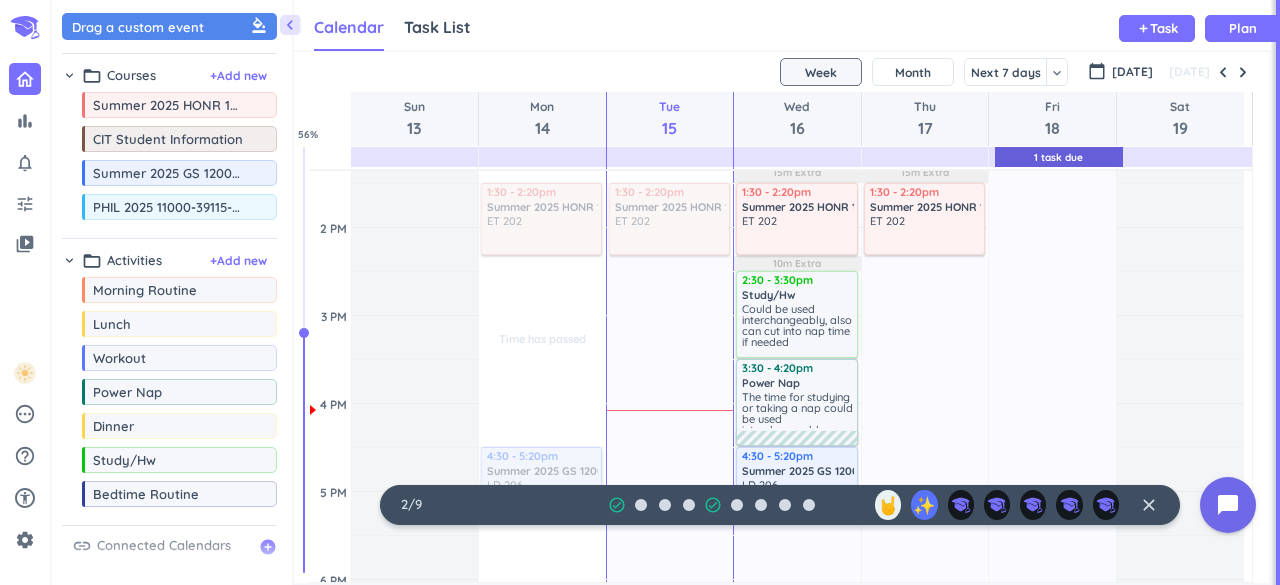scroll, scrollTop: 815, scrollLeft: 0, axis: vertical 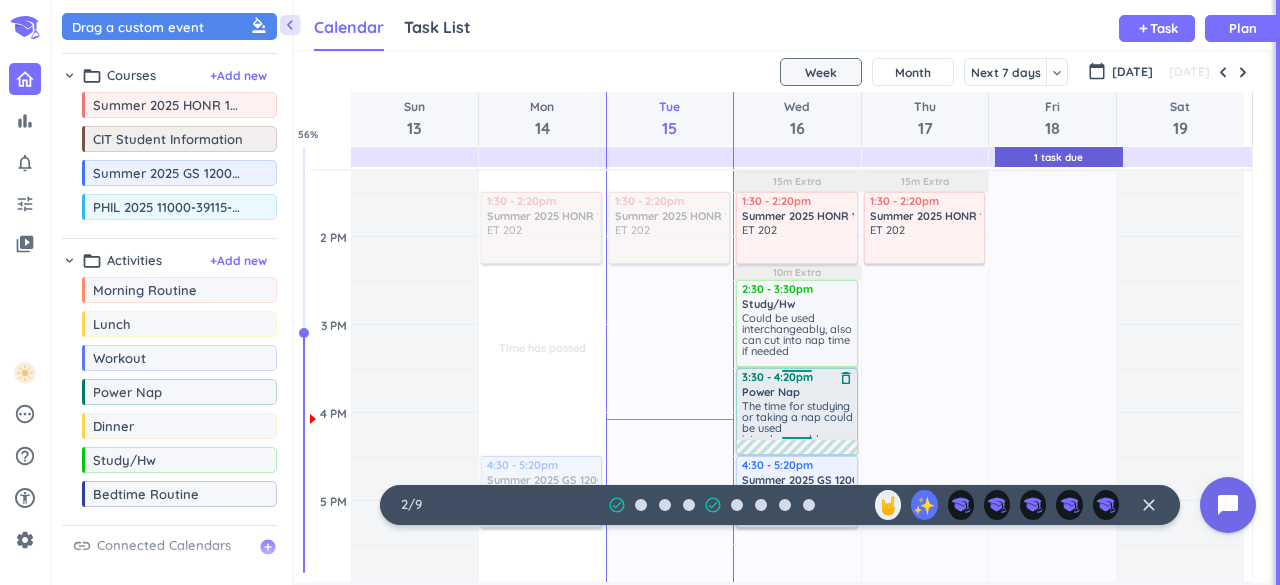 click on "Power Nap" at bounding box center [771, 392] 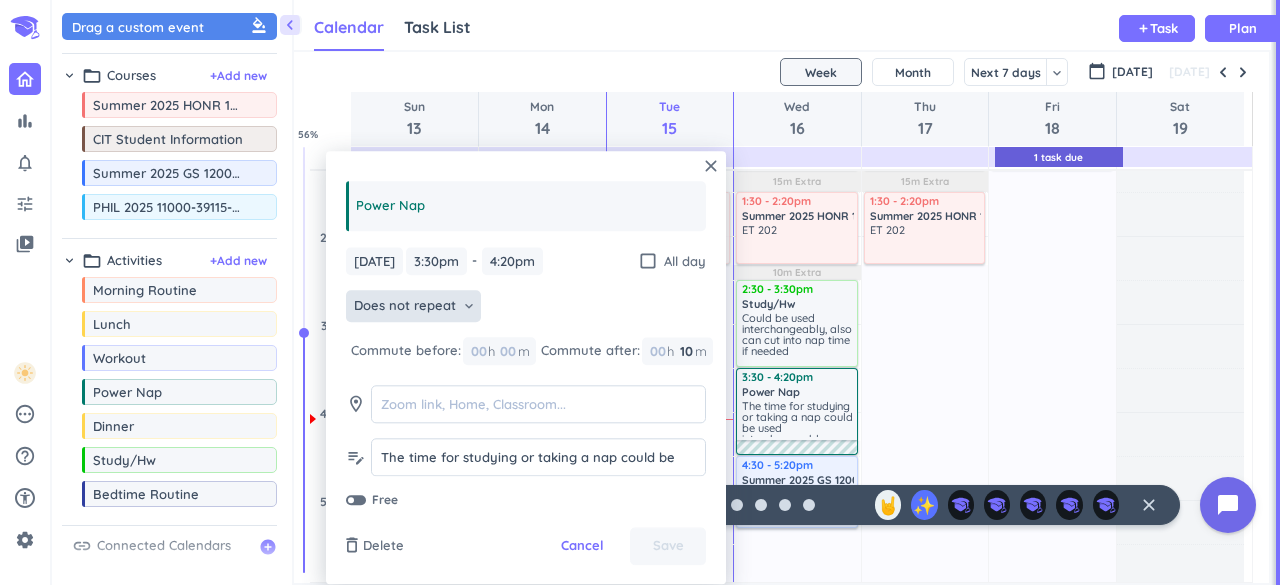 click on "Does not repeat" at bounding box center [405, 307] 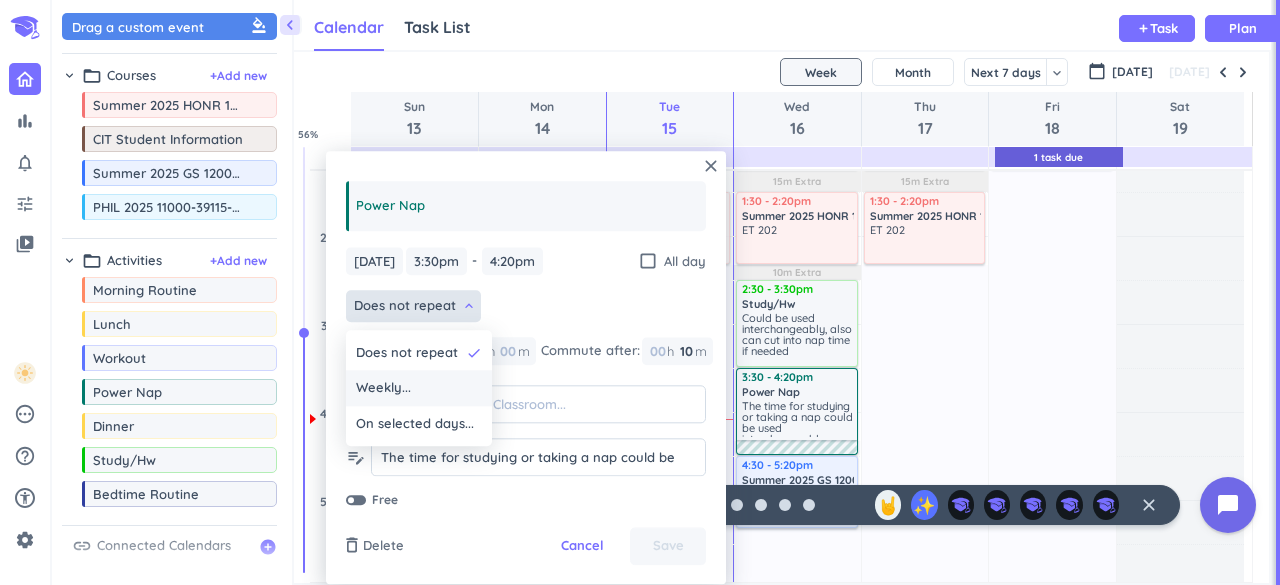 click on "Weekly..." at bounding box center [419, 389] 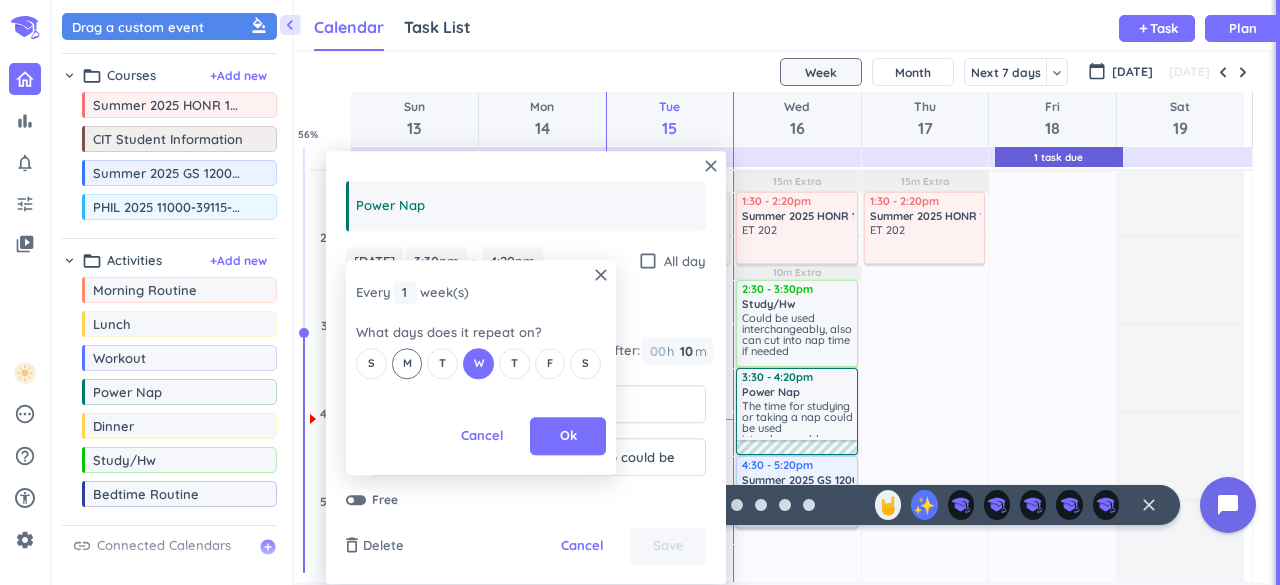 click on "M" at bounding box center (407, 363) 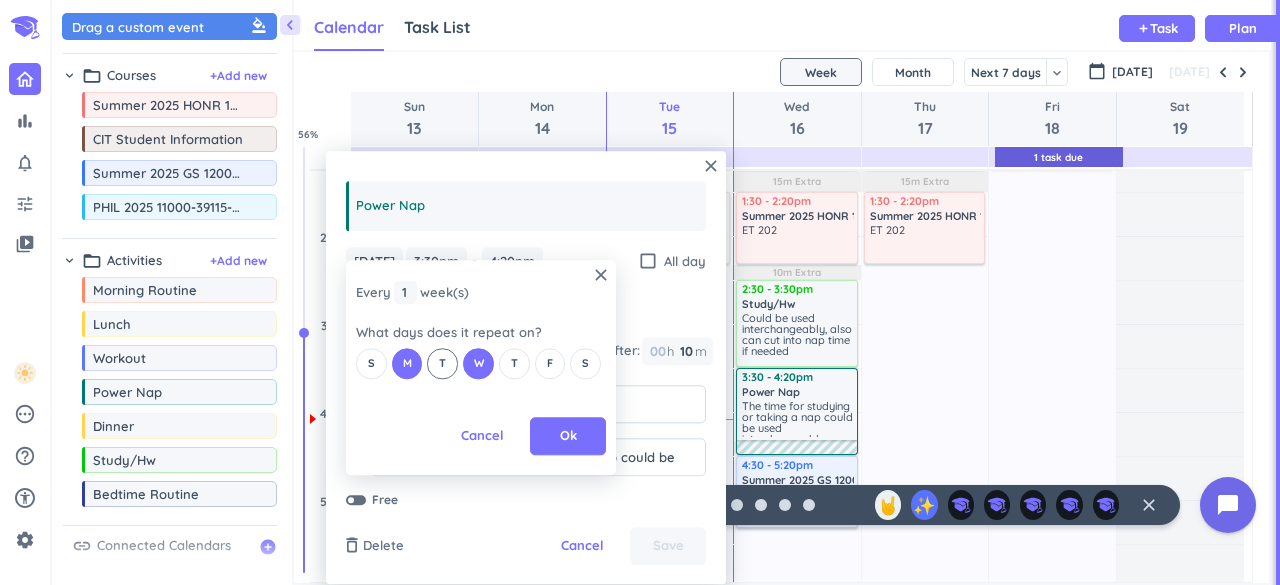 click on "T" at bounding box center (442, 363) 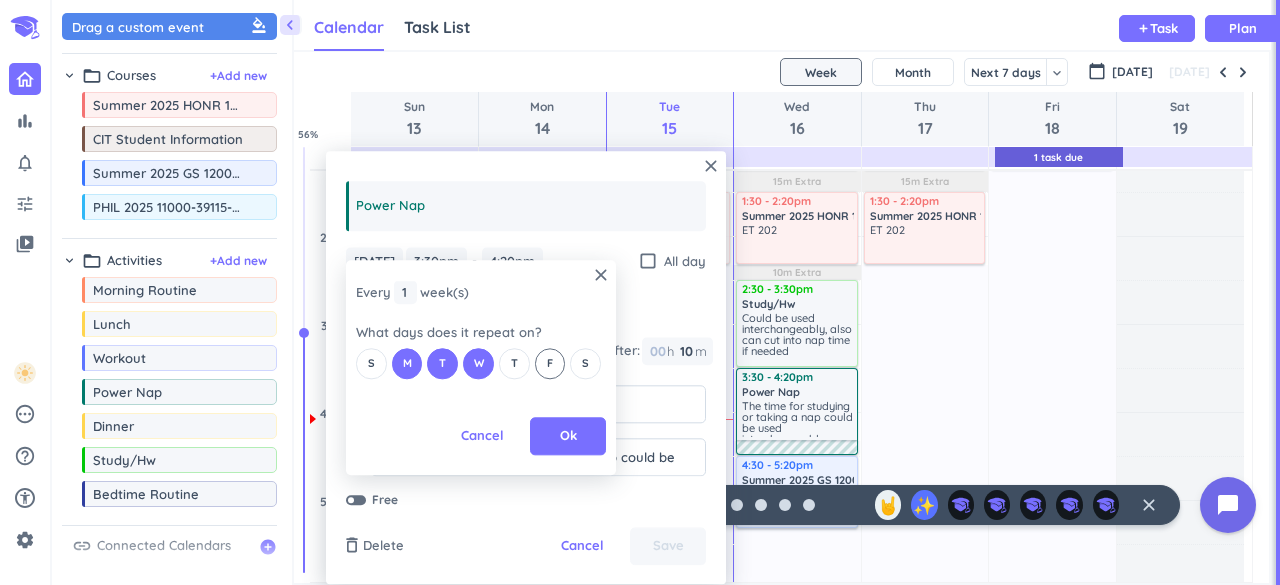 click on "F" at bounding box center [550, 363] 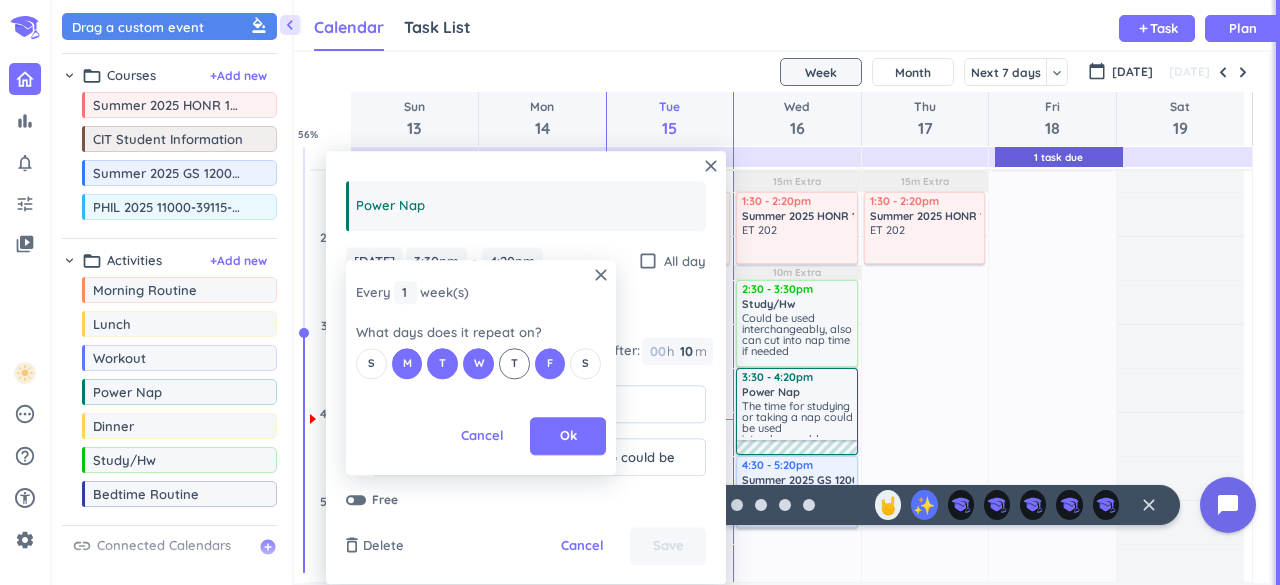 click on "T" at bounding box center (514, 363) 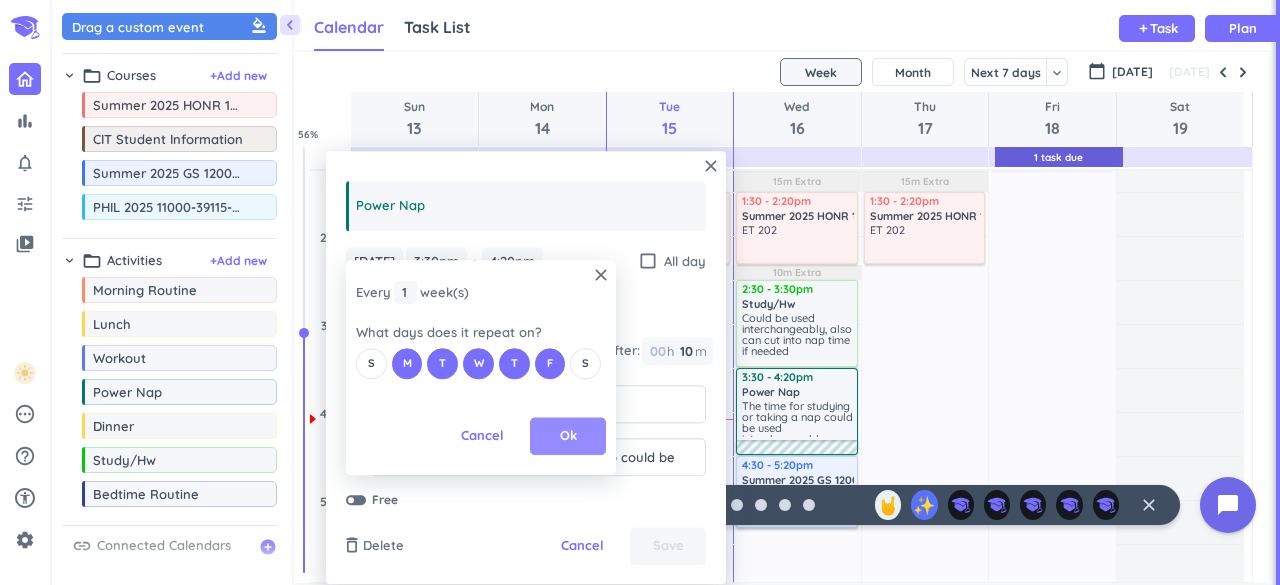 click on "Ok" at bounding box center [568, 437] 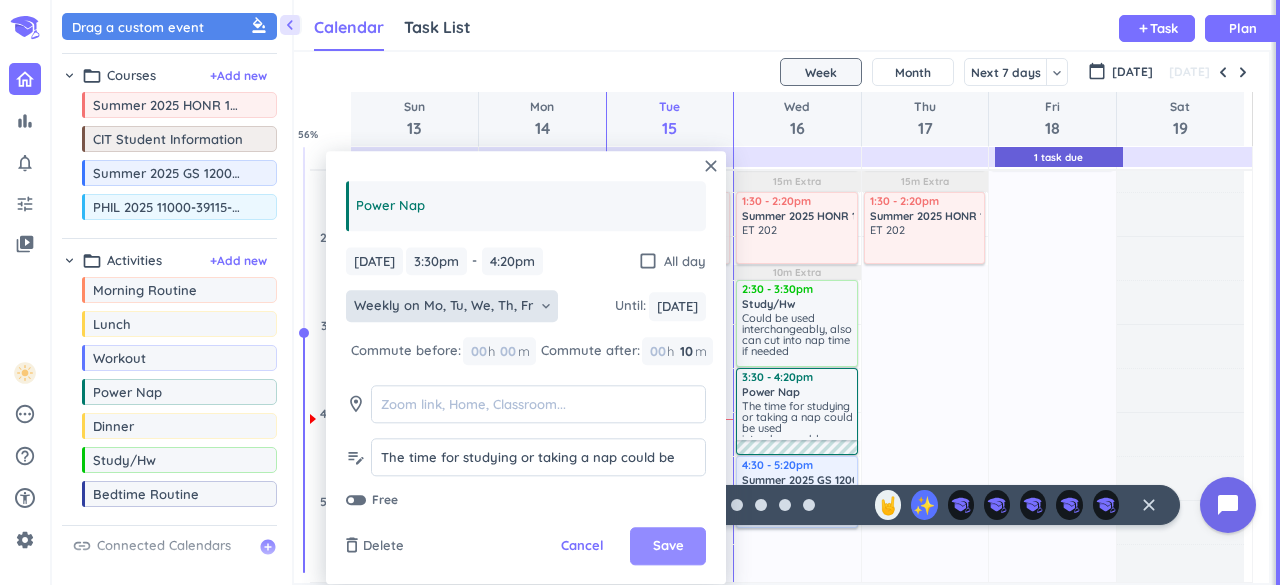 click on "Save" at bounding box center [668, 547] 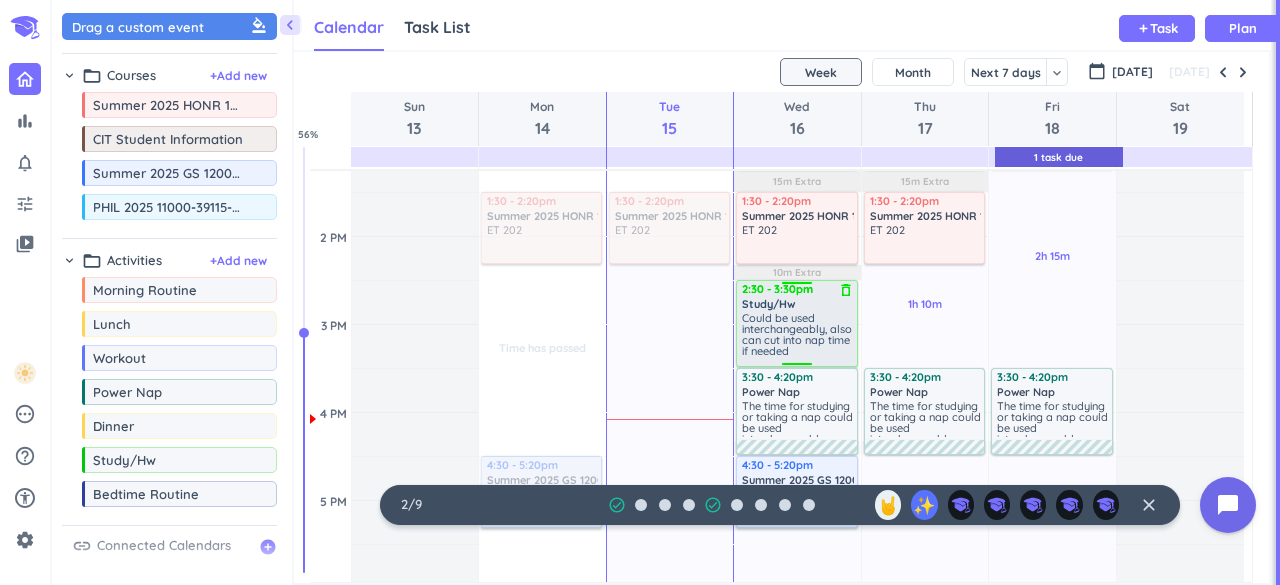 click on "Could be used interchangeably, also can cut into nap time if needed" at bounding box center (797, 334) 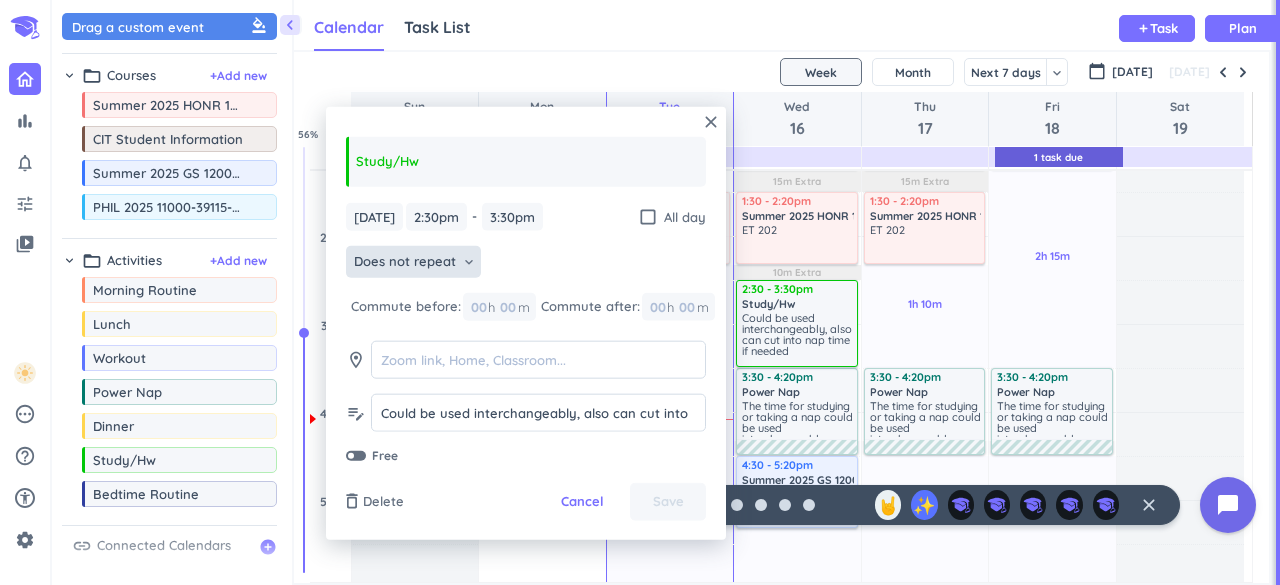 click on "Does not repeat" at bounding box center (405, 262) 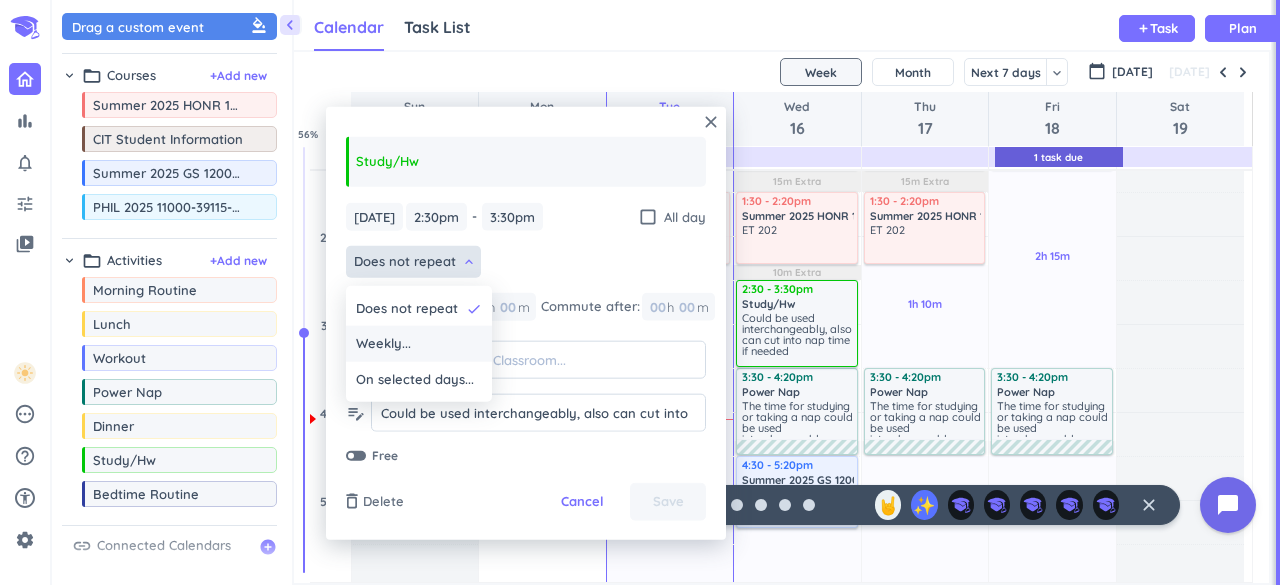 click on "Weekly..." at bounding box center (419, 344) 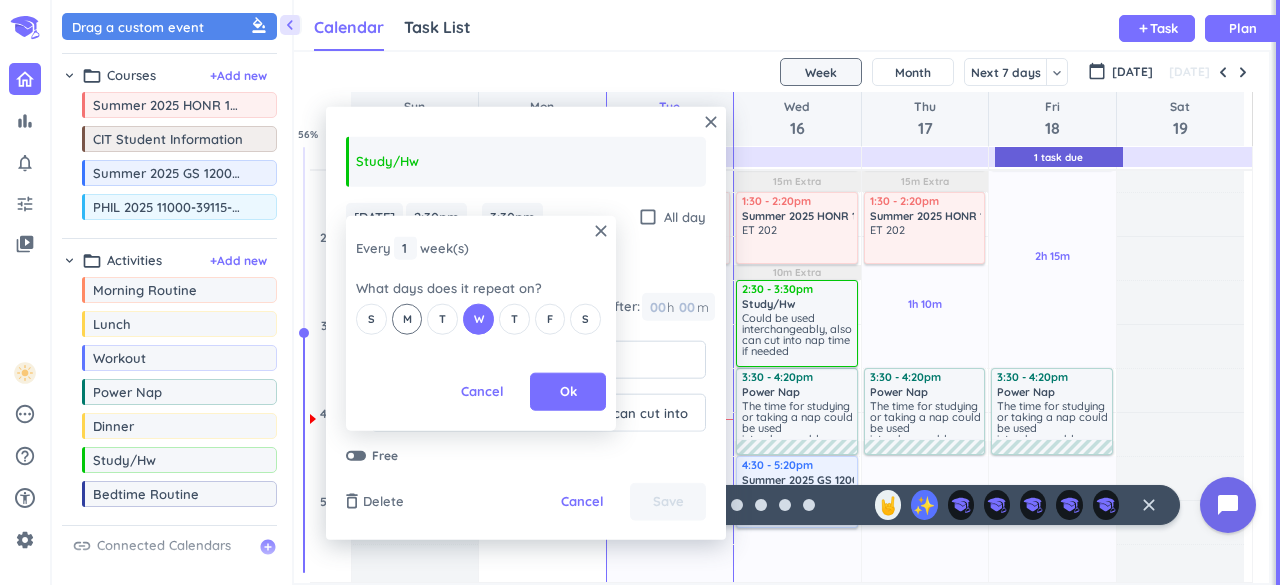 click on "M" at bounding box center [407, 318] 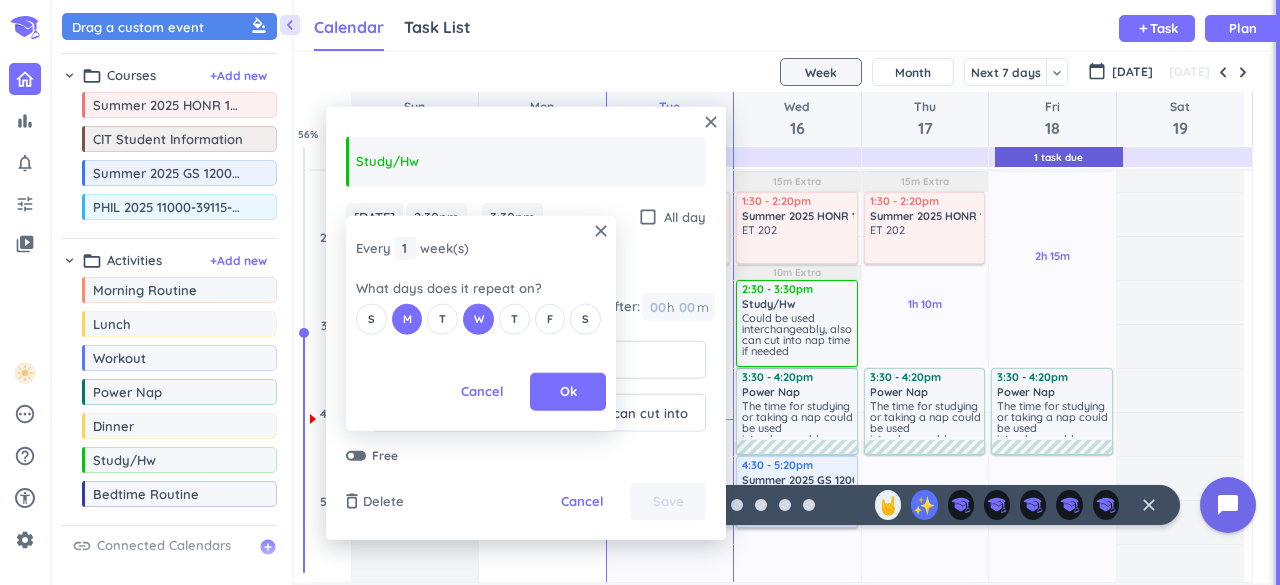 click on "S M T W T F S" at bounding box center (481, 318) 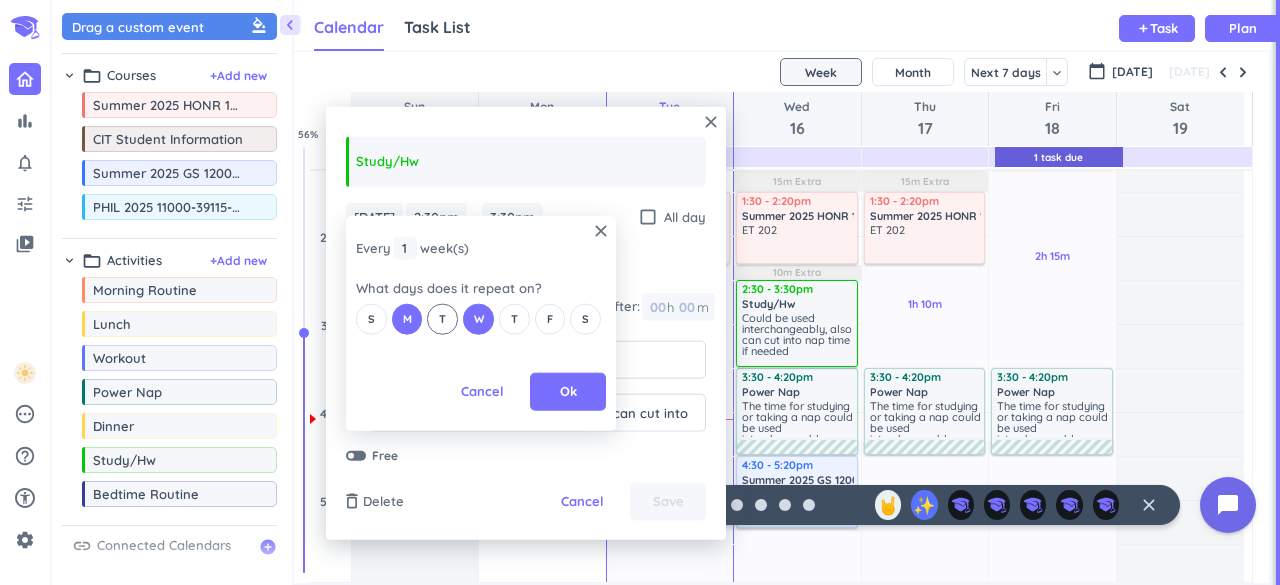 click on "T" at bounding box center [442, 319] 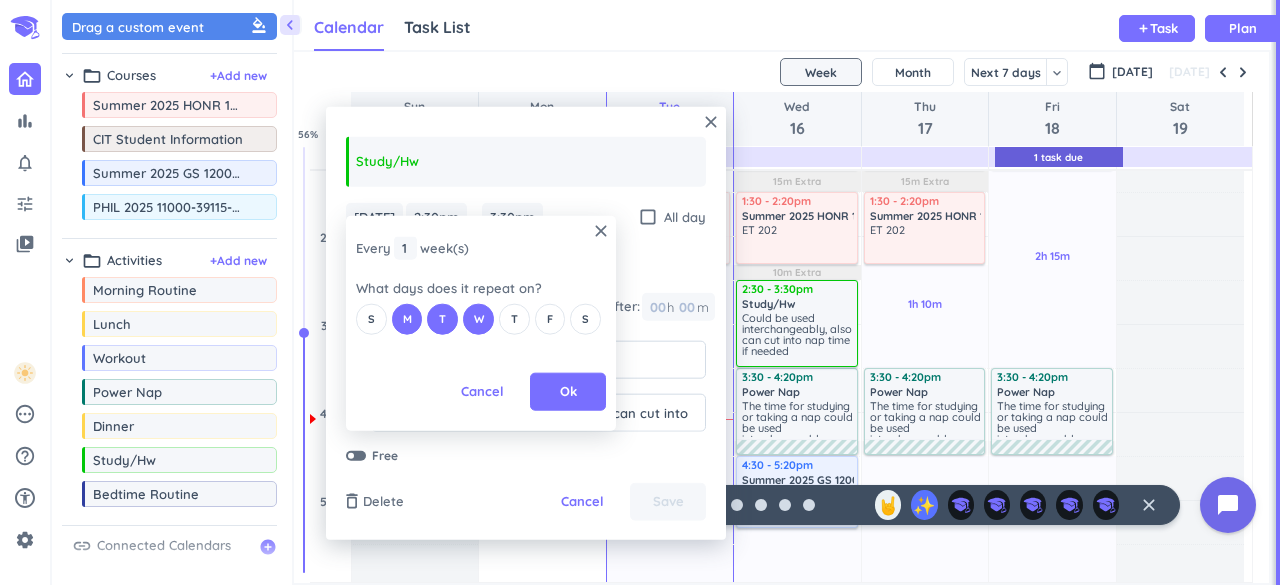 click on "S M T W T F S" at bounding box center (481, 318) 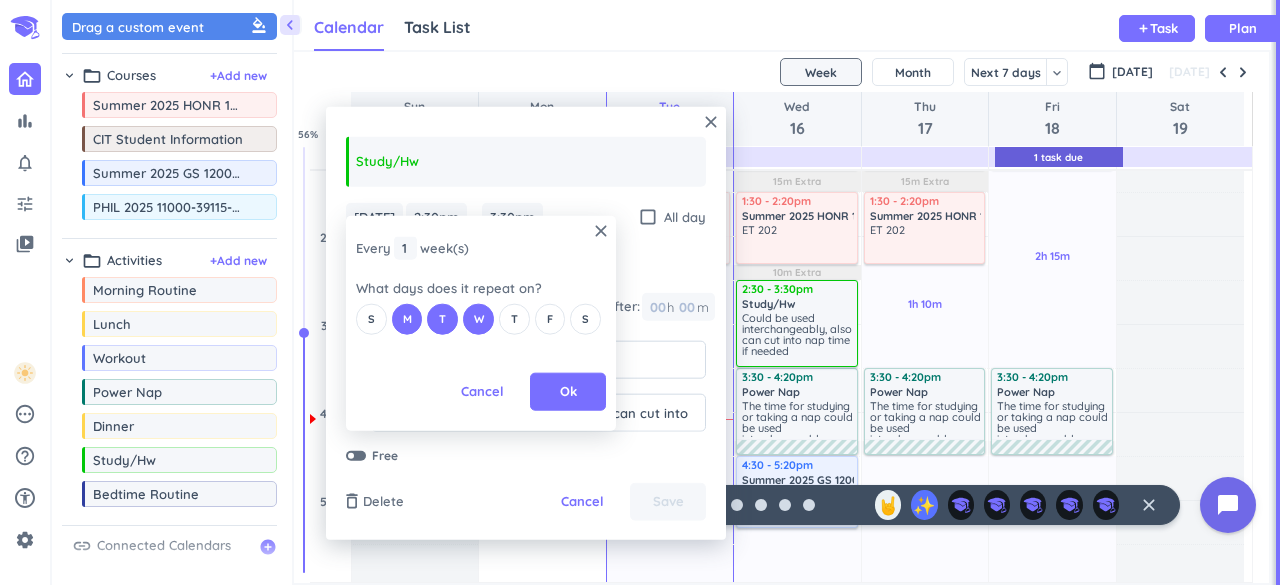 click on "S M T W T F S" at bounding box center [481, 318] 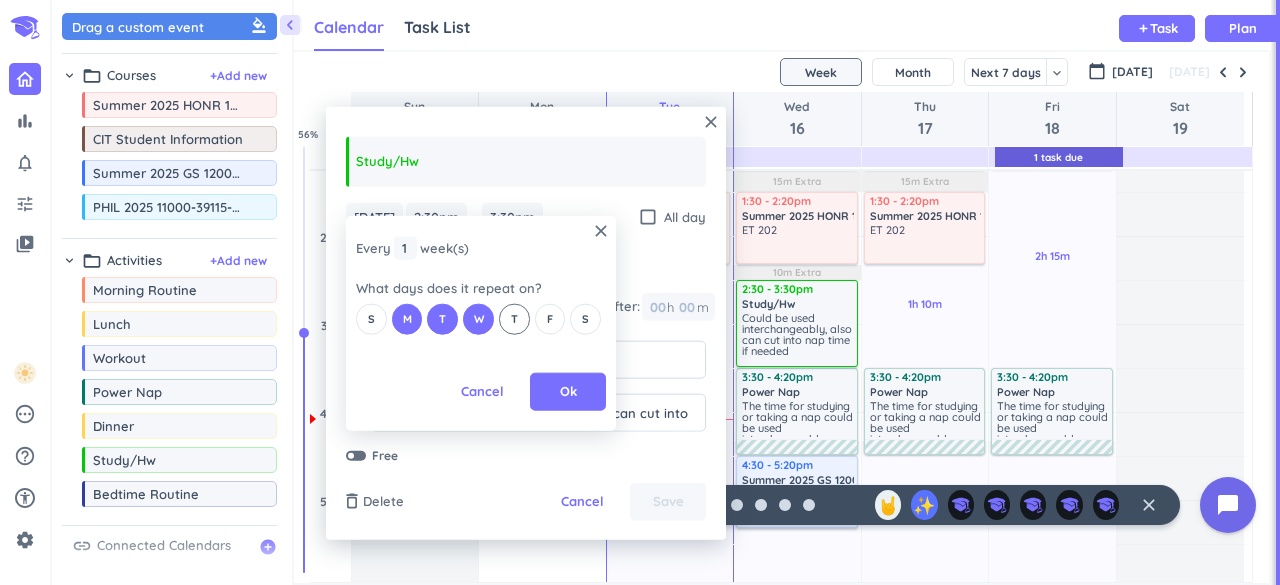 click on "T" at bounding box center (514, 318) 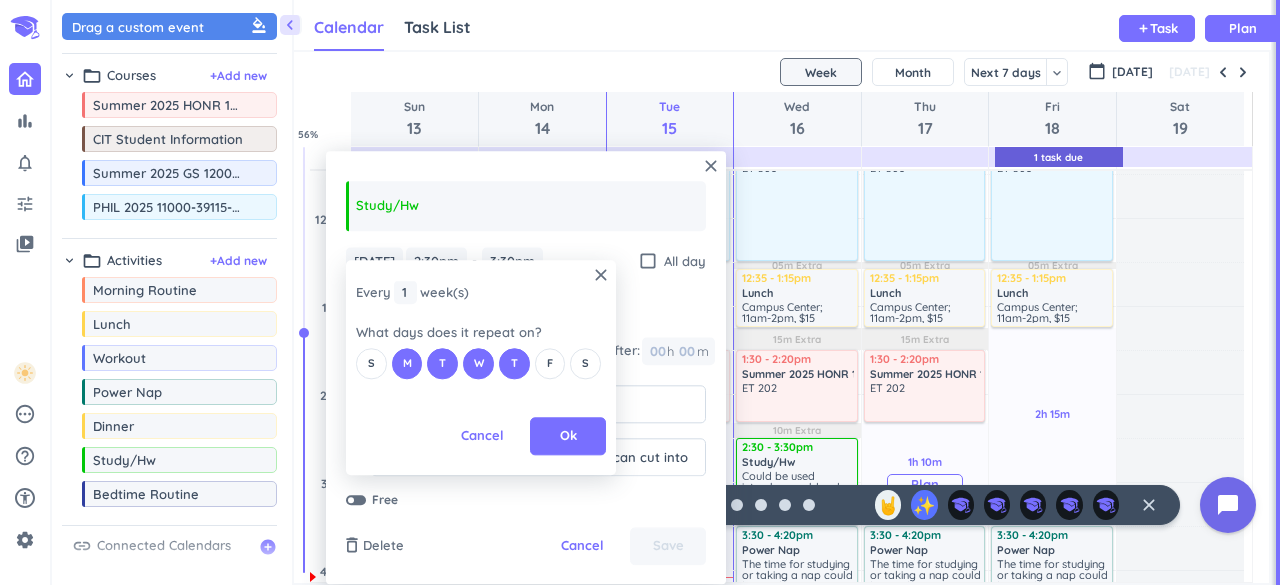 scroll, scrollTop: 658, scrollLeft: 0, axis: vertical 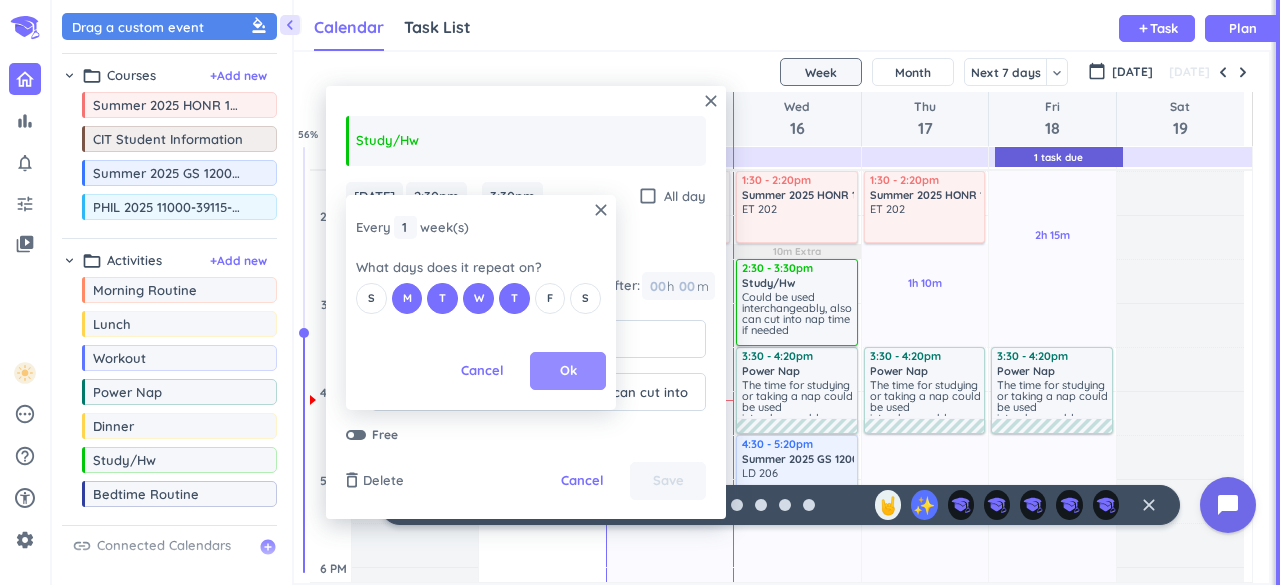 click on "Ok" at bounding box center [568, 371] 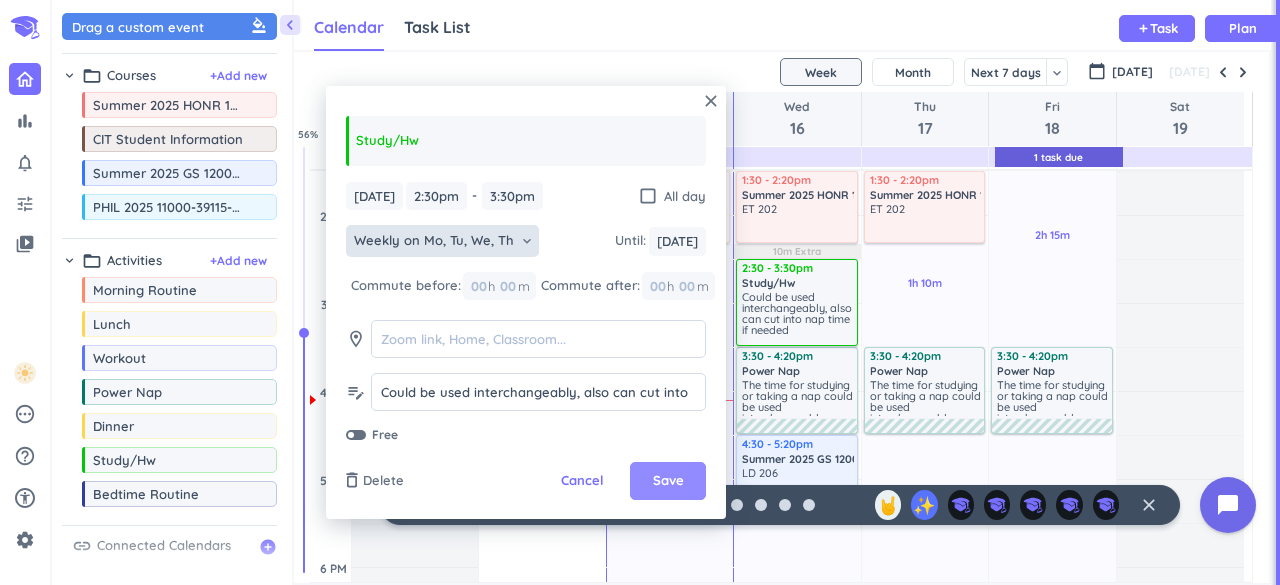 click on "Save" at bounding box center [668, 481] 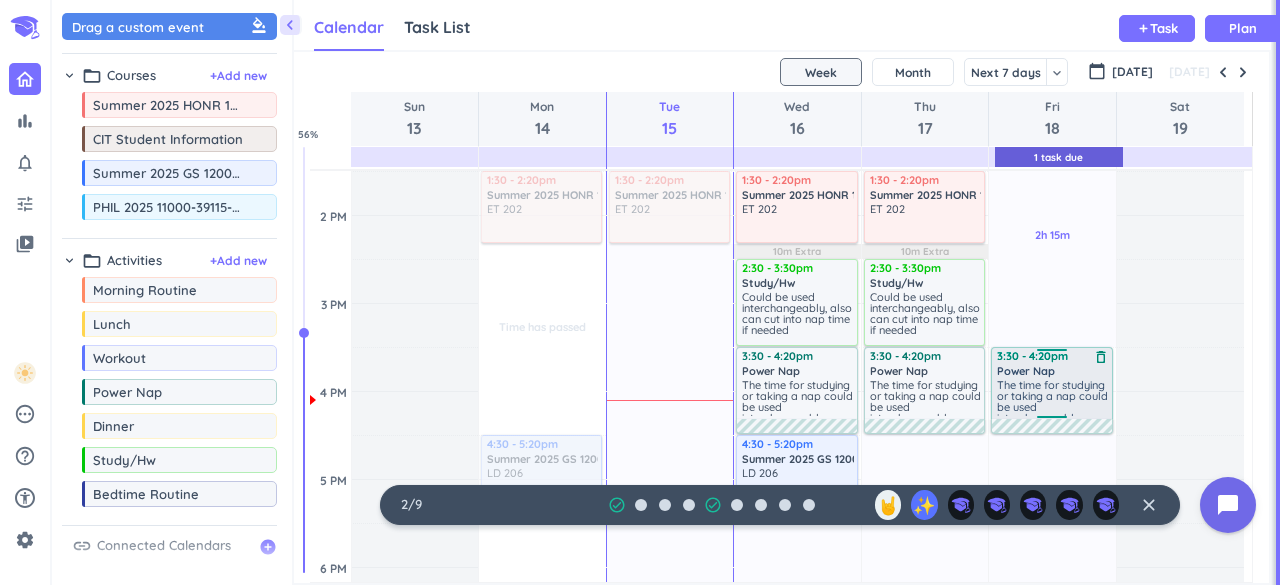 click on "The time for studying or taking a nap could be used interchangeably" at bounding box center [1052, 401] 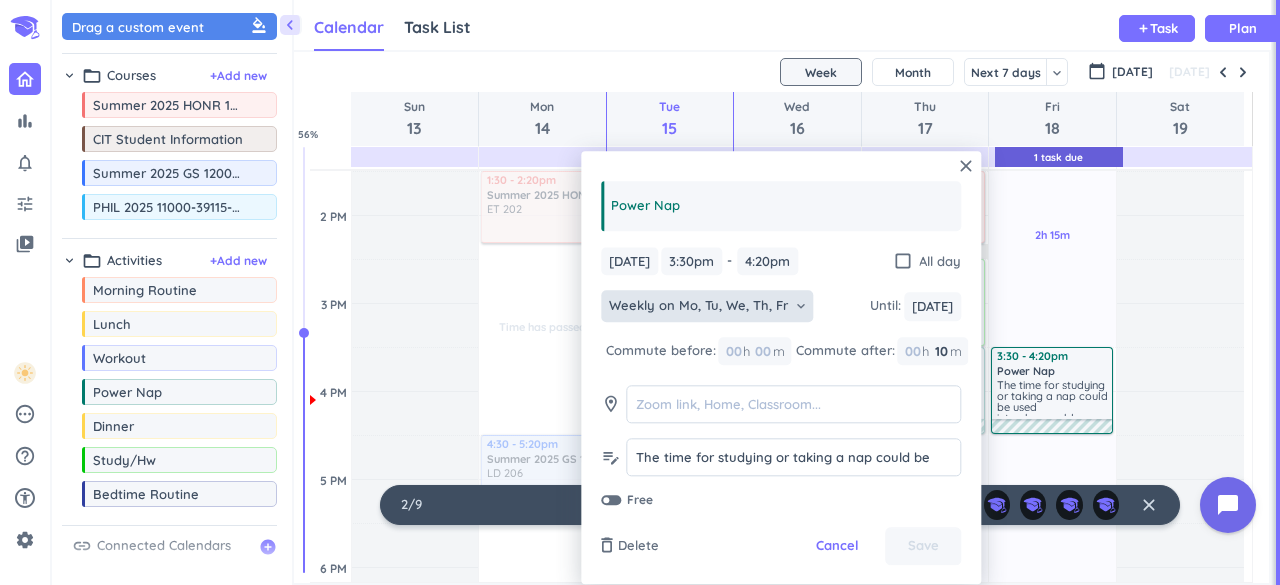 click on "Weekly on Mo, Tu, We, Th, Fr keyboard_arrow_down" at bounding box center [707, 307] 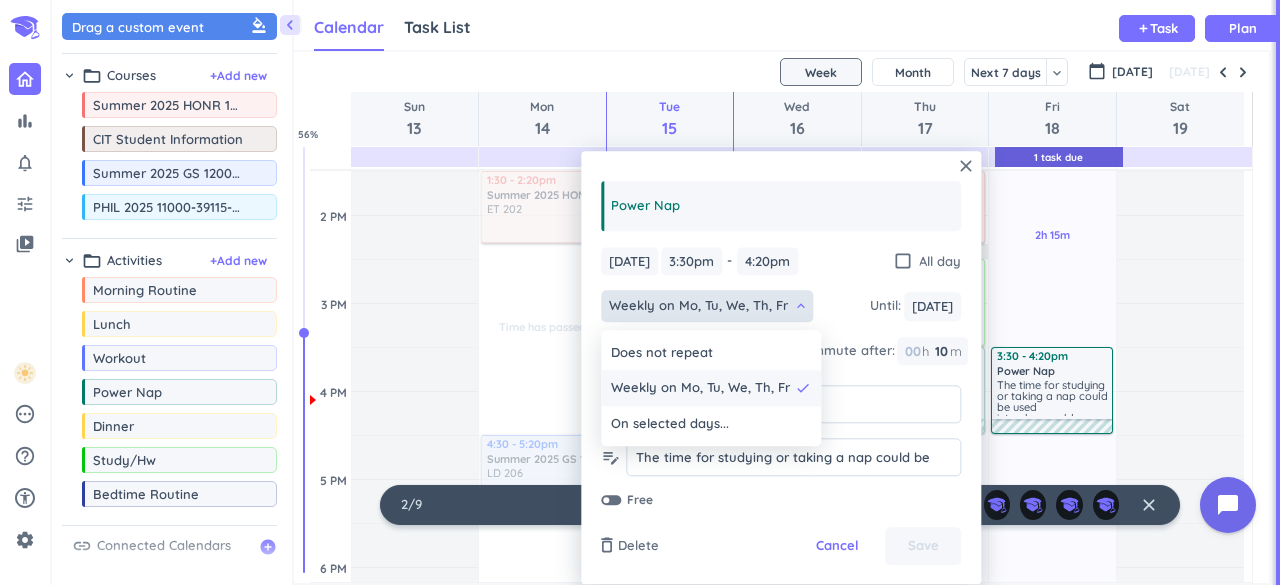 click on "Weekly on Mo, Tu, We, Th, Fr" at bounding box center [700, 389] 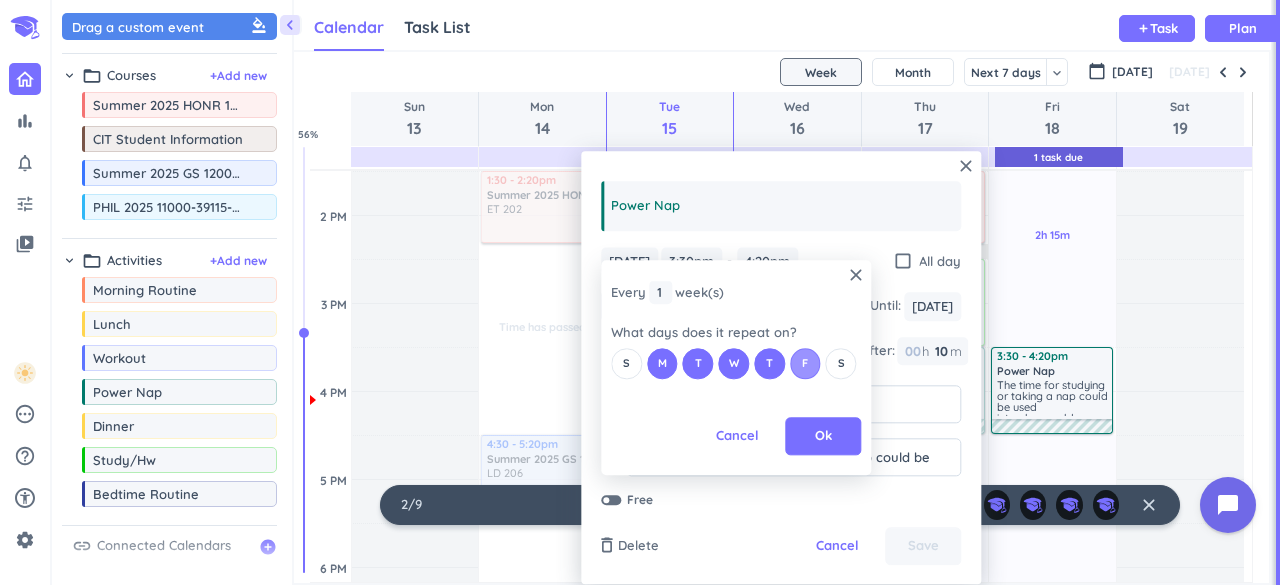 click on "F" at bounding box center (805, 363) 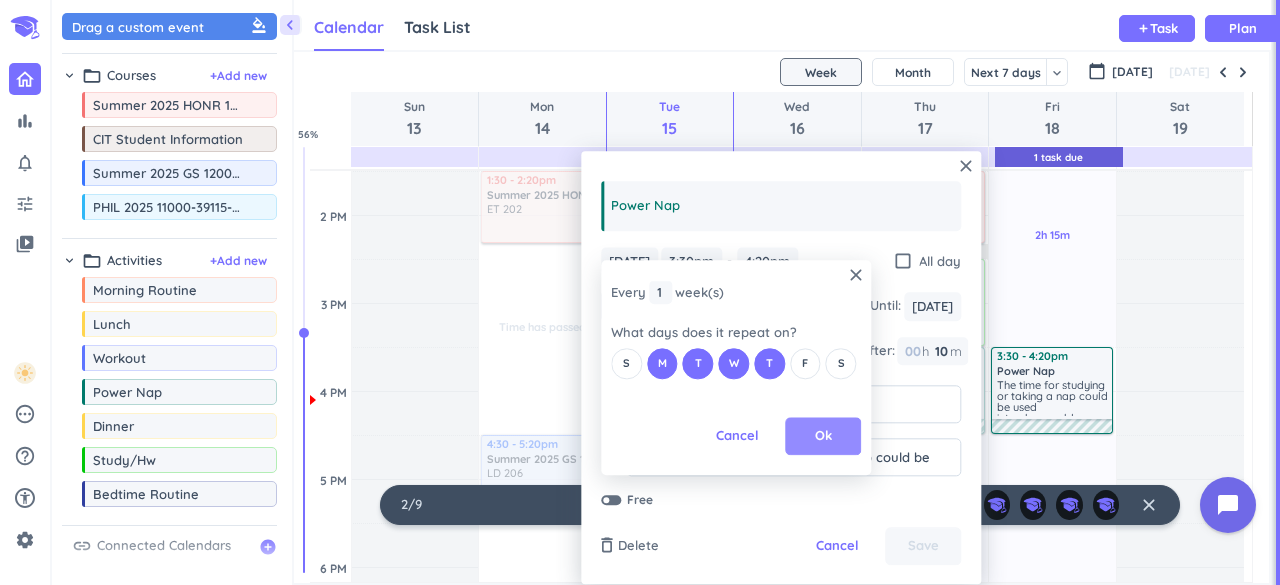 click on "Ok" at bounding box center [823, 437] 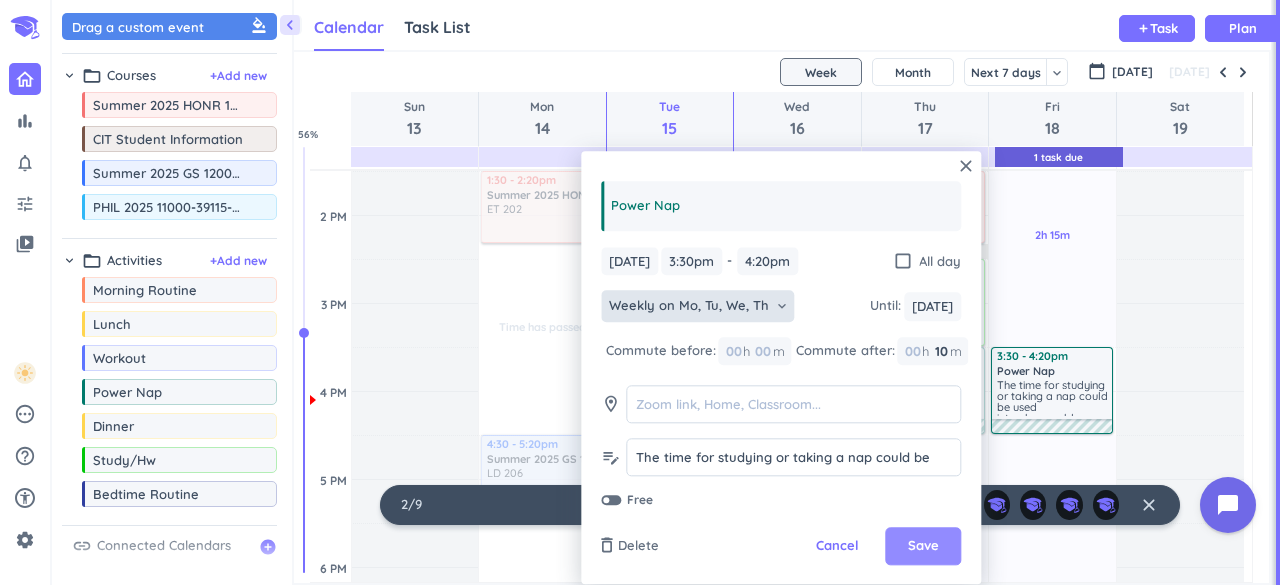 click on "Save" at bounding box center (923, 547) 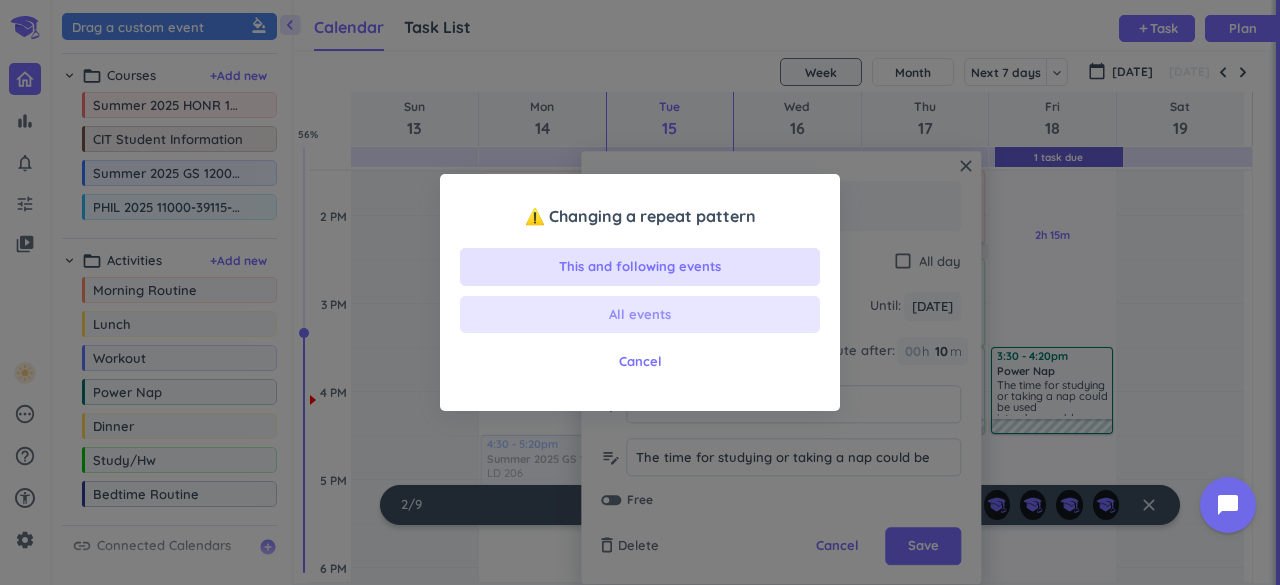 click on "All events" at bounding box center [640, 315] 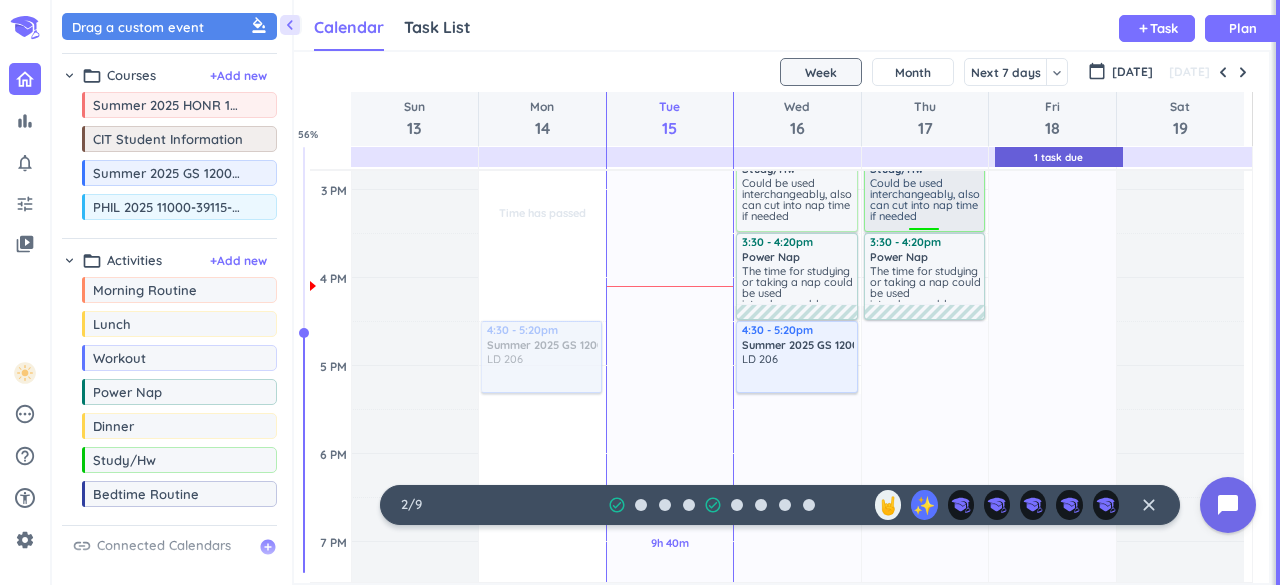scroll, scrollTop: 952, scrollLeft: 0, axis: vertical 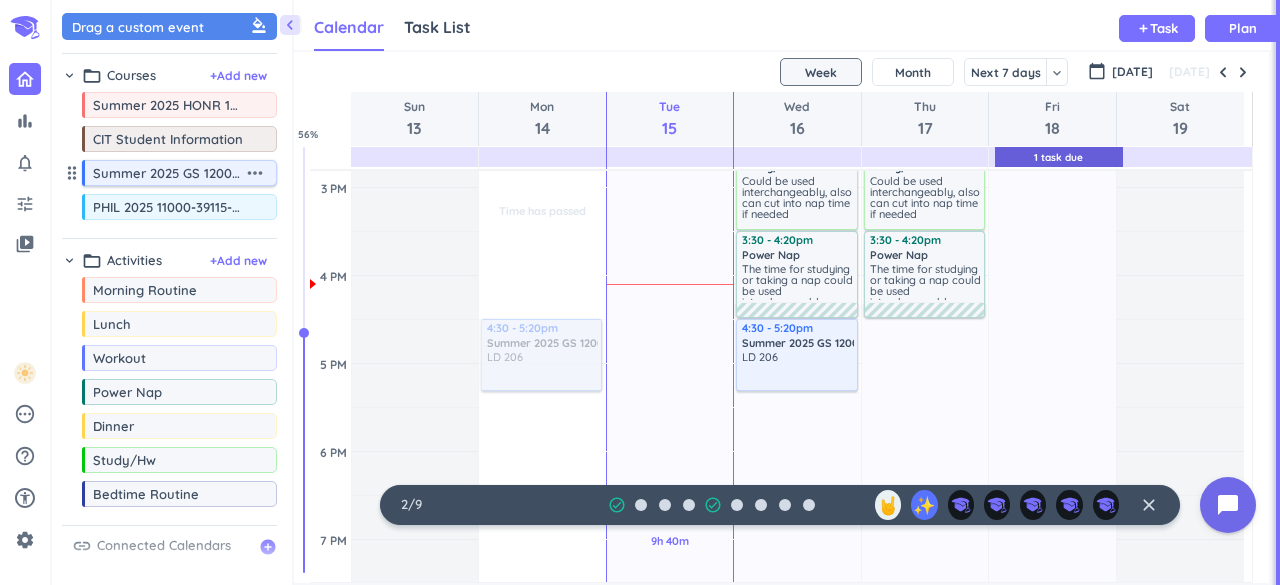 click on "more_horiz" at bounding box center [255, 173] 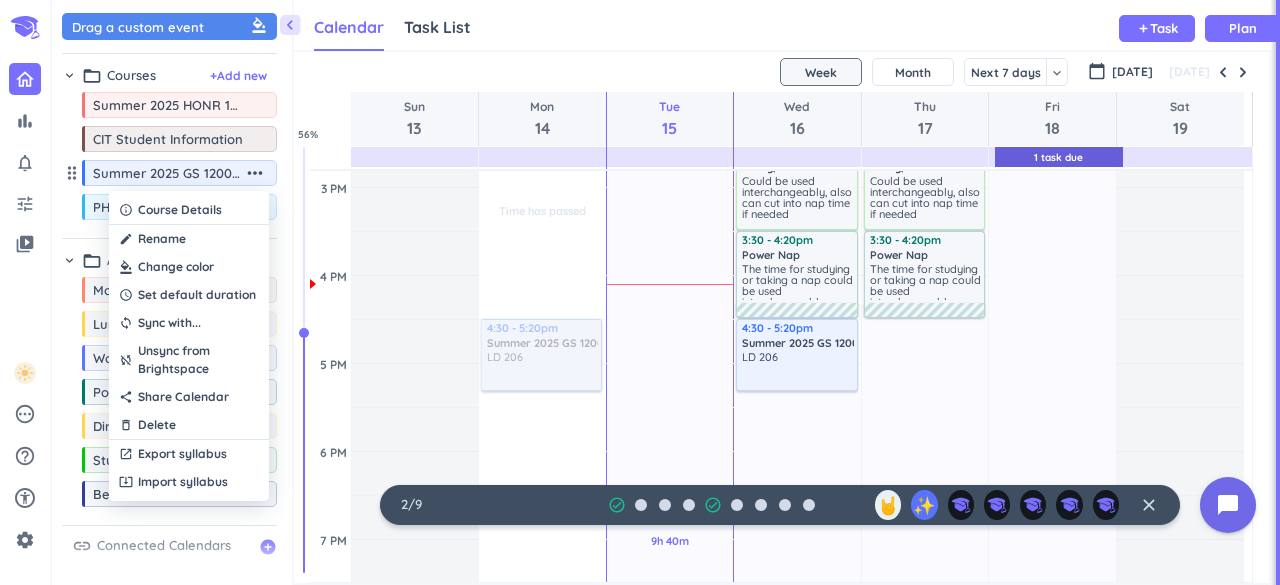 click at bounding box center (640, 292) 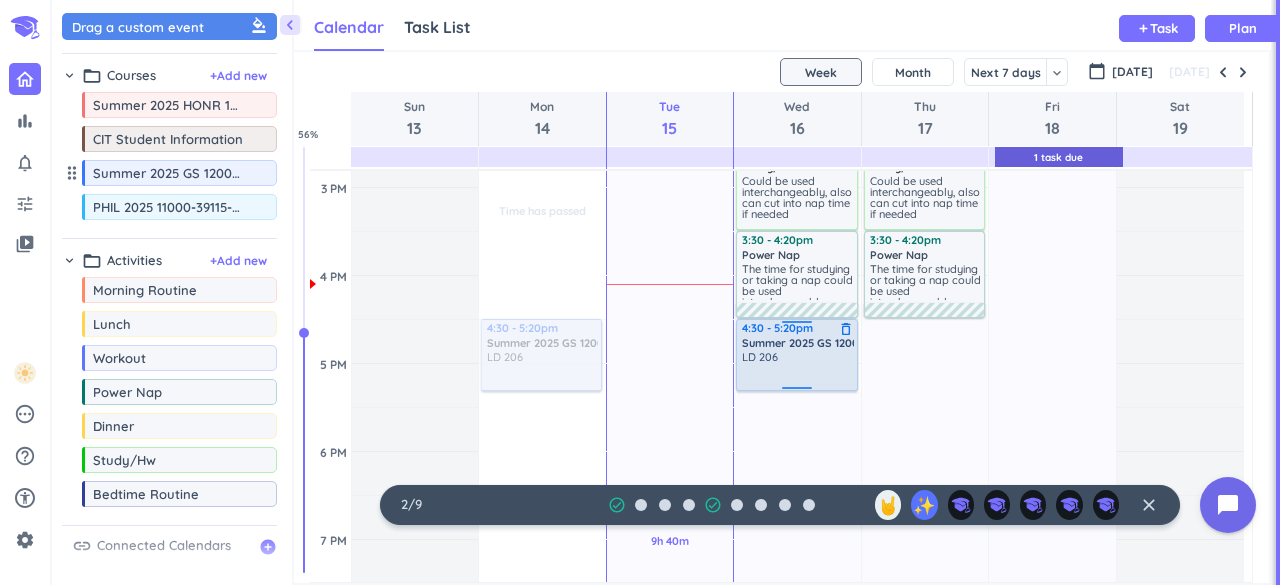 click on "LD 206" at bounding box center (797, 369) 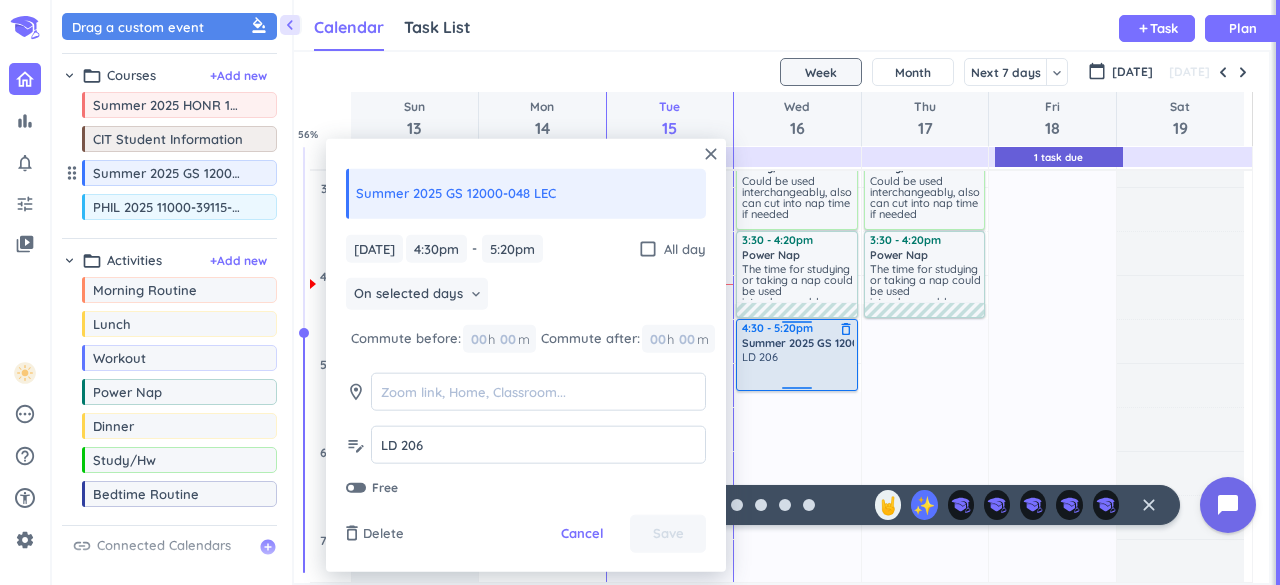 click on "LD 206" at bounding box center (797, 369) 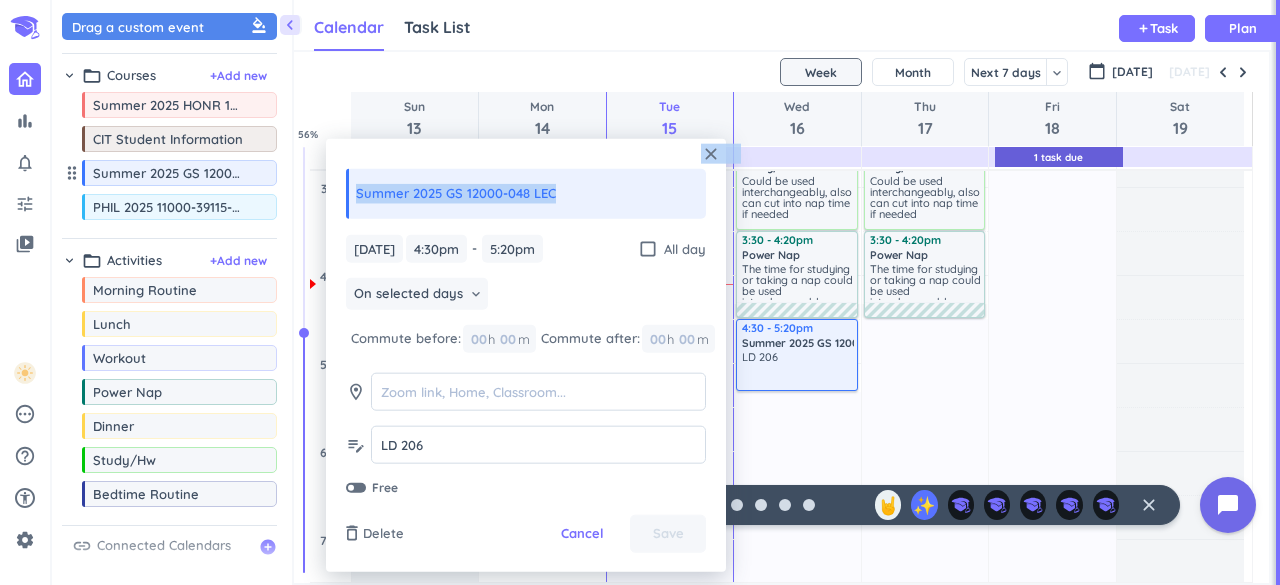 drag, startPoint x: 563, startPoint y: 195, endPoint x: 296, endPoint y: 196, distance: 267.00186 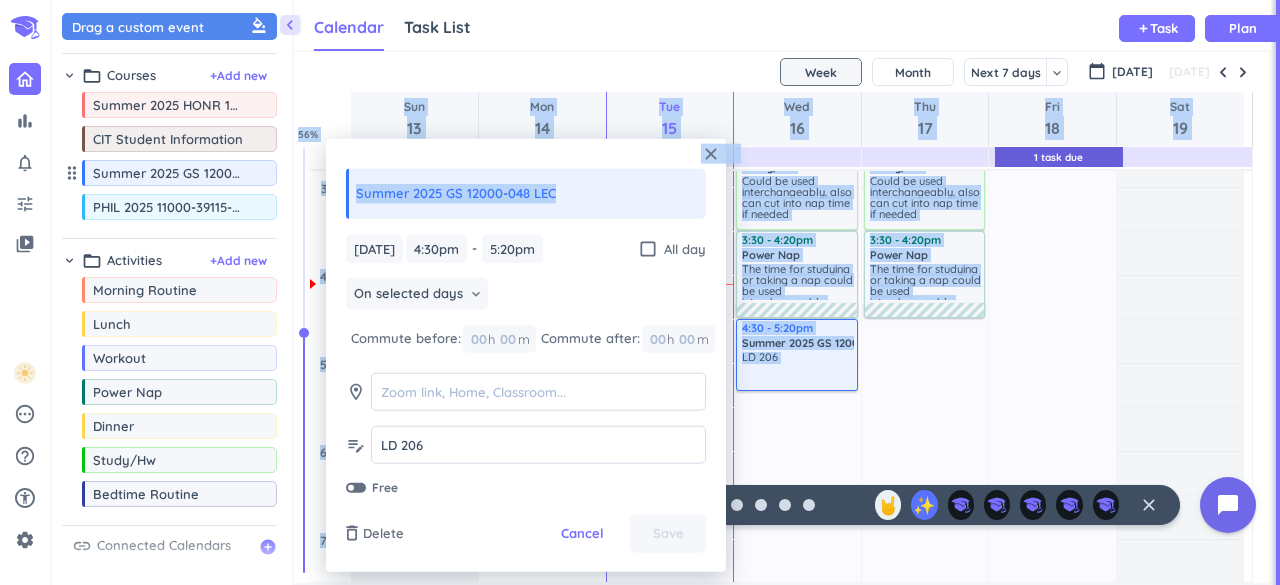 copy on "Sun 13 Mon 14 Tue 15 Wed 16 Thu 17 Fri 18 Sat 19 4 AM 5 AM 6 AM 7 AM 8 AM 9 AM 10 AM 11 AM 12 PM 1 PM 2 PM 3 PM 4 PM 5 PM 6 PM 7 PM 8 PM 9 PM 10 PM 11 PM 12 AM 1 AM 2 AM 3 AM Adjust Awake Time Time has passed Past due Plan Time has passed Past due Plan Time has passed Past due Plan Time has passed Past due Plan Adjust Awake Time Adjust Awake Time 11am - 12:30pm PHIL 2025 11000-39115-002 (Lecture) delete_outline ET 308 1:30 - 2:20pm Summer 2025 HONR 120 Intro to Research - Merge delete_outline ET 202 4:30 - 5:20pm Summer 2025 GS 12000-048 LEC delete_outline LD 206 Time has passed Past due Plan Time has passed Past due Plan 9h 40m Past due Plan Adjust Awake Time Adjust Awake Time 11am - 12:30pm PHIL 2025 11000-39115-002 (Lecture) delete_outline ET 308 1:30 - 2:20pm Summer 2025 HONR 120 Intro to Research - Merge delete_outline ET 202 2h 30m Past due Plan 6h 40m Past due Plan 05m Extra 15m Extra 10m Extra Adjust Awake Time Adjust Awake Time 11am - 12:30pm PHIL 2025 11000-39115-002 (Lecture) delete_outline ET 3..." 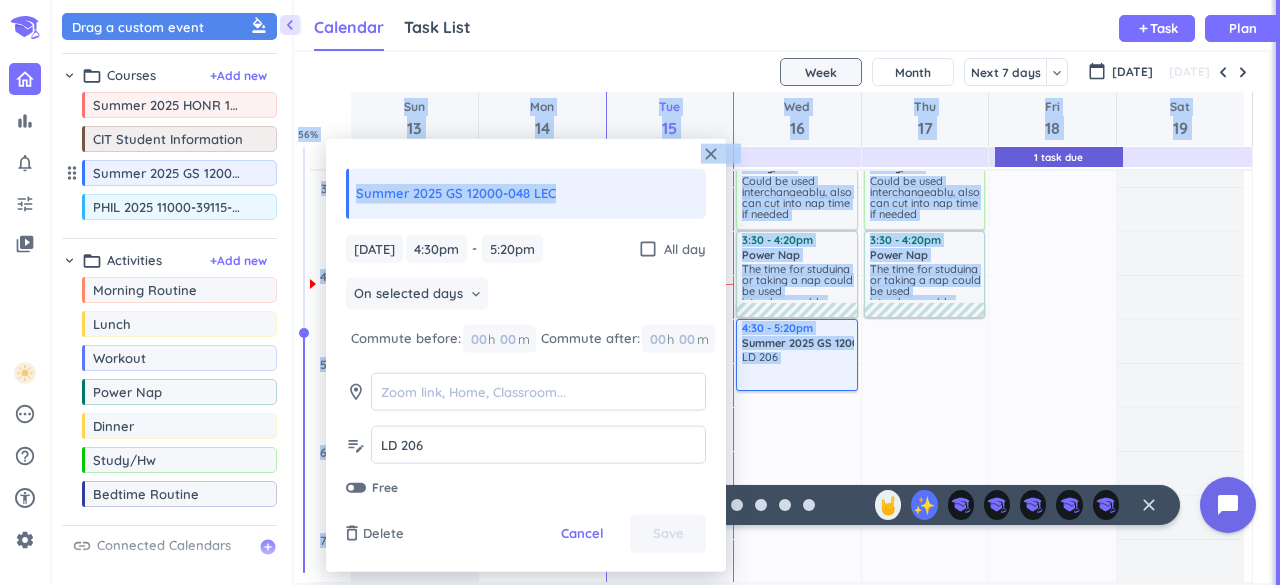 click on "Summer 2025 GS 12000-048 LEC" at bounding box center [526, 194] 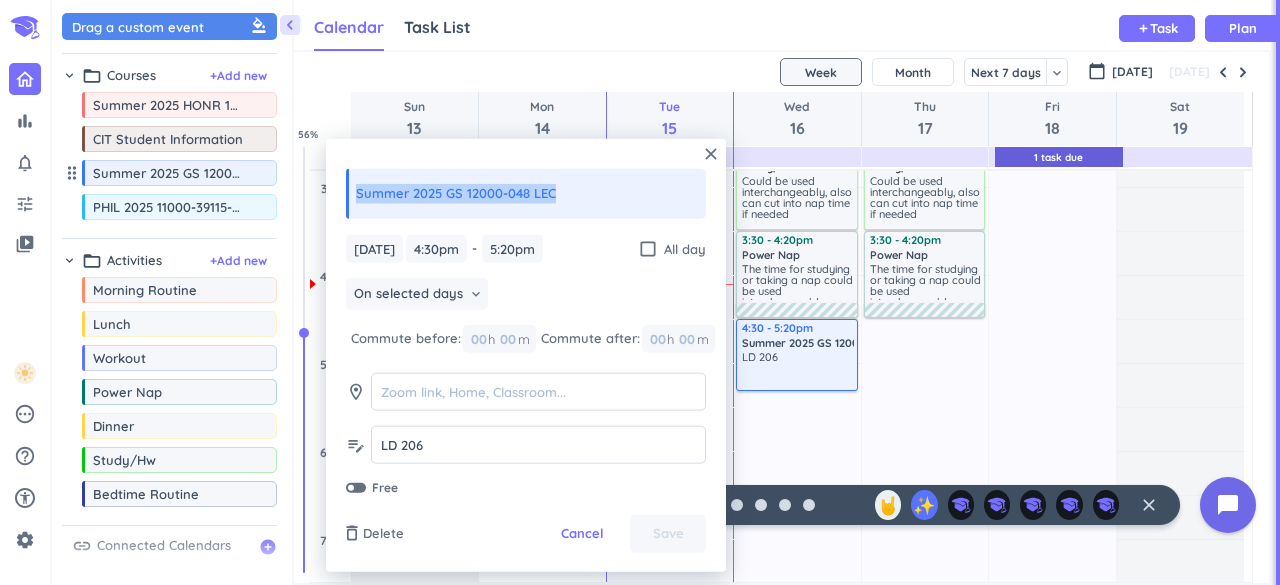 drag, startPoint x: 554, startPoint y: 193, endPoint x: 336, endPoint y: 216, distance: 219.20995 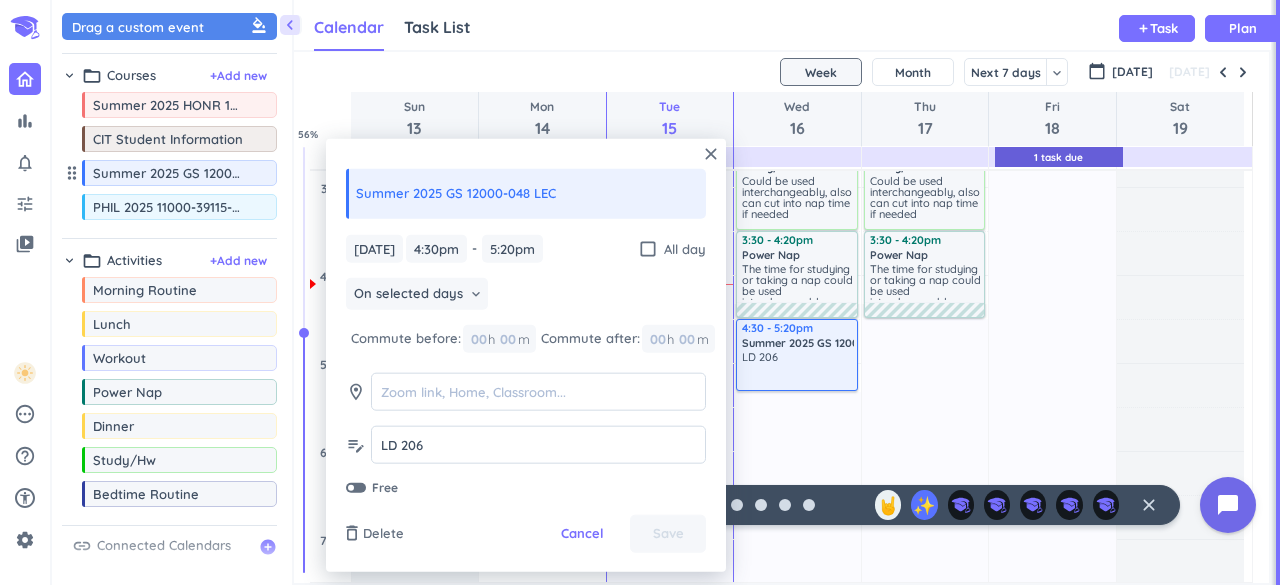 click on "Summer 2025 GS 12000-048 LEC" at bounding box center (526, 194) 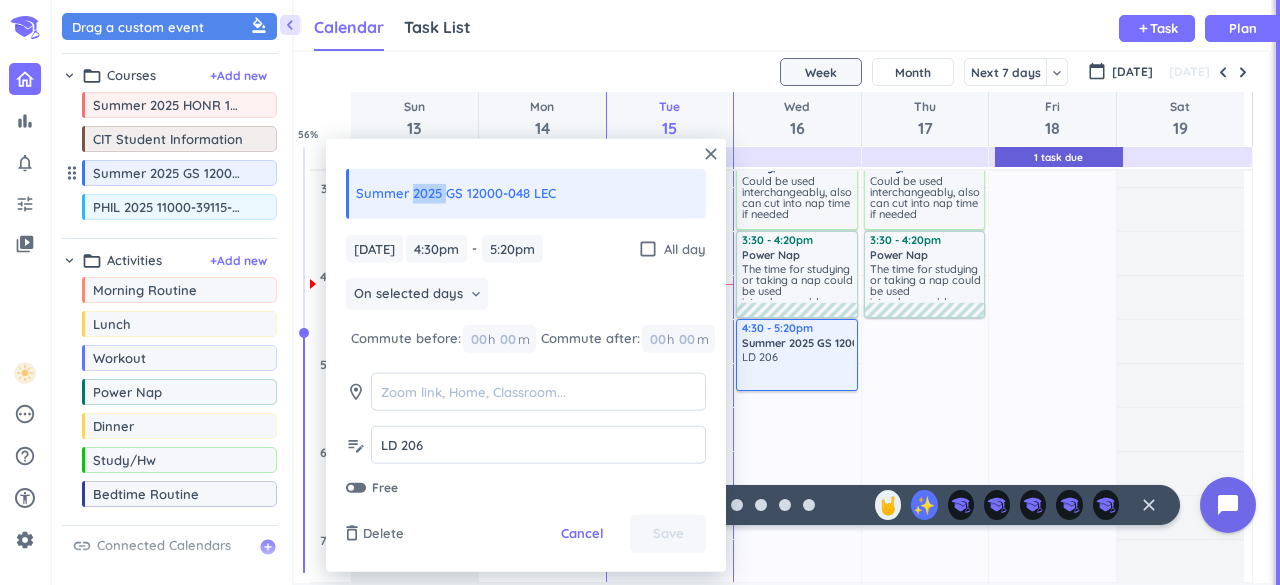 click on "Summer 2025 GS 12000-048 LEC" at bounding box center [526, 194] 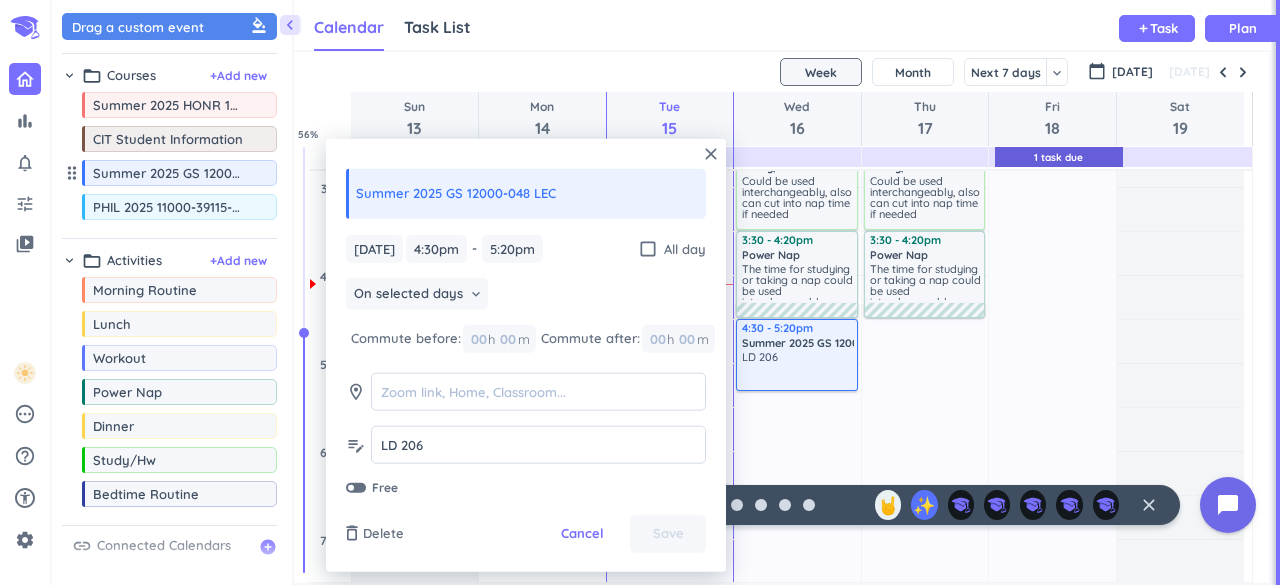 click on "Summer 2025 GS 12000-048 LEC" at bounding box center [526, 194] 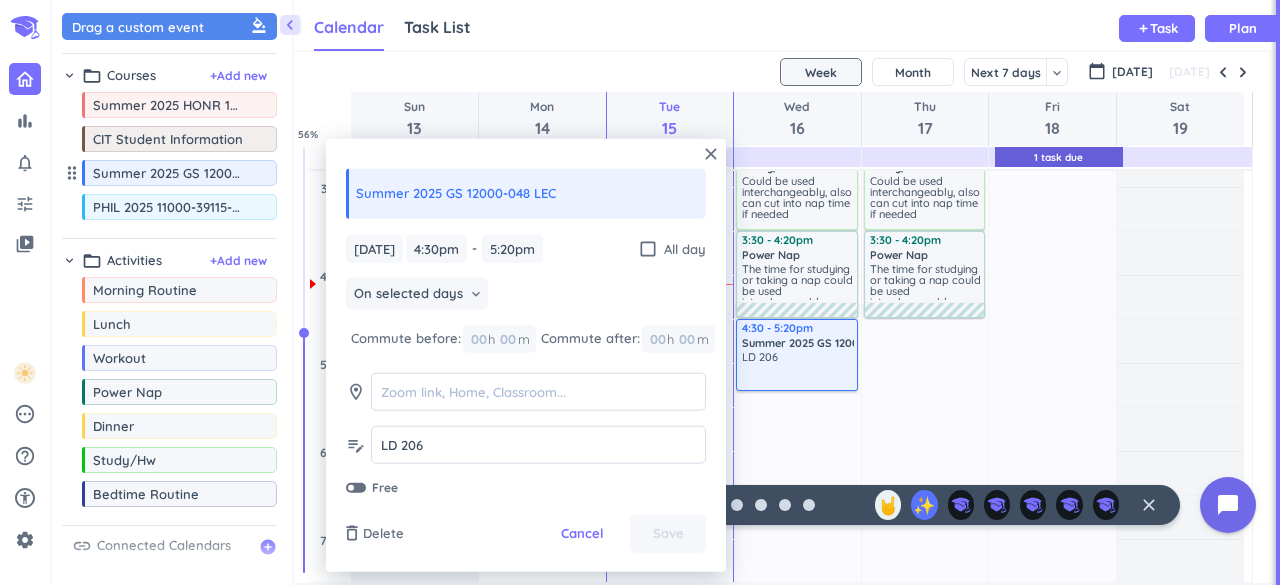 click on "close Summer 2025 GS 12000-048 LEC [DATE] [DATE]   4:30pm 4:30pm - 5:20pm 5:20pm check_box_outline_blank All day On selected days keyboard_arrow_down Commute before: 00 h 00 m Commute after: 00 h 00 m room edit_note LD 206 LD 206 Free delete_outline Delete Cancel Save" at bounding box center [526, 355] 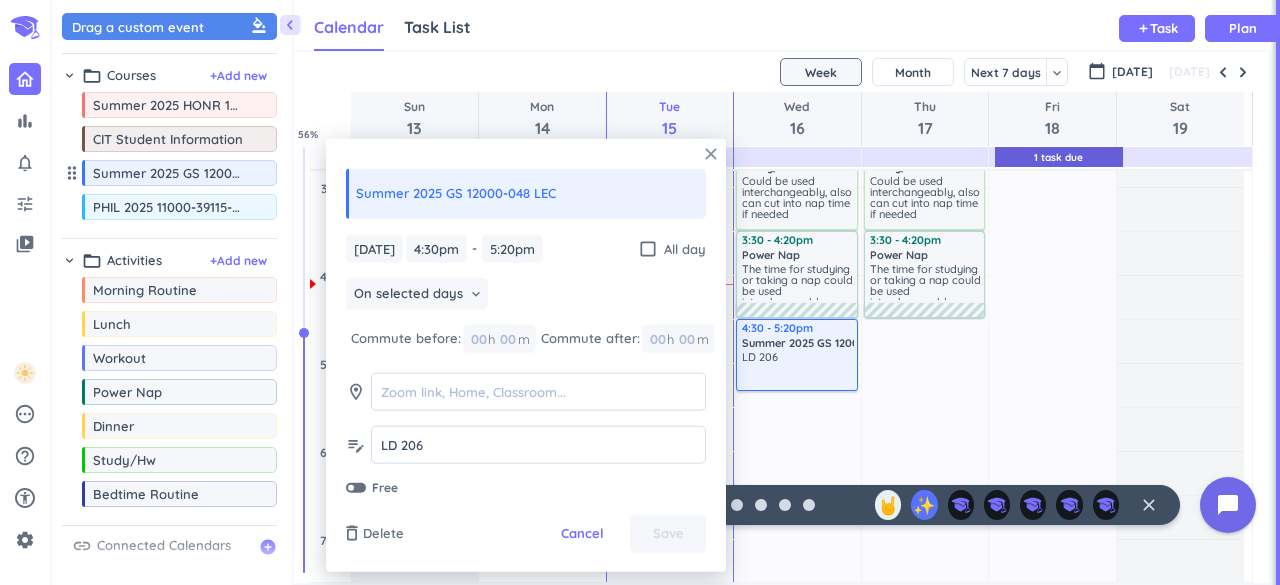 click on "close" at bounding box center (711, 154) 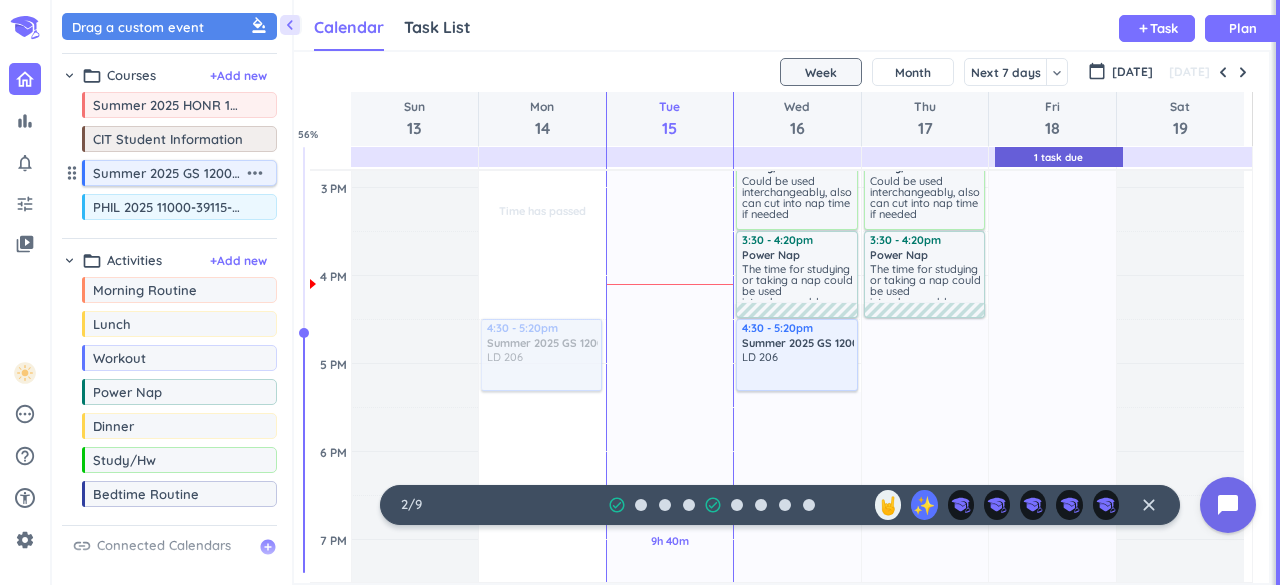 click on "more_horiz" at bounding box center [255, 173] 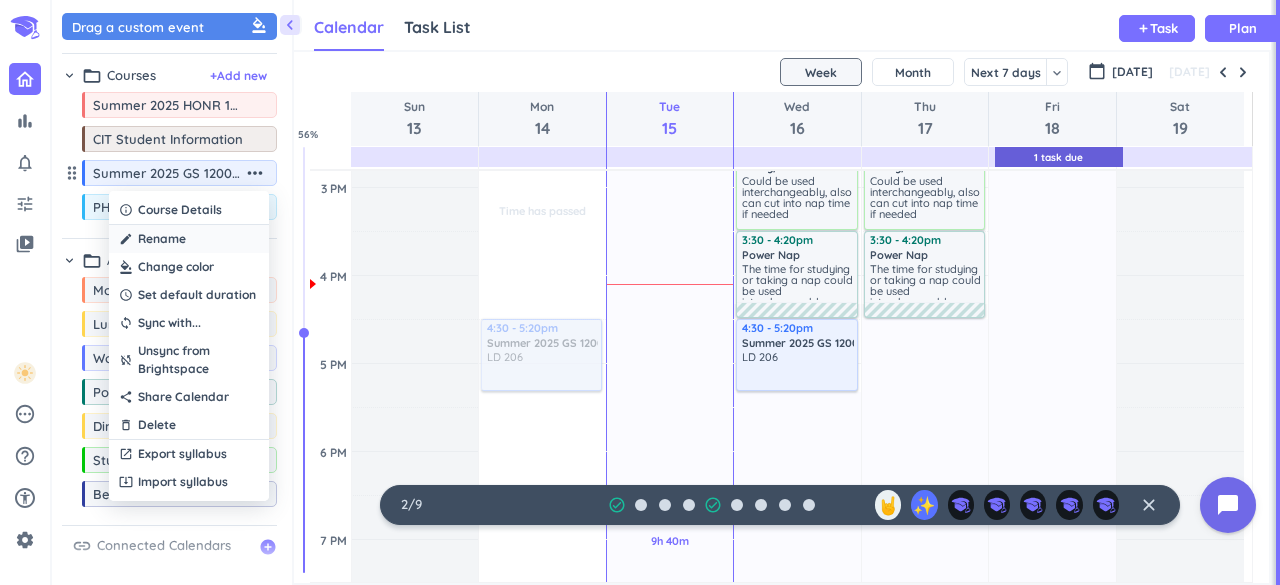 click on "create Rename" at bounding box center (189, 239) 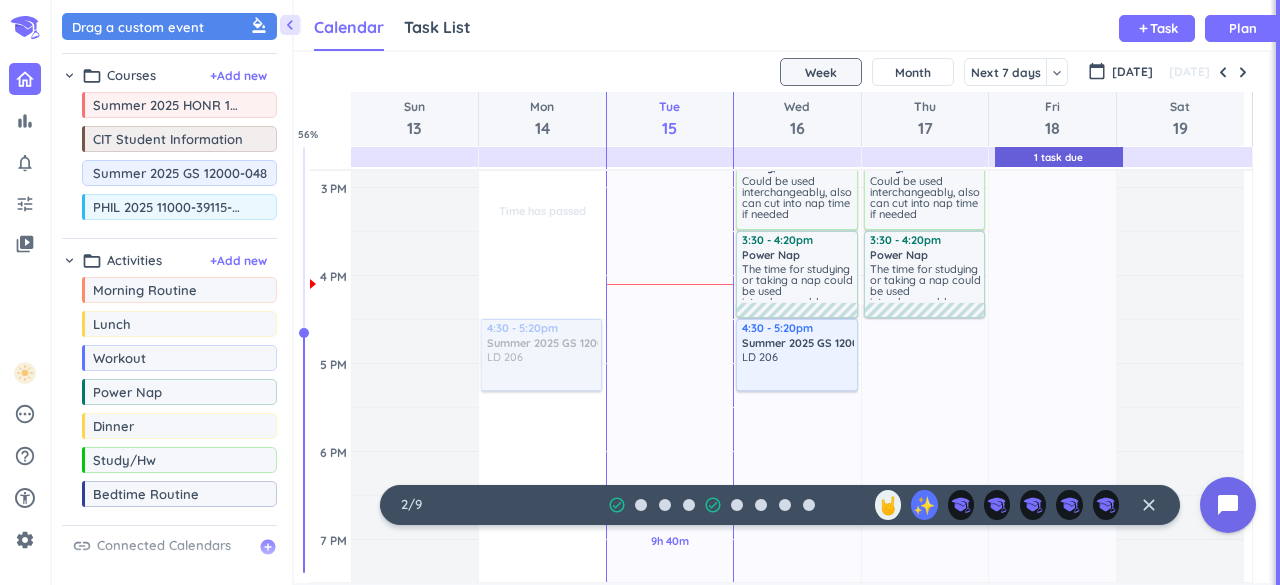 scroll, scrollTop: 0, scrollLeft: 28, axis: horizontal 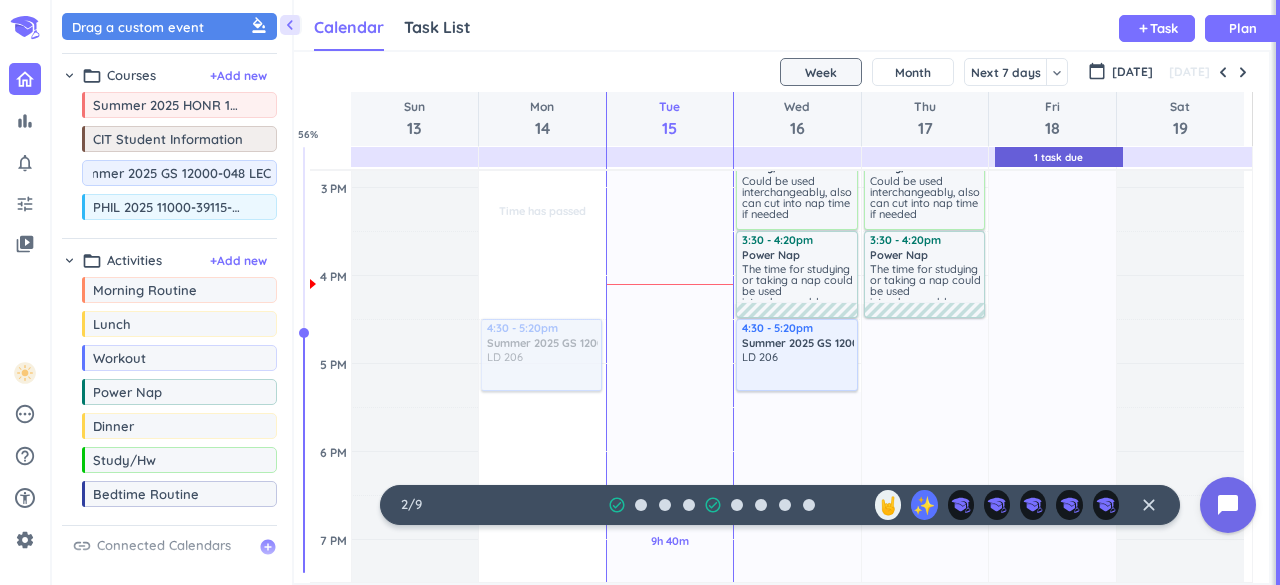 drag, startPoint x: 236, startPoint y: 169, endPoint x: 167, endPoint y: 171, distance: 69.02898 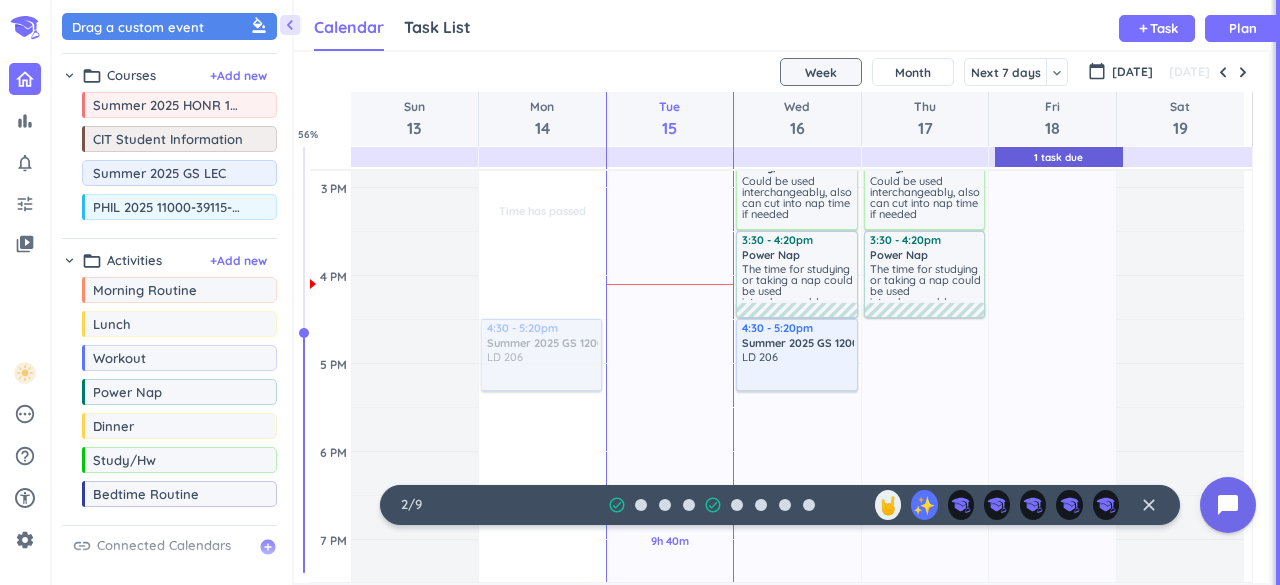 scroll, scrollTop: 0, scrollLeft: 0, axis: both 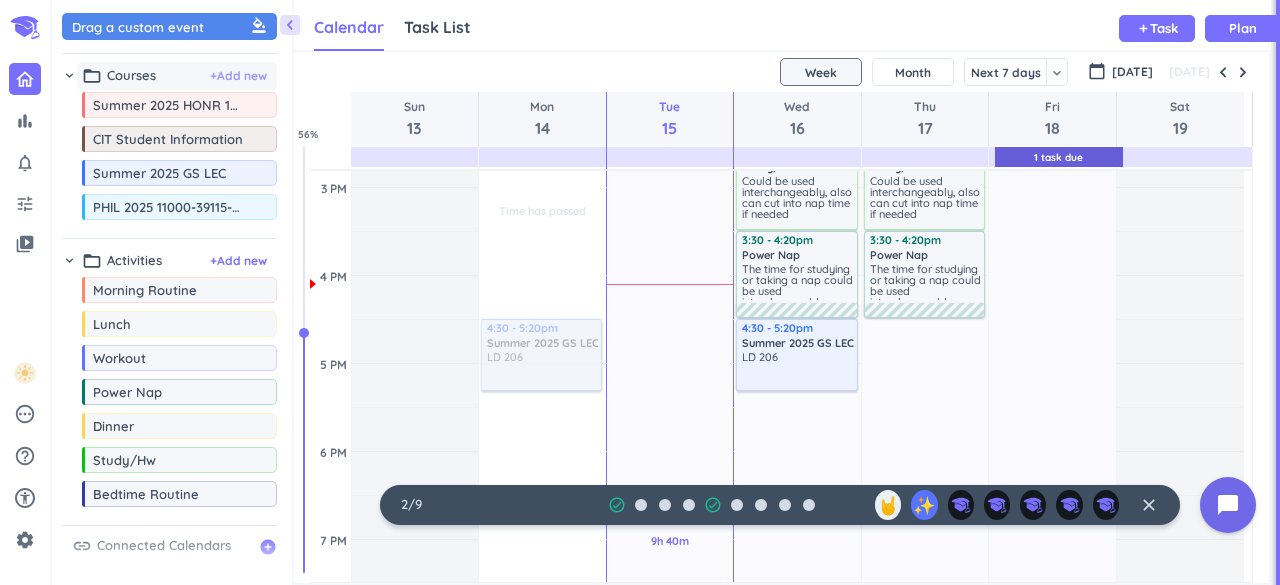 click on "+  Add new" at bounding box center [238, 76] 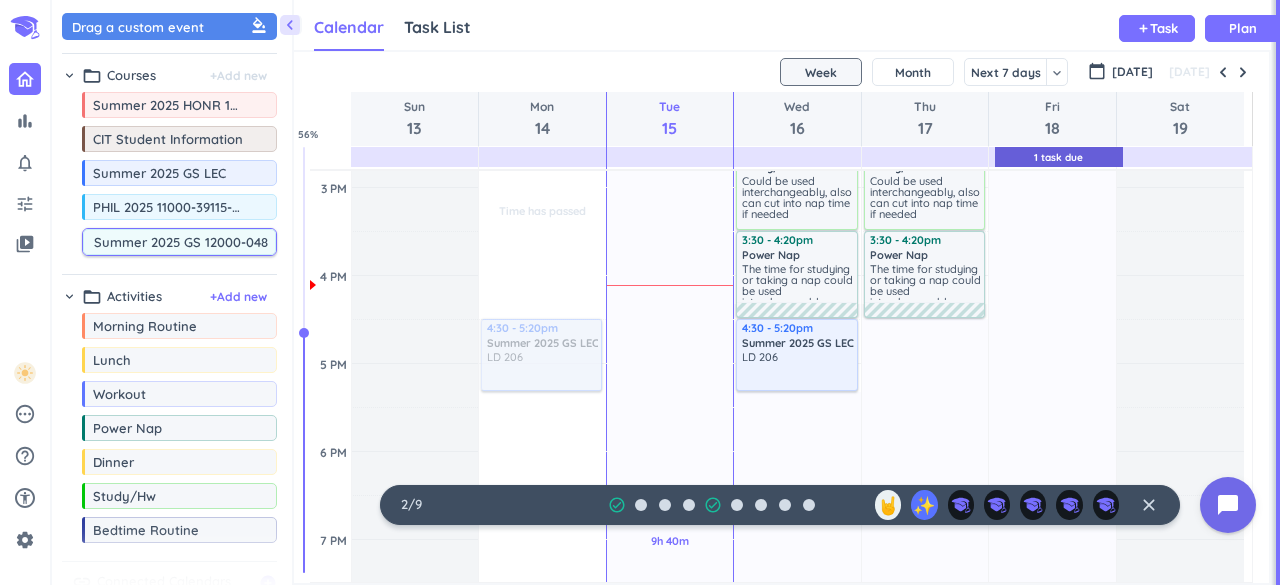 scroll, scrollTop: 0, scrollLeft: 0, axis: both 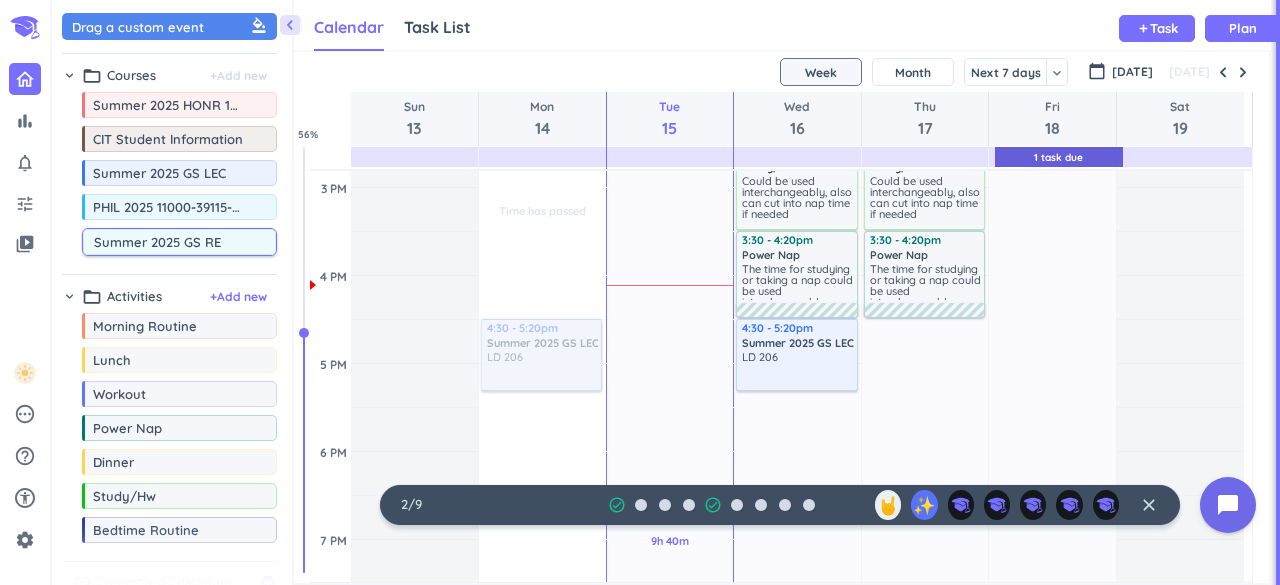 type on "Summer 2025 GS REC" 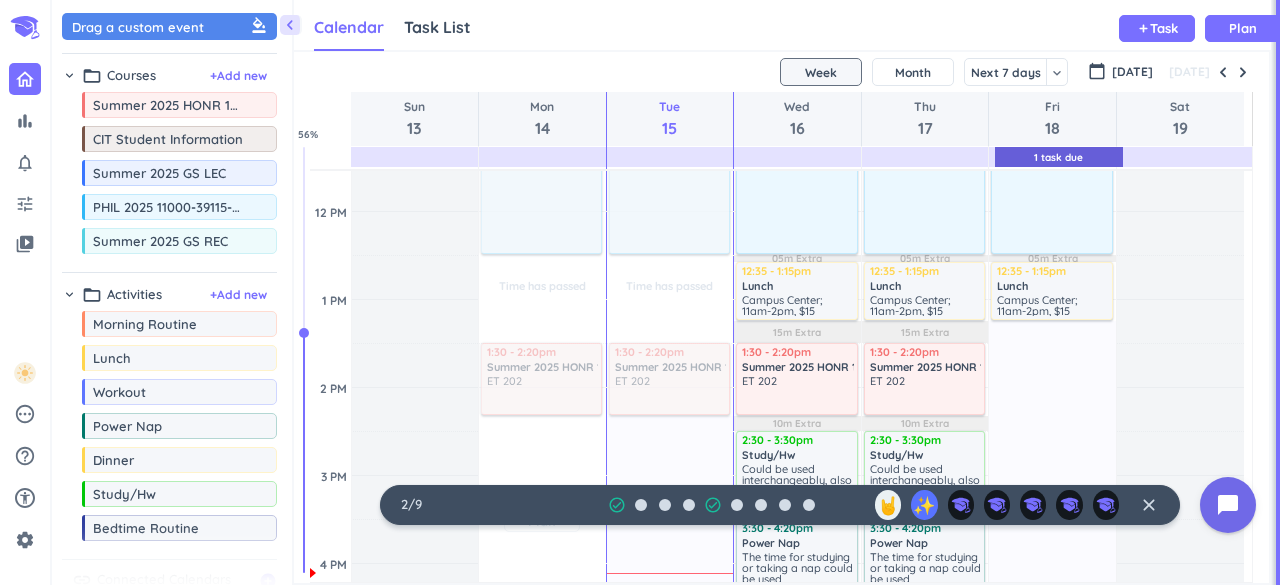 scroll, scrollTop: 671, scrollLeft: 0, axis: vertical 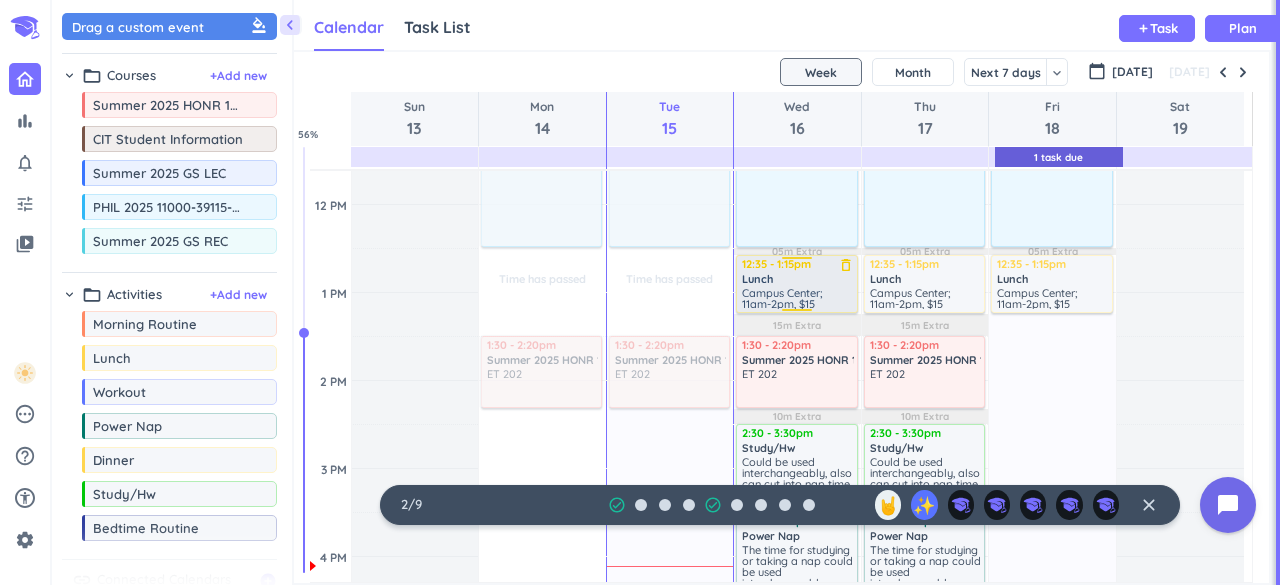 click on "12:35 - 1:15pm Lunch delete_outline Campus Center; 11am-2pm, $15 Crimson Card a day, & the Market; 11am-5pm" at bounding box center [797, 283] 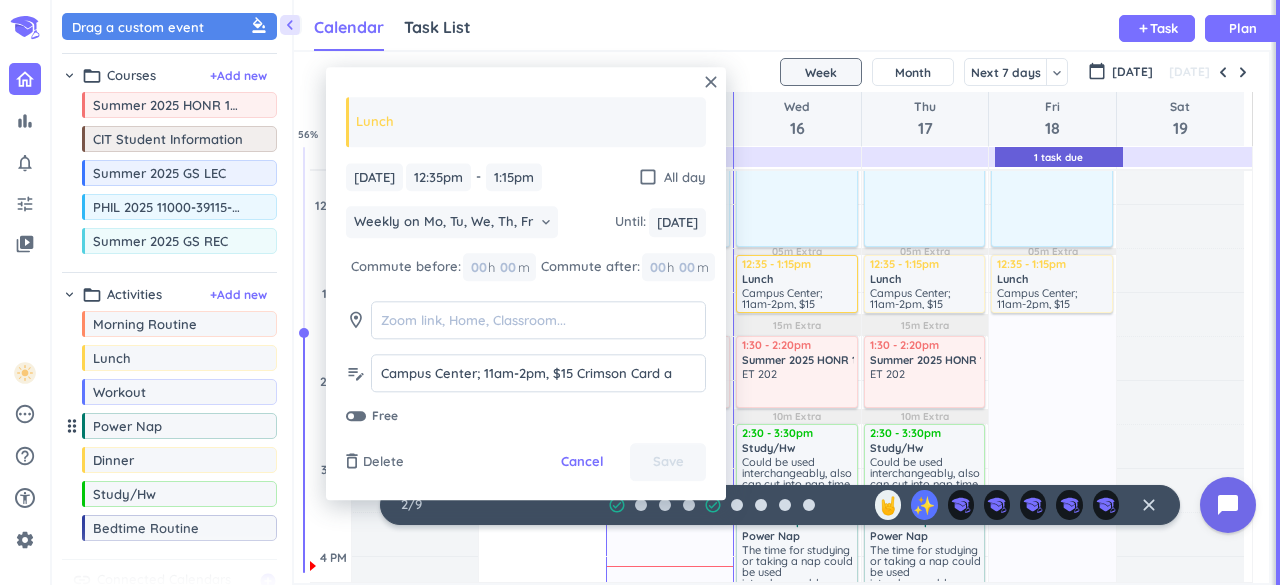 click on "drag_indicator" at bounding box center [72, 426] 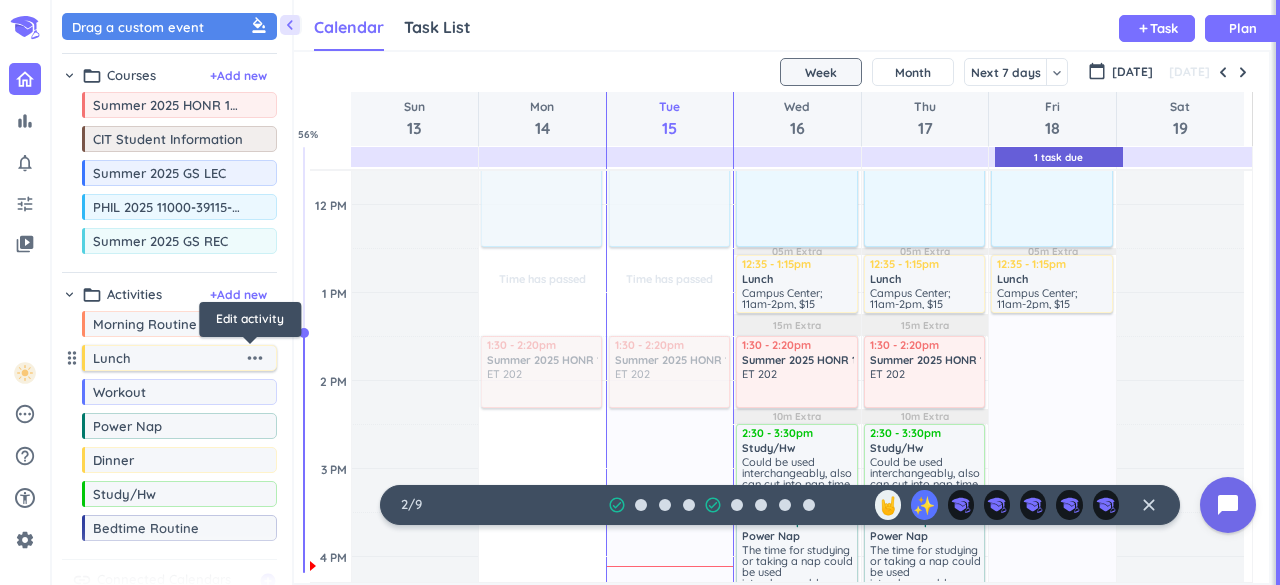 click on "more_horiz" at bounding box center [255, 358] 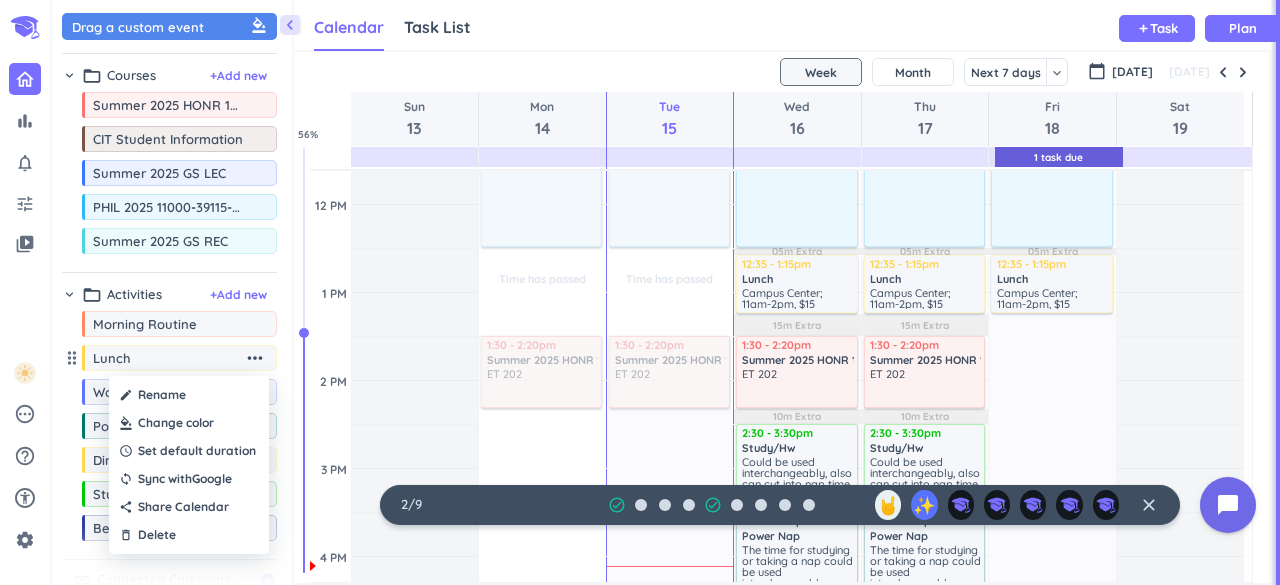 click at bounding box center [189, 423] 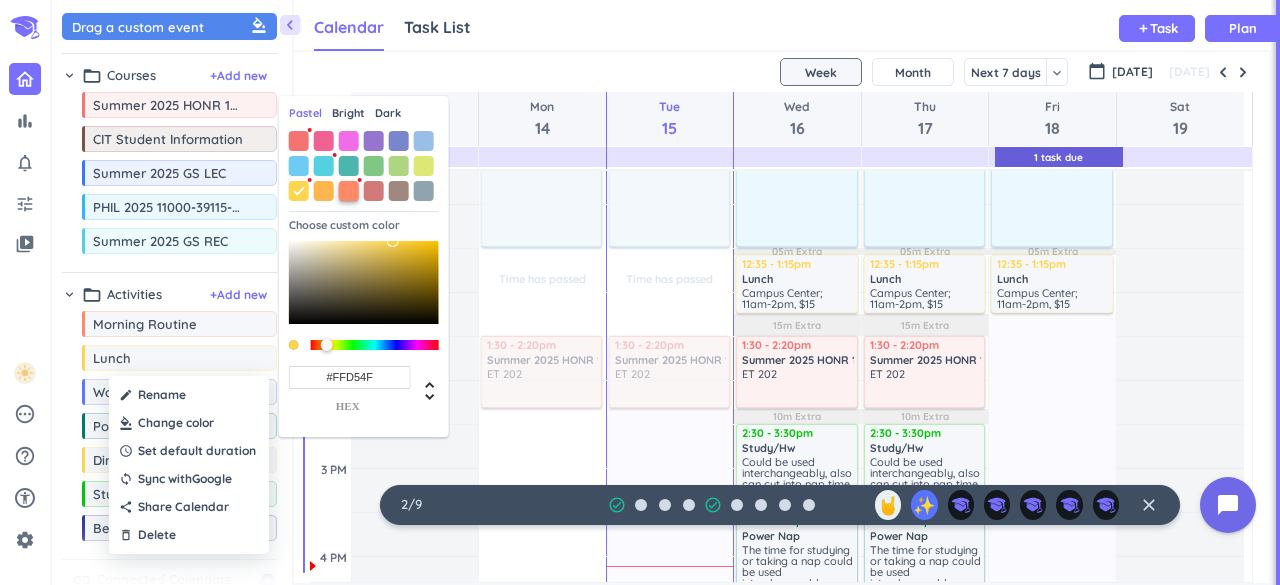 click at bounding box center [349, 191] 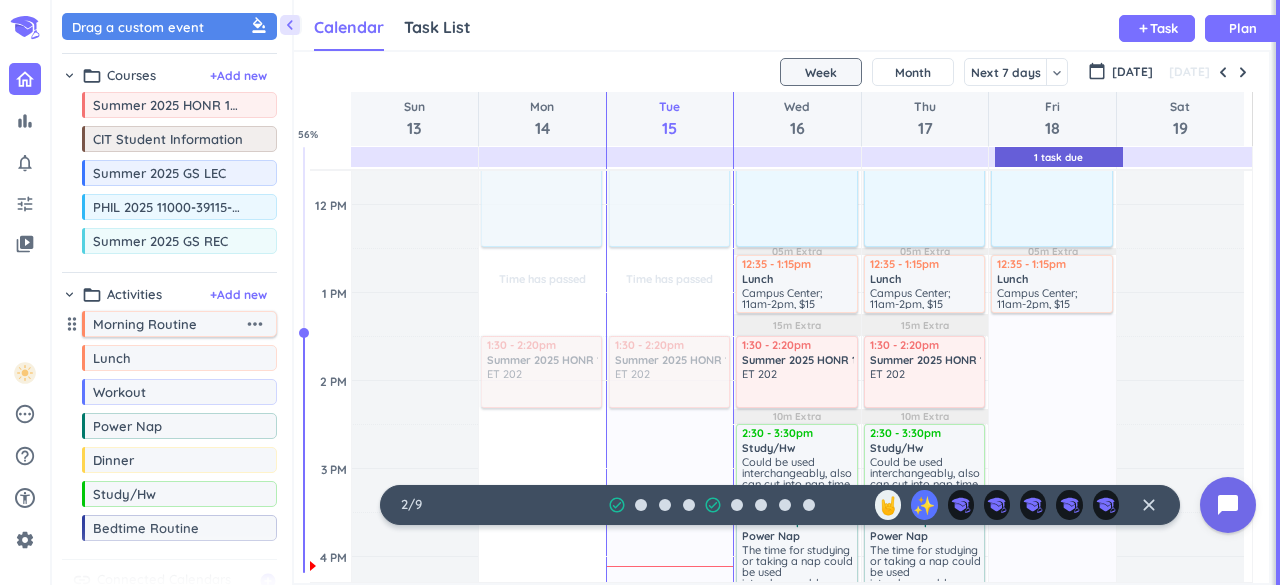 click on "more_horiz" at bounding box center (255, 324) 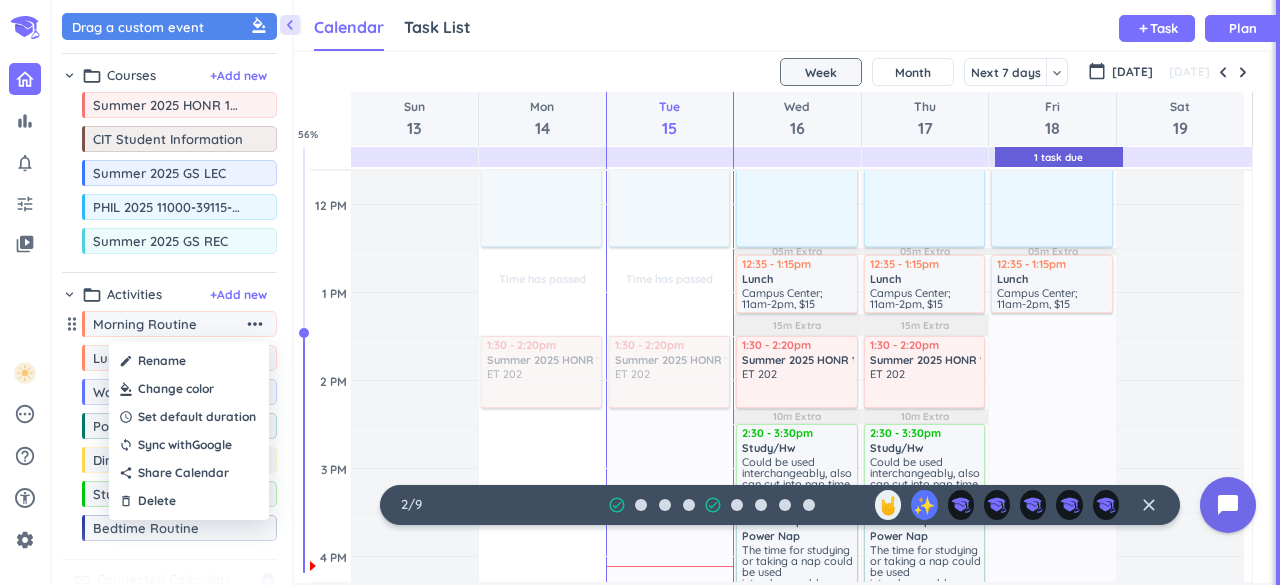 click at bounding box center [189, 389] 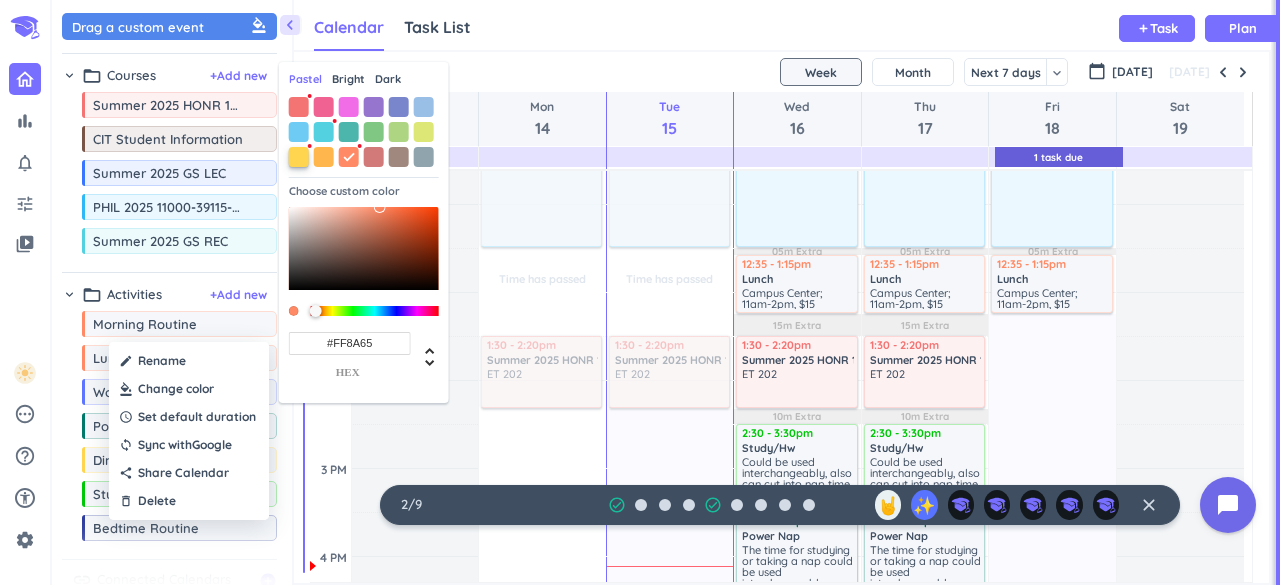 click at bounding box center [299, 157] 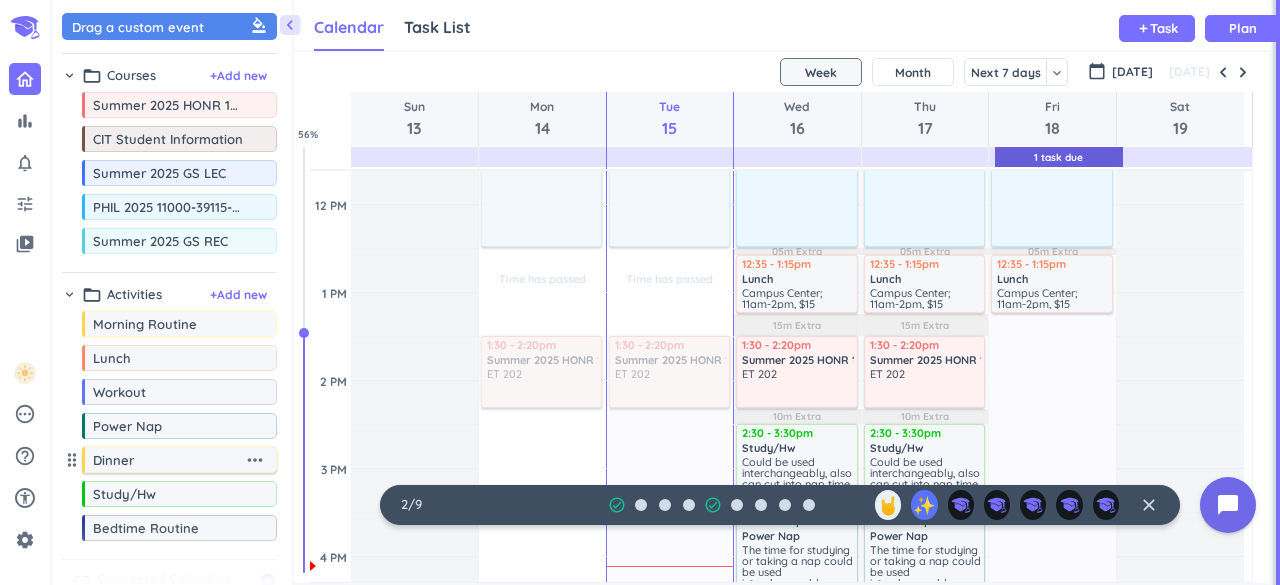 click on "more_horiz" at bounding box center [255, 460] 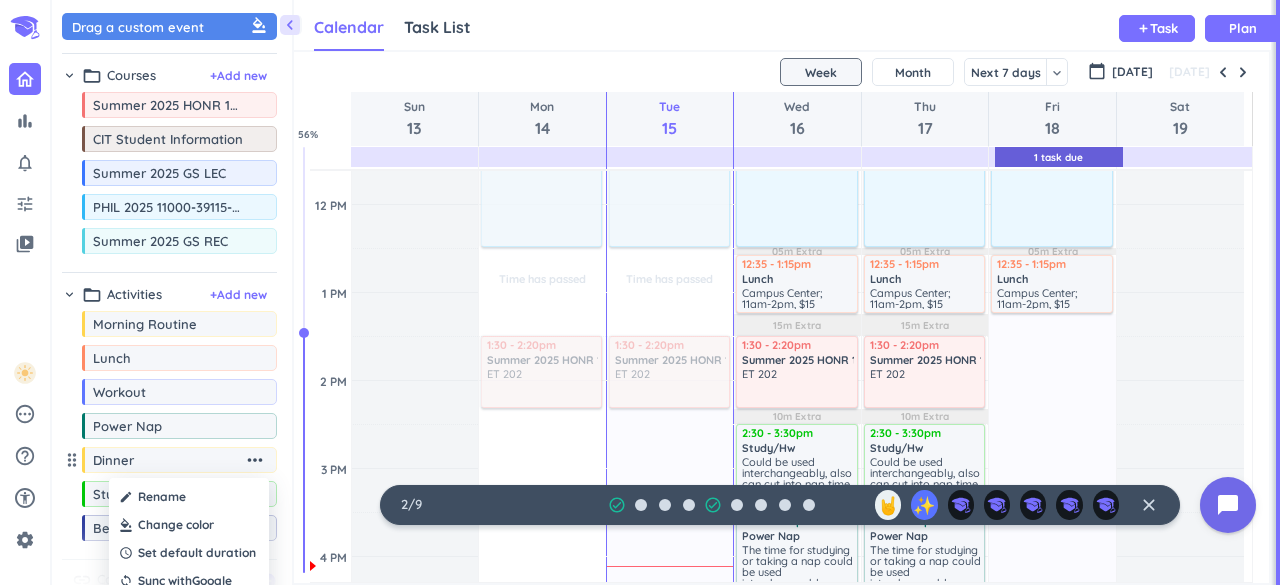 click at bounding box center (189, 525) 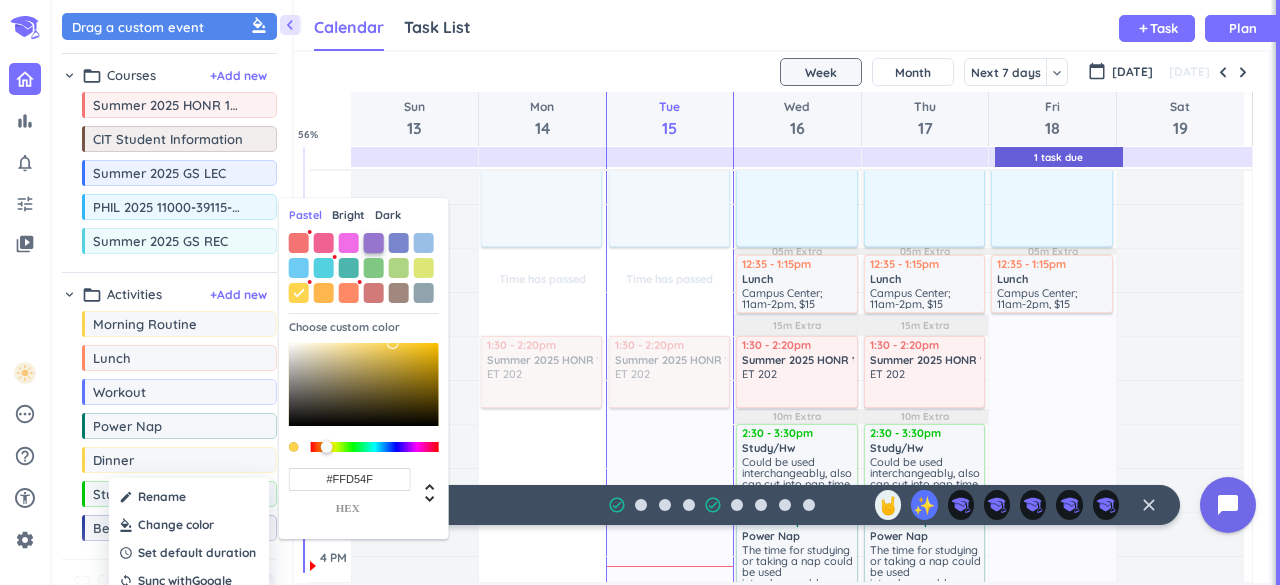 click at bounding box center (374, 243) 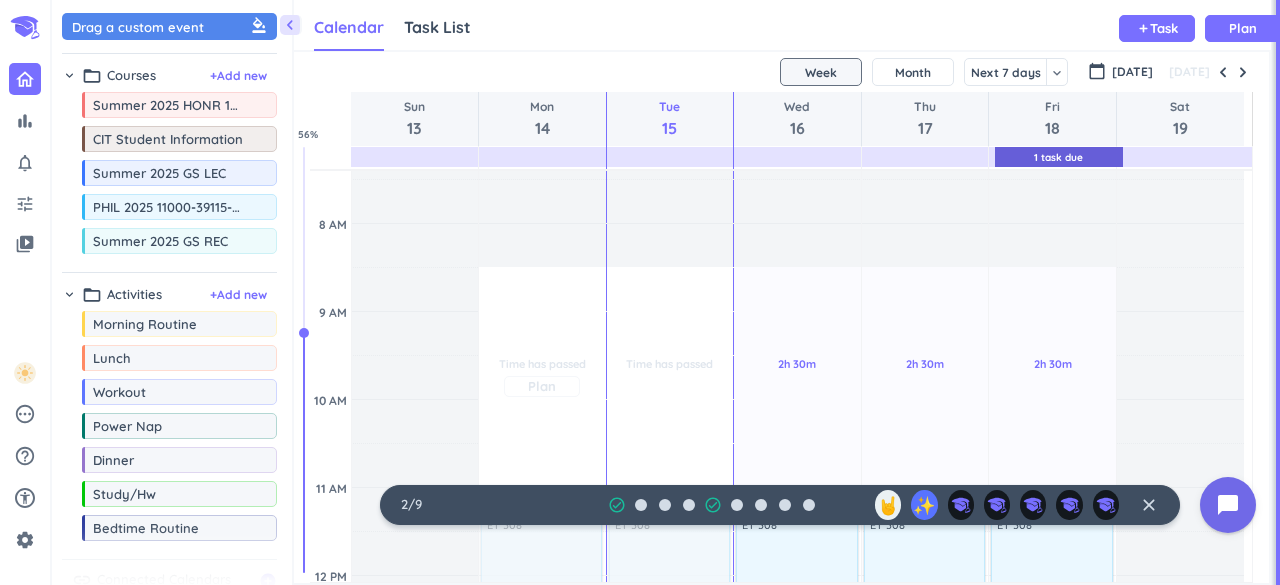 scroll, scrollTop: 301, scrollLeft: 0, axis: vertical 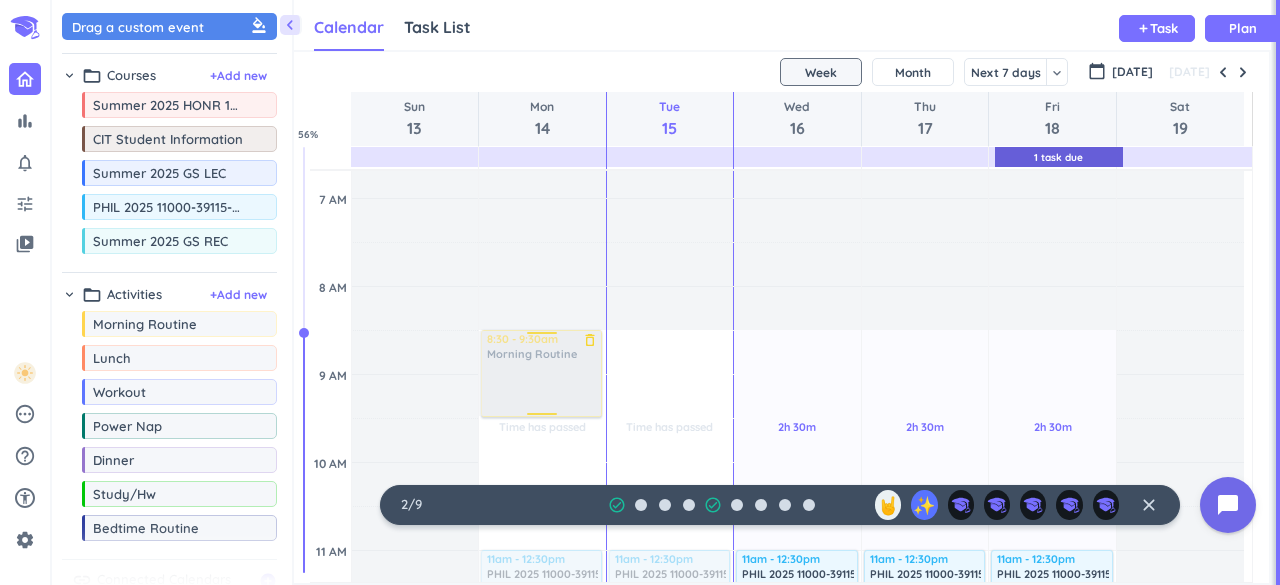 click on "chevron_left Drag a custom event format_color_fill chevron_right folder_open Courses   +  Add new drag_indicator Summer 2025 HONR 120 Intro to Research - Merge more_horiz drag_indicator CIT Student Information more_horiz drag_indicator Summer 2025 GS LEC more_horiz drag_indicator PHIL 2025 11000-39115-002 (Lecture) more_horiz drag_indicator Summer 2025 GS REC more_horiz chevron_right folder_open Activities   +  Add new drag_indicator Morning Routine more_horiz drag_indicator Lunch more_horiz drag_indicator Workout more_horiz drag_indicator Power Nap more_horiz drag_indicator Dinner more_horiz drag_indicator Study/Hw more_horiz drag_indicator Bedtime Routine more_horiz link Connected Calendars add_circle Calendar Task List Calendar keyboard_arrow_down add Task Plan 1   Task   Due SHOVEL [DATE] - [DATE] Week Month Next 7 days keyboard_arrow_down Week keyboard_arrow_down calendar_today [DATE] [DATE] Sun 13 Mon 14 Tue 15 Wed 16 Thu 17 Fri 18 Sat 19 4 AM 5 AM 6 AM 7 AM 8 AM 9 AM 10 AM 11 AM 12 PM 1 PM 2 PM %" at bounding box center [666, 292] 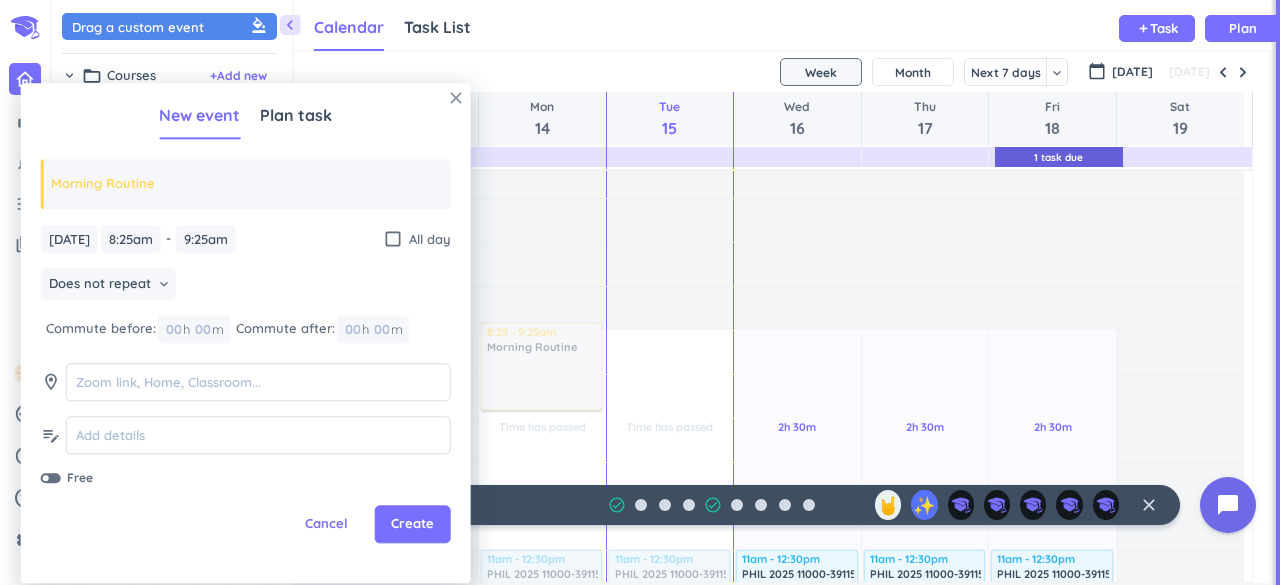click on "close" at bounding box center (456, 98) 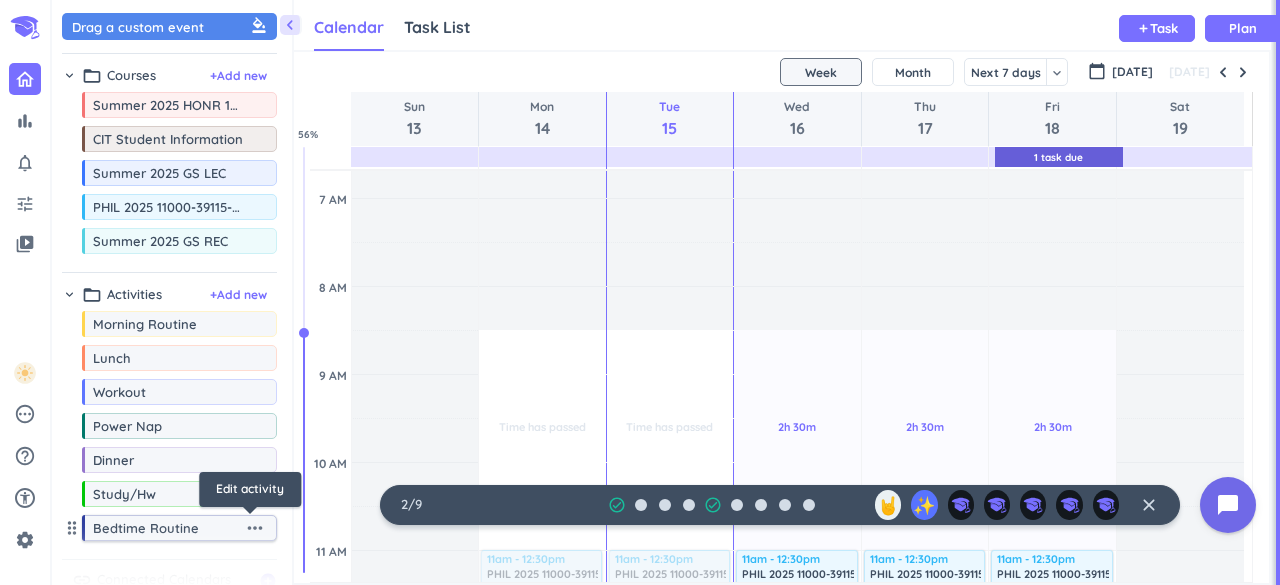 click on "more_horiz" at bounding box center [255, 528] 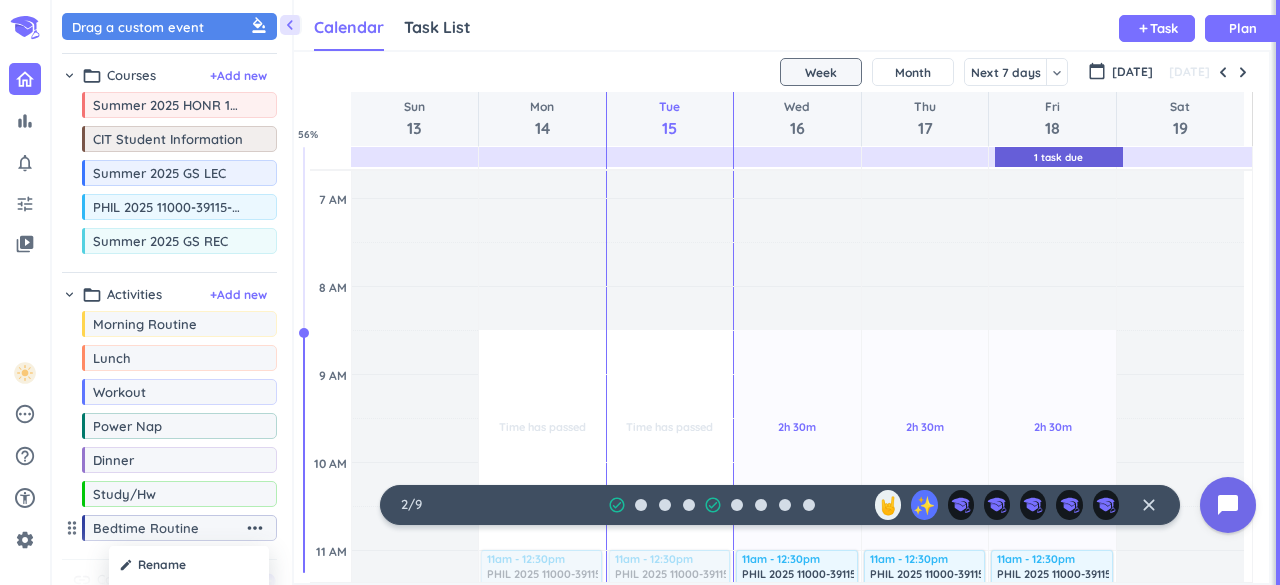 click on "create Rename format_color_fill Change color schedule Set default duration sync Sync with  Google share Share Calendar delete_outline Delete" at bounding box center [189, 635] 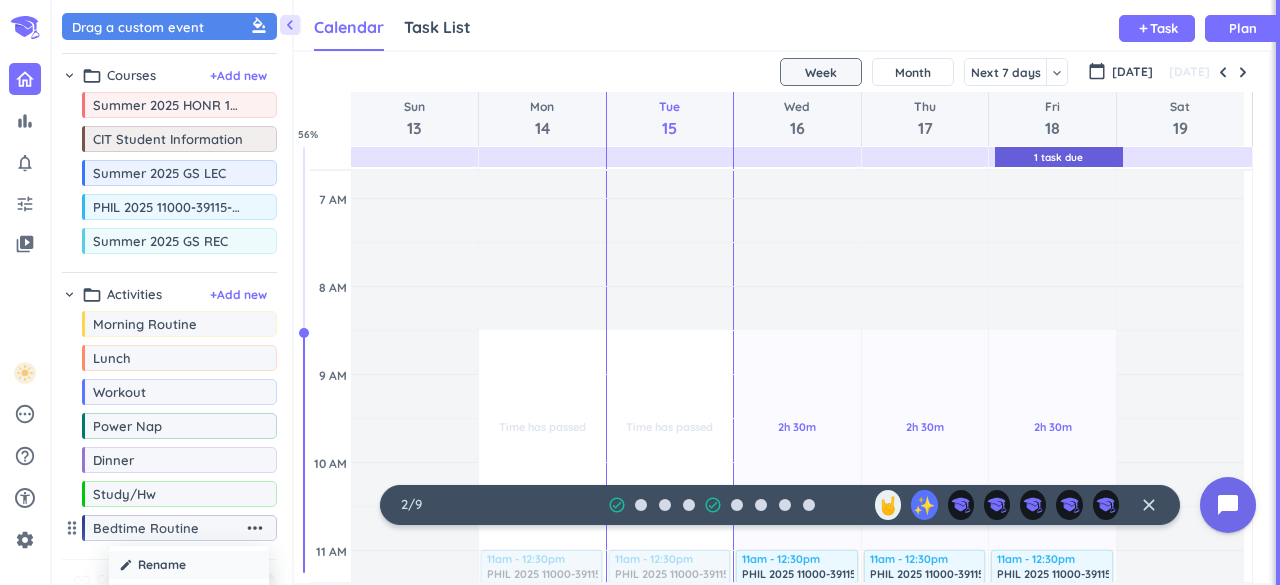 click on "Rename" at bounding box center [162, 565] 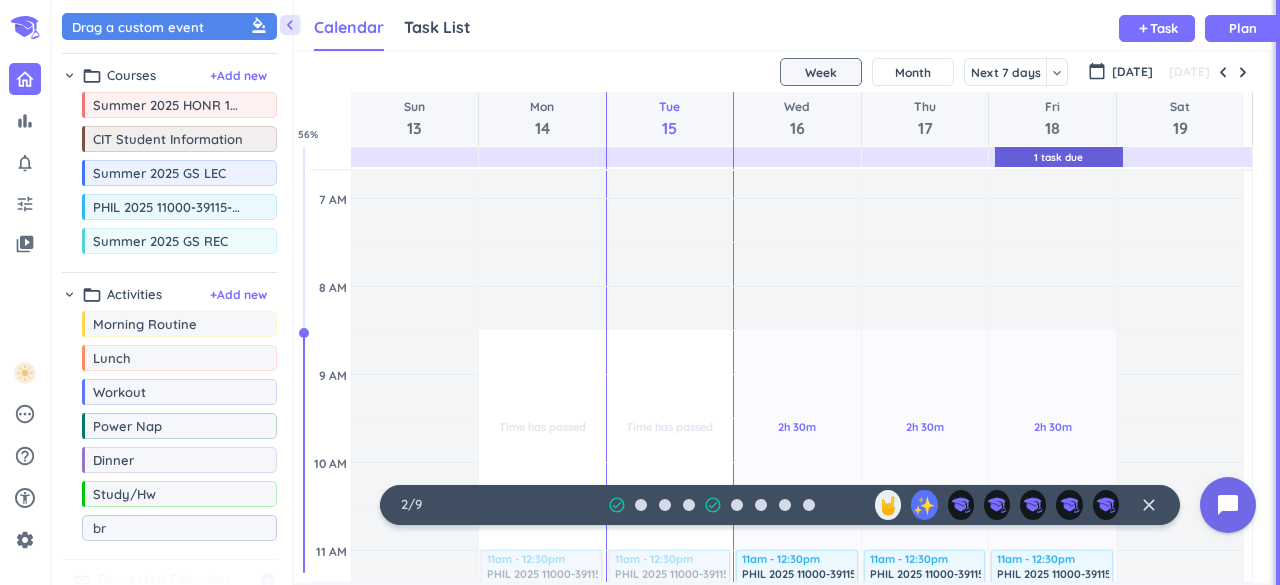 type on "b" 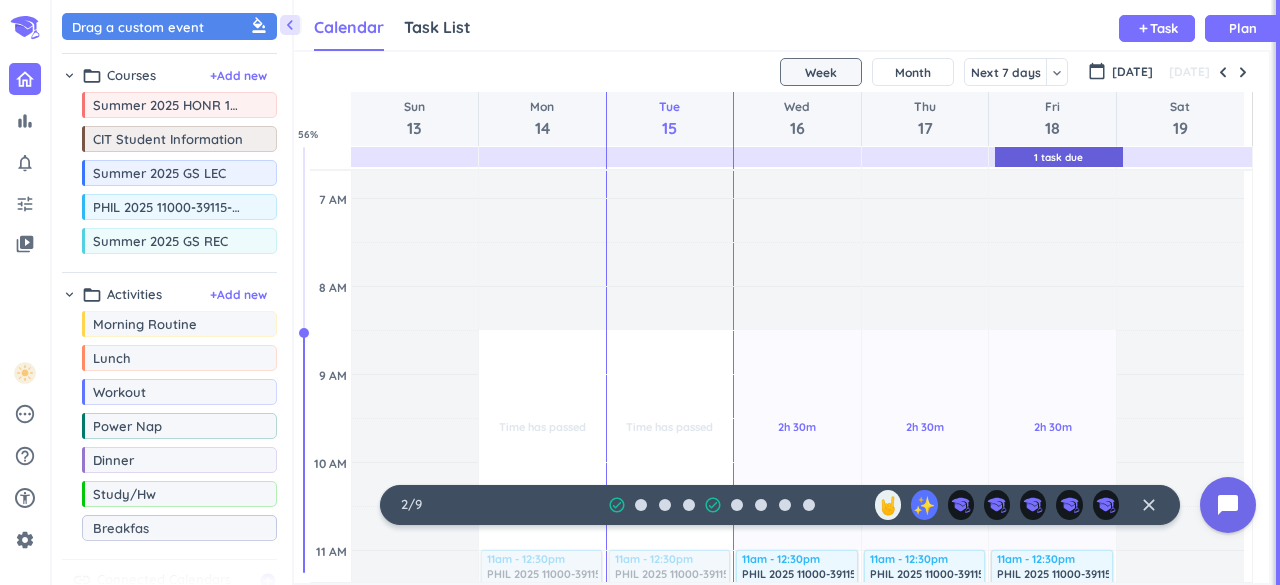 type on "Breakfast" 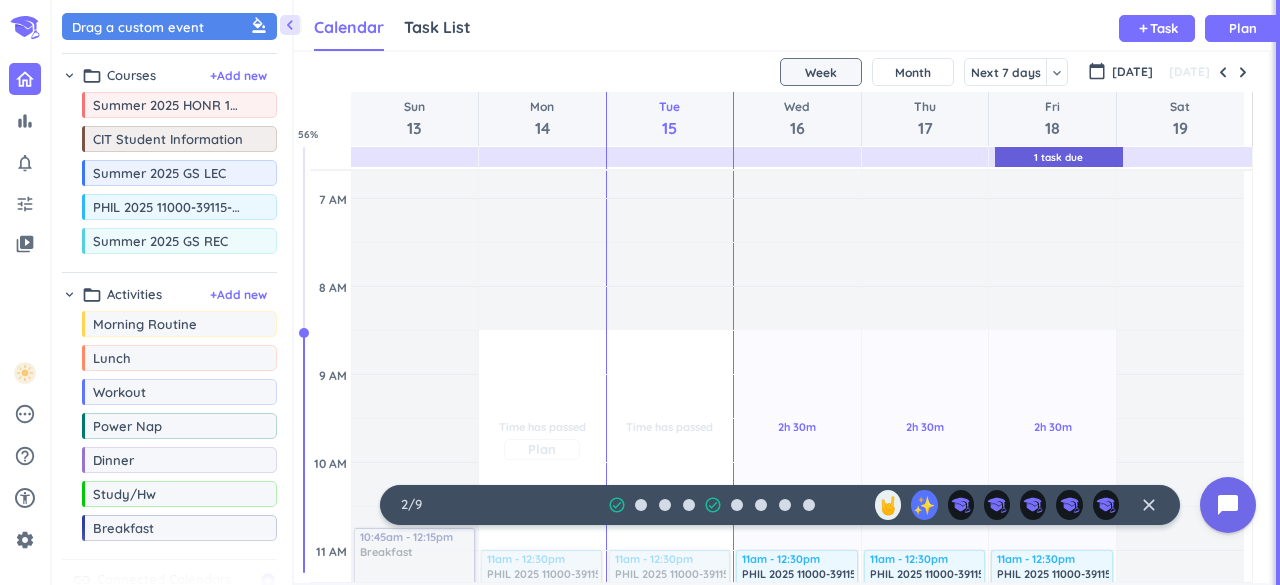 scroll, scrollTop: 248, scrollLeft: 0, axis: vertical 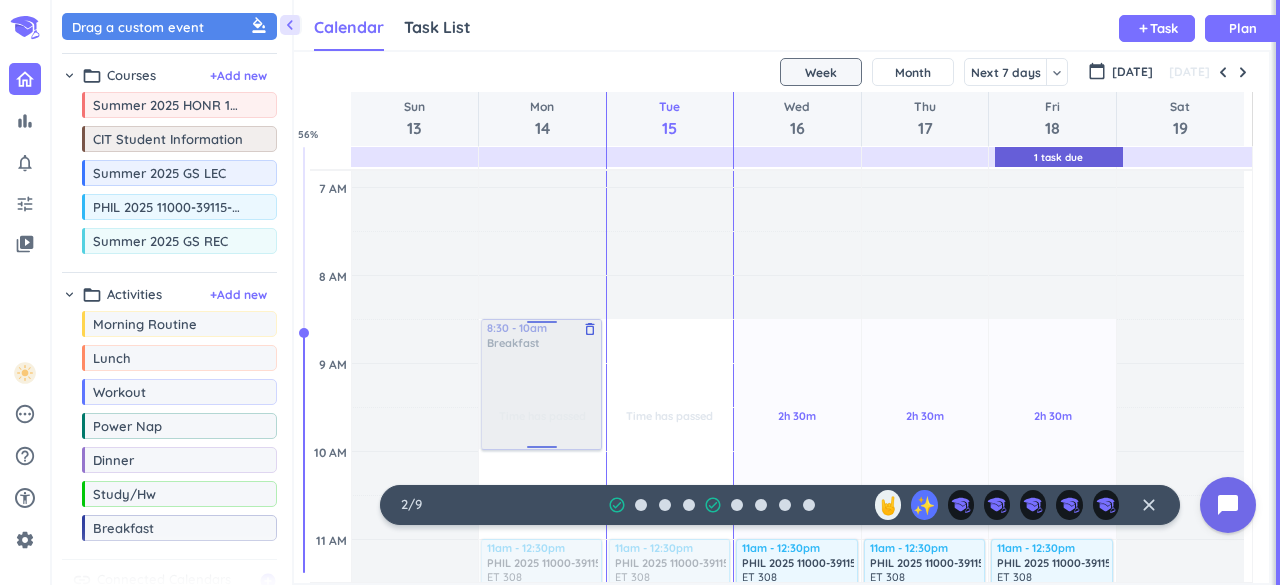 drag, startPoint x: 152, startPoint y: 533, endPoint x: 528, endPoint y: 325, distance: 429.69757 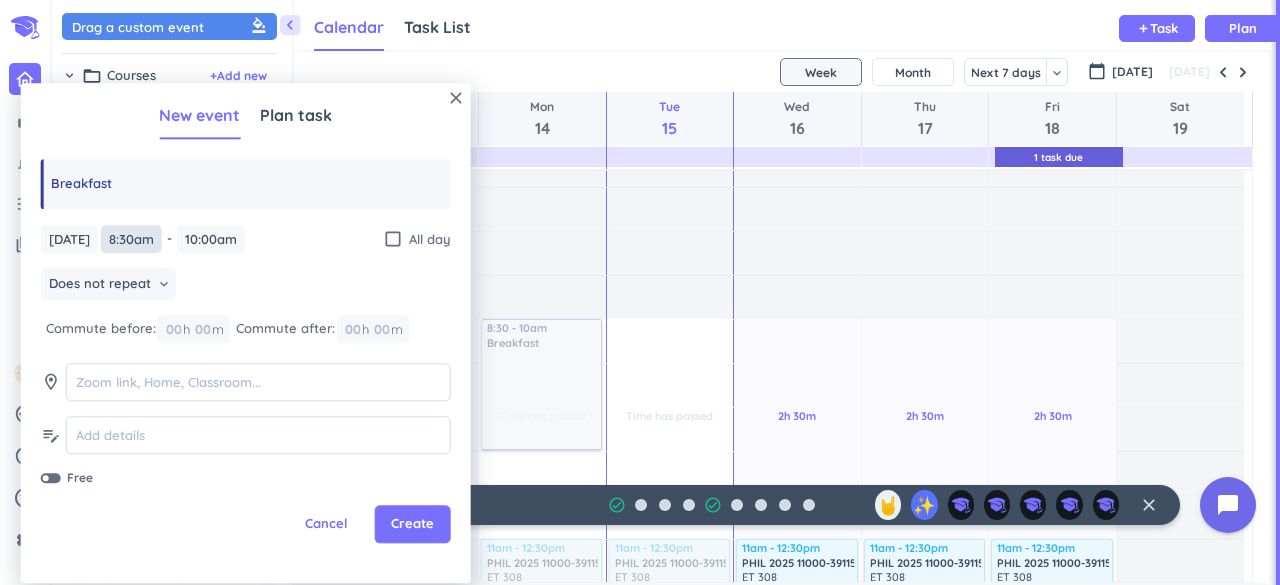 click on "8:30am" at bounding box center [131, 239] 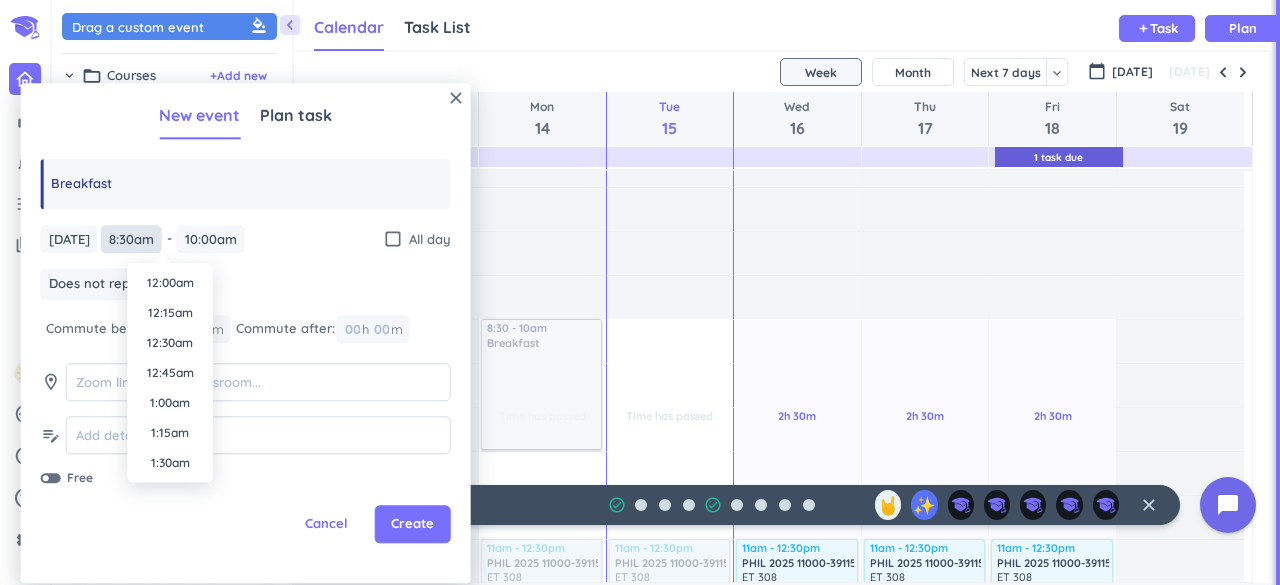 scroll, scrollTop: 930, scrollLeft: 0, axis: vertical 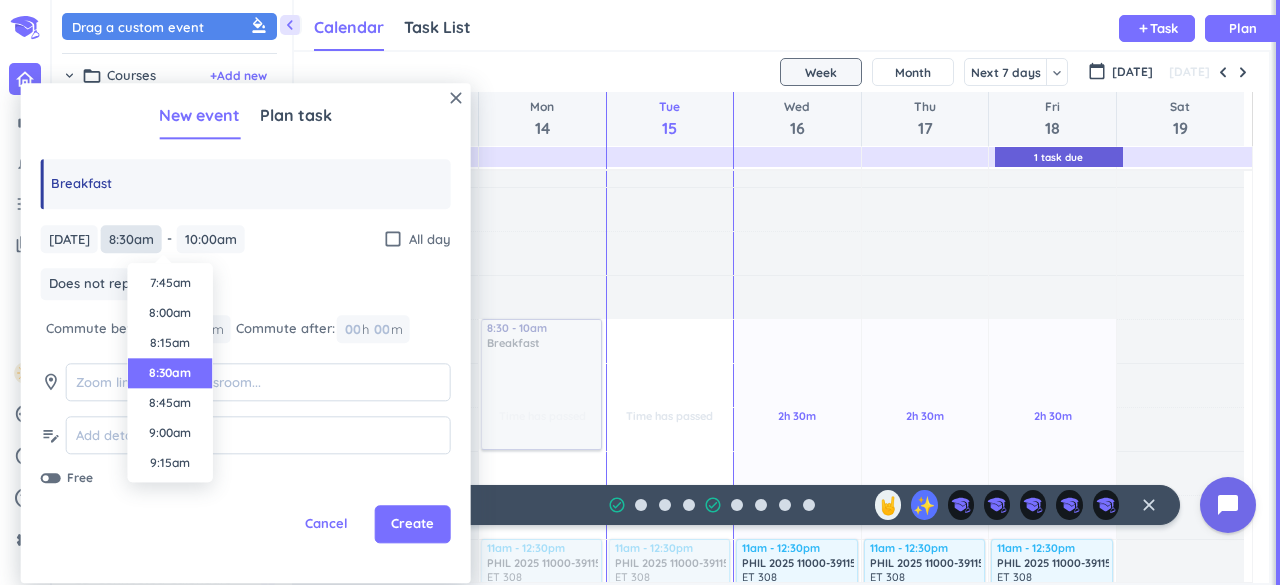 click on "8:30am" at bounding box center (131, 239) 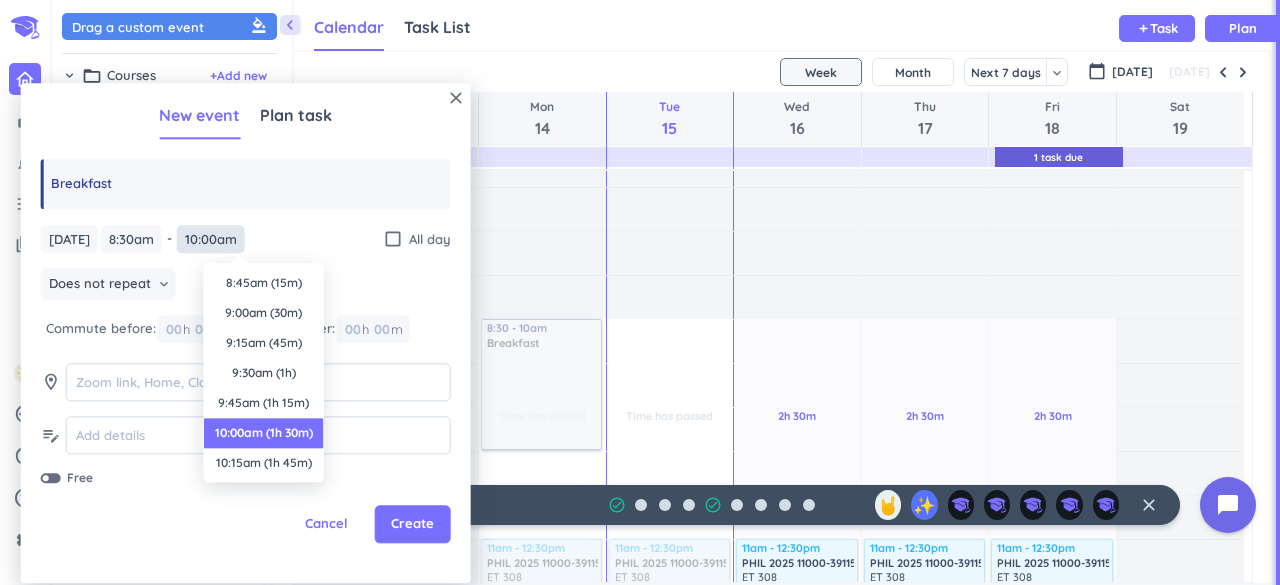 click on "10:00am" at bounding box center [211, 239] 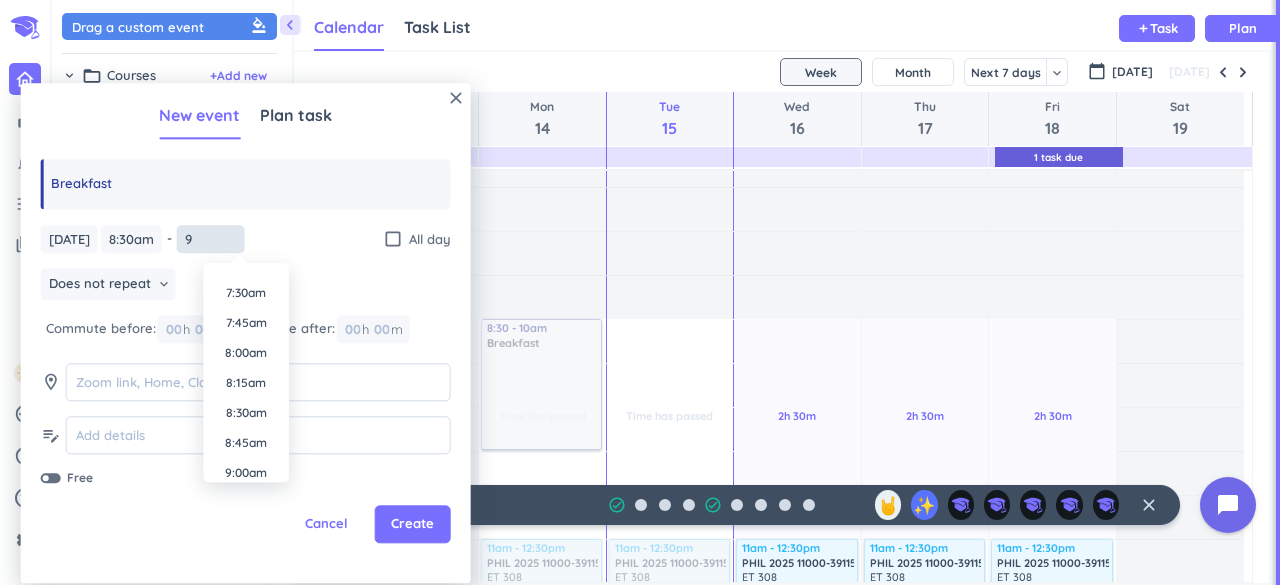 scroll, scrollTop: 890, scrollLeft: 0, axis: vertical 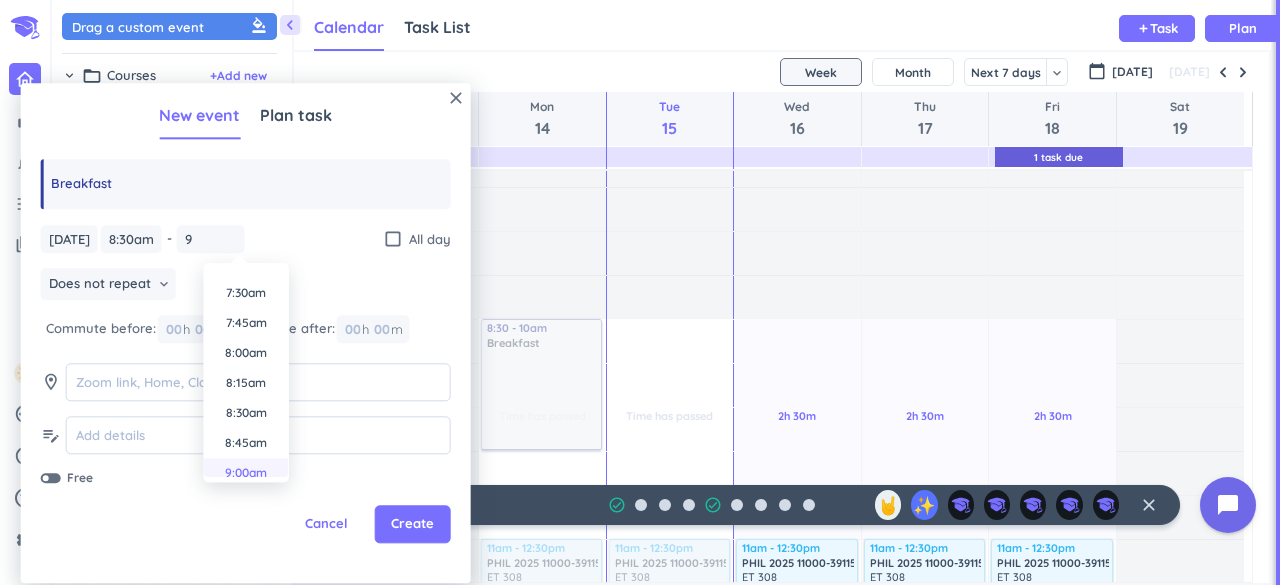click on "9:00am" at bounding box center [246, 473] 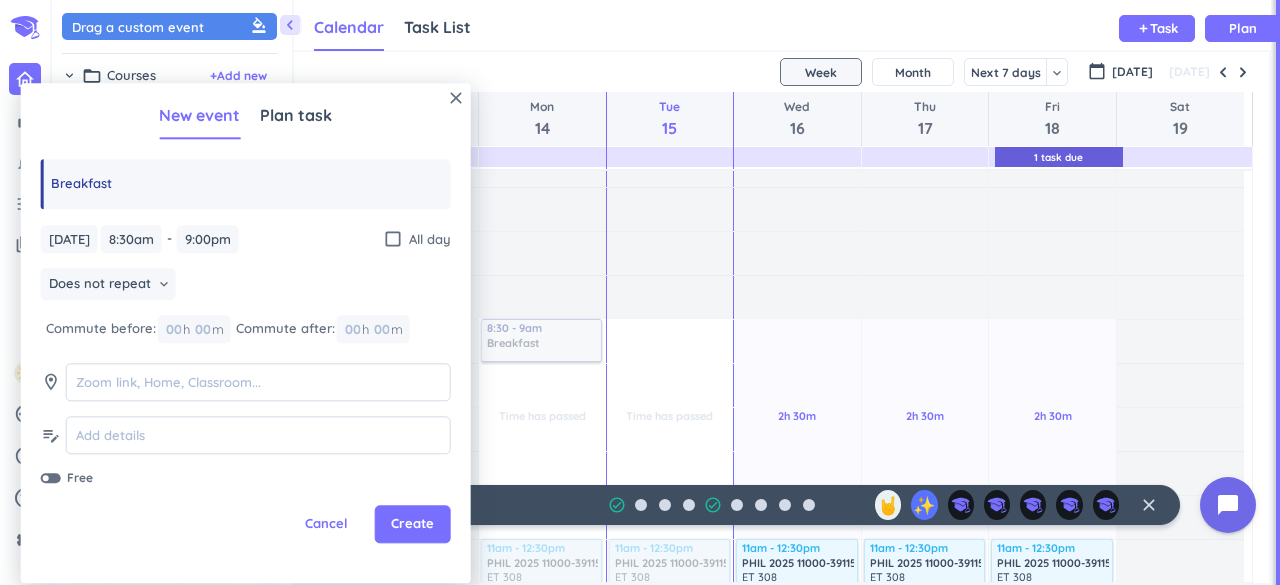 click on "[DATE] [DATE]   8:30am 8:30am - 9:00am 9:00pm check_box_outline_blank All day Does not repeat keyboard_arrow_down Commute before: 00 h 00 m Commute after: 00 h 00 m room edit_note Free" at bounding box center [246, 356] 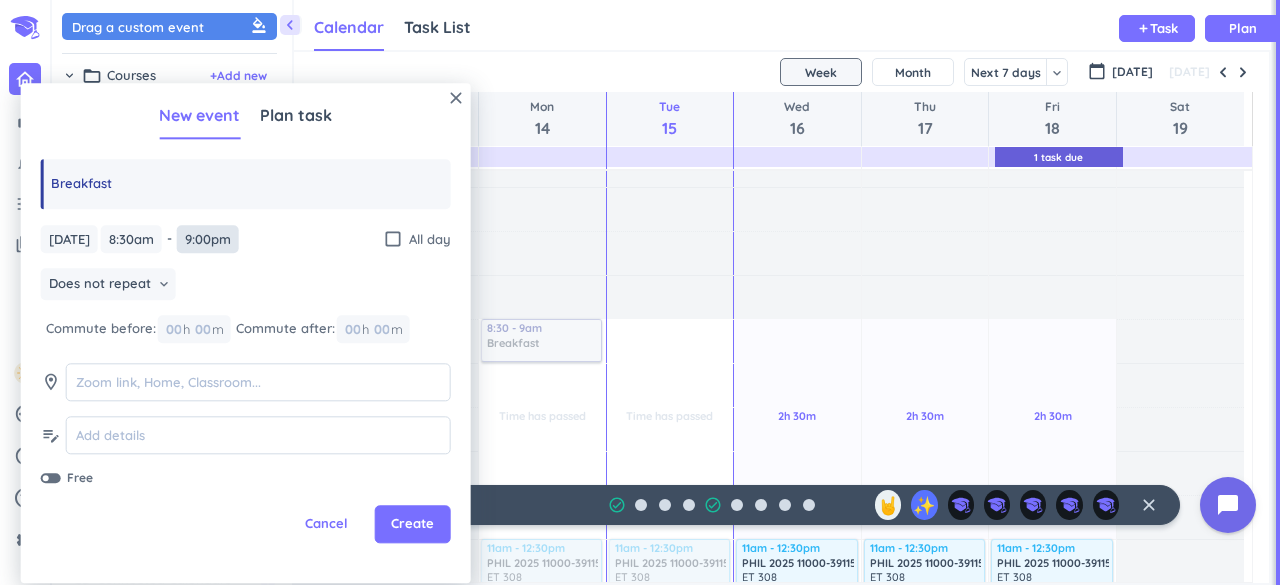 click on "9:00pm" at bounding box center (208, 239) 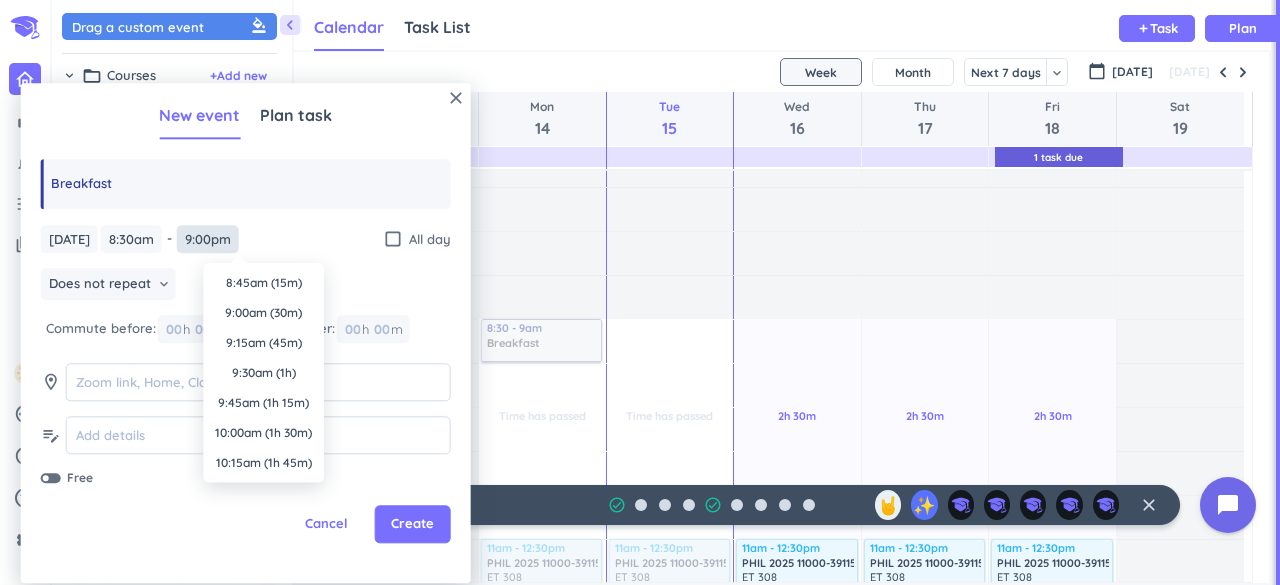 scroll, scrollTop: 1470, scrollLeft: 0, axis: vertical 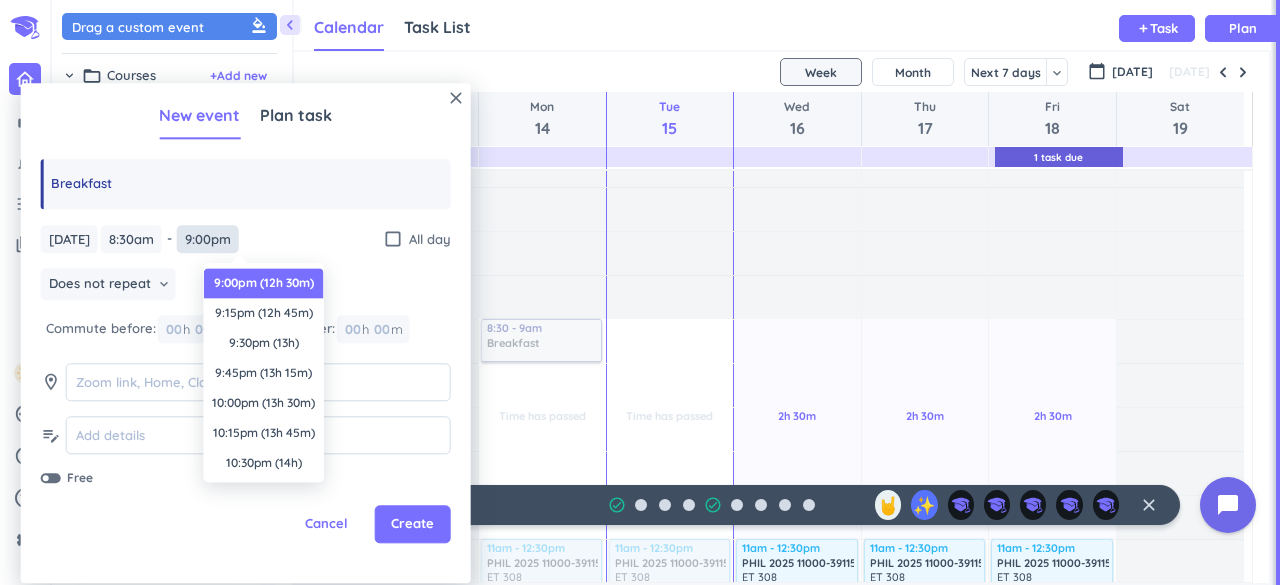 click on "9:00pm" at bounding box center (208, 239) 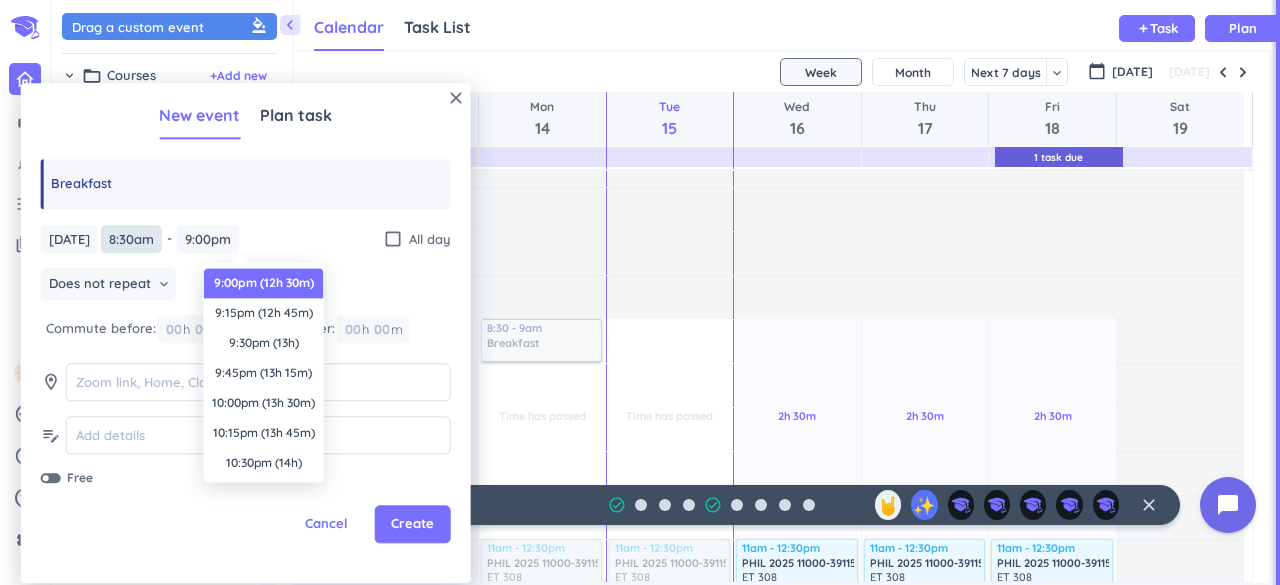 click on "8:30am" at bounding box center (131, 239) 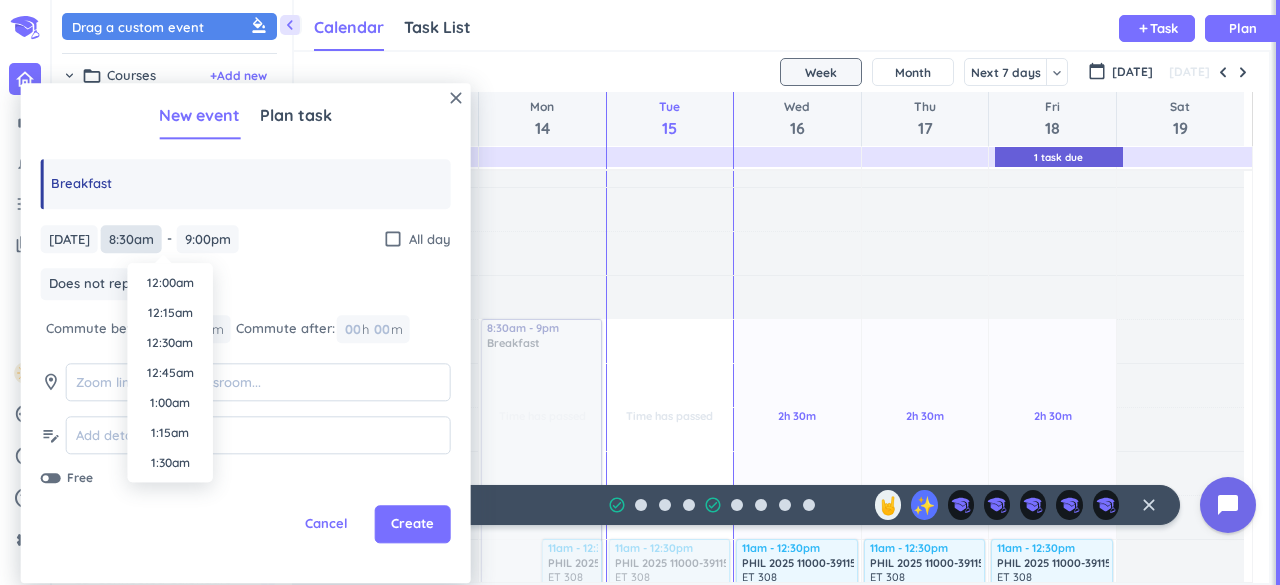 scroll, scrollTop: 930, scrollLeft: 0, axis: vertical 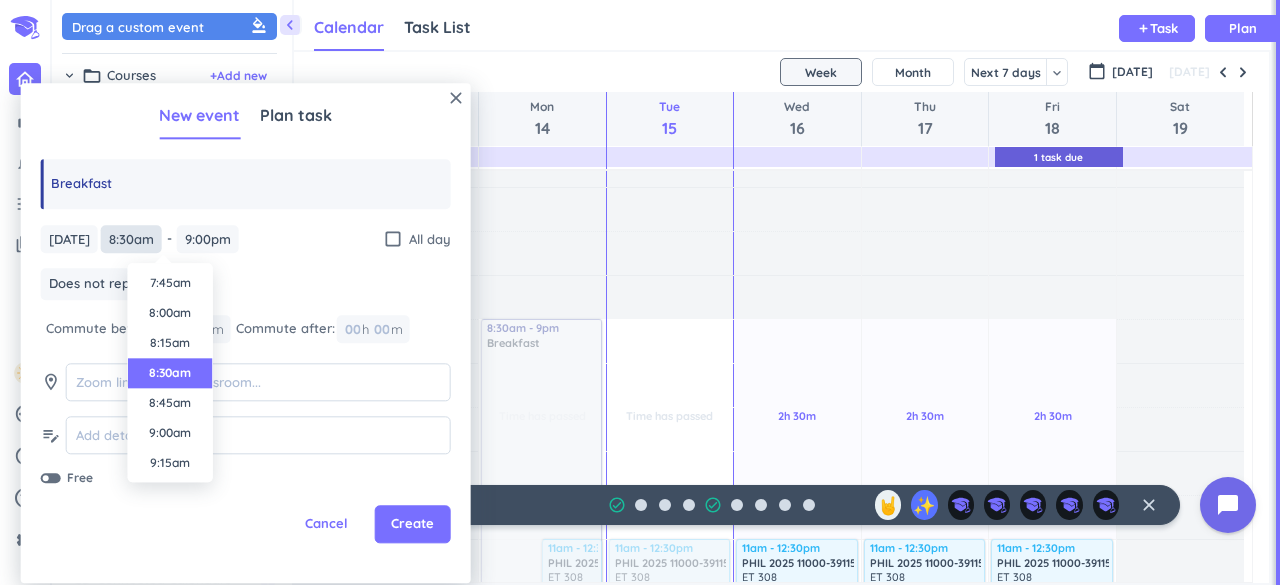 click on "8:30am" at bounding box center (131, 239) 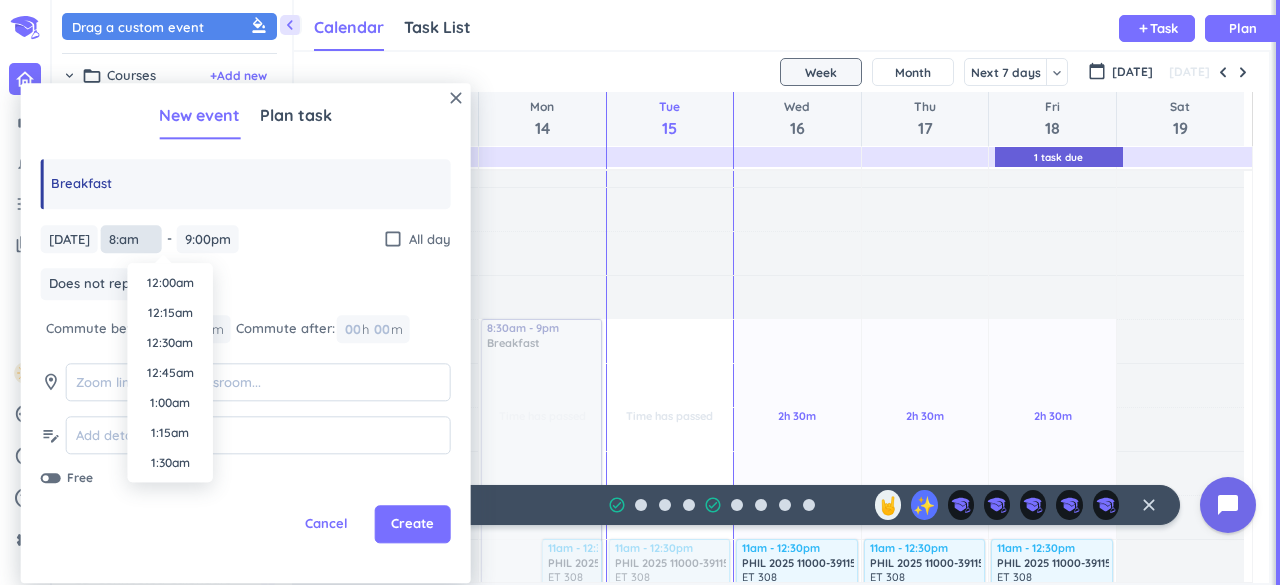 scroll, scrollTop: 870, scrollLeft: 0, axis: vertical 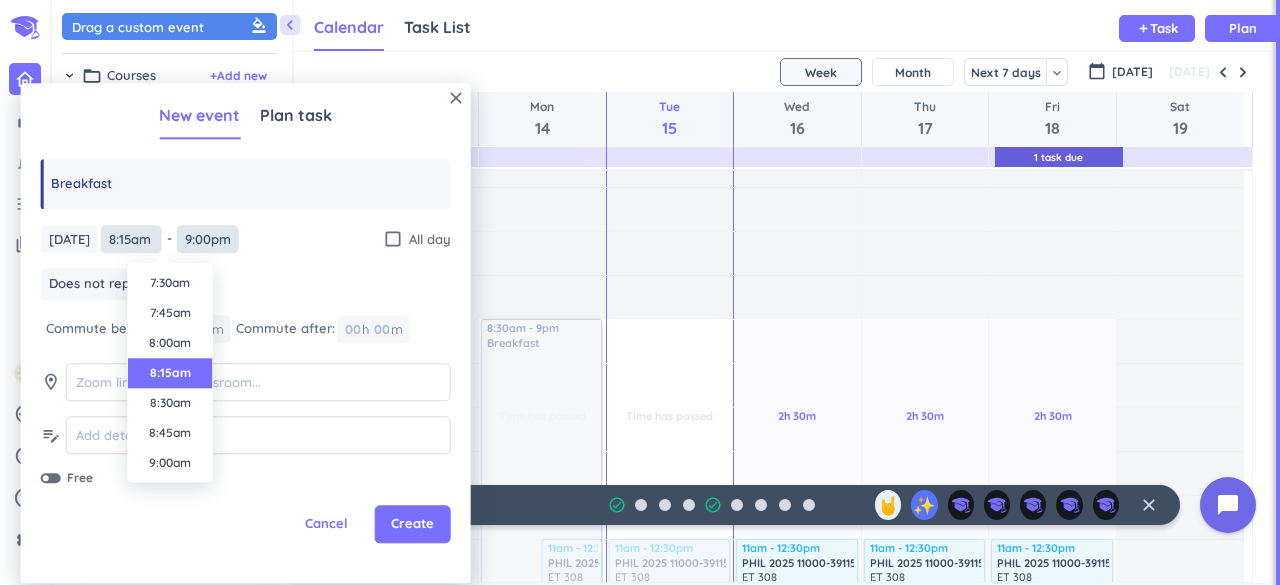 type on "8:15am" 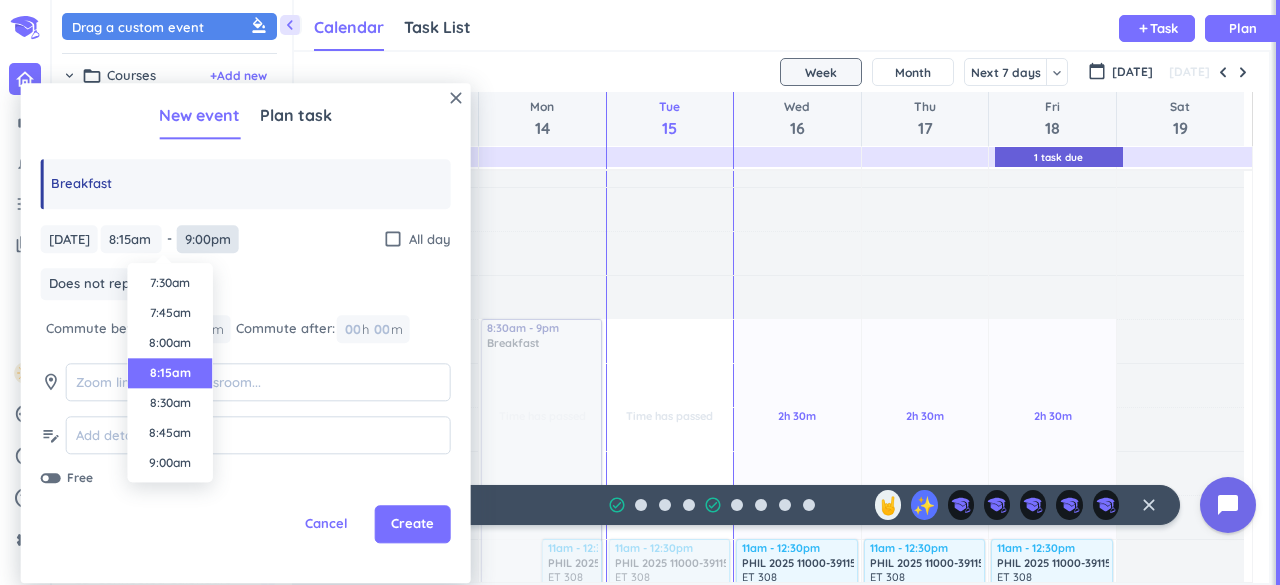click on "9:00pm" at bounding box center [208, 239] 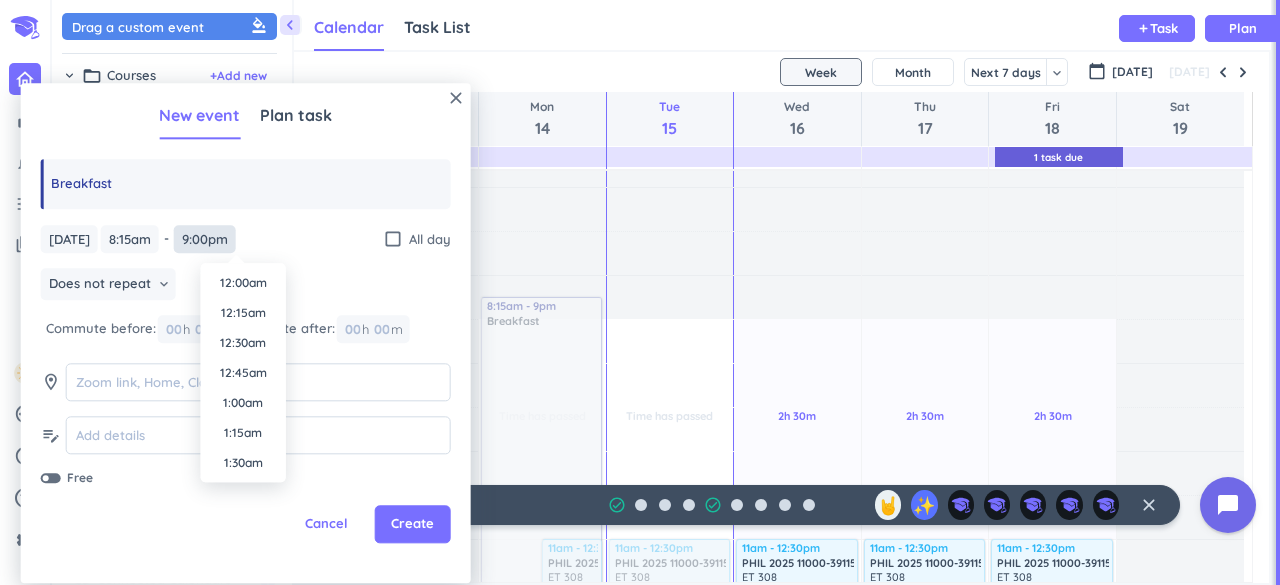 scroll, scrollTop: 2430, scrollLeft: 0, axis: vertical 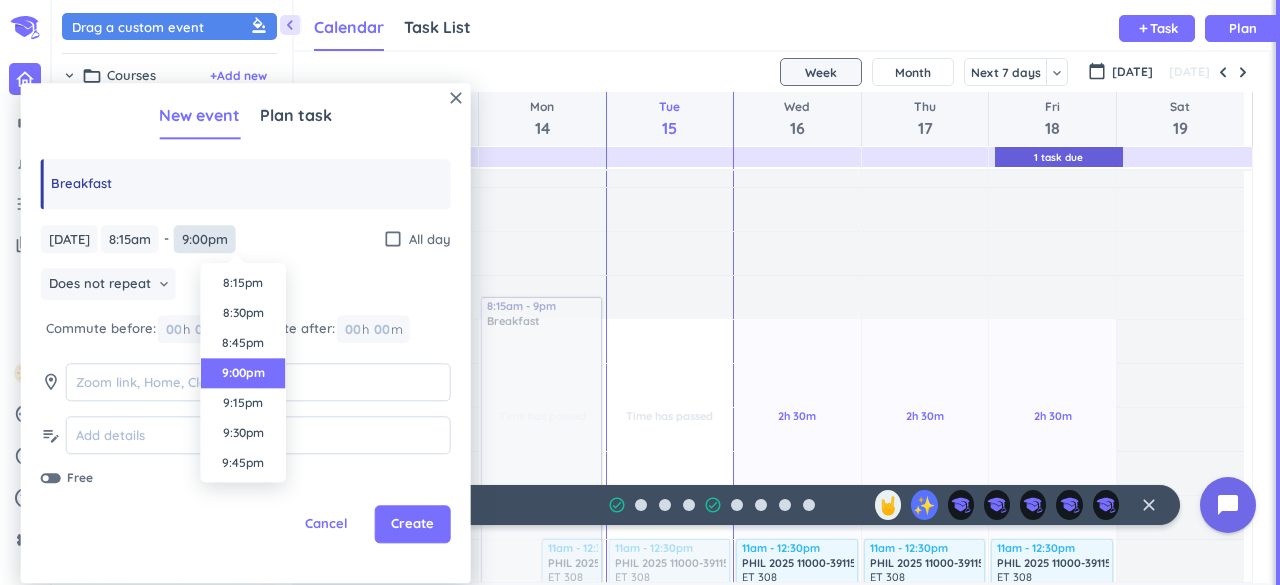 click on "9:00pm" at bounding box center (205, 239) 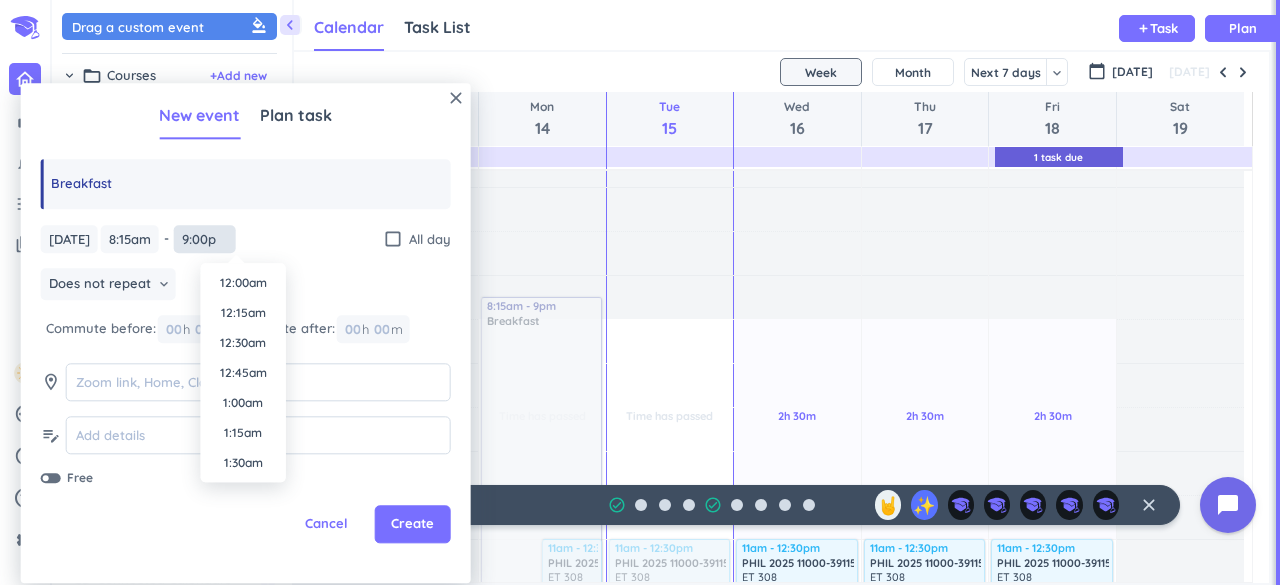 scroll, scrollTop: 2430, scrollLeft: 0, axis: vertical 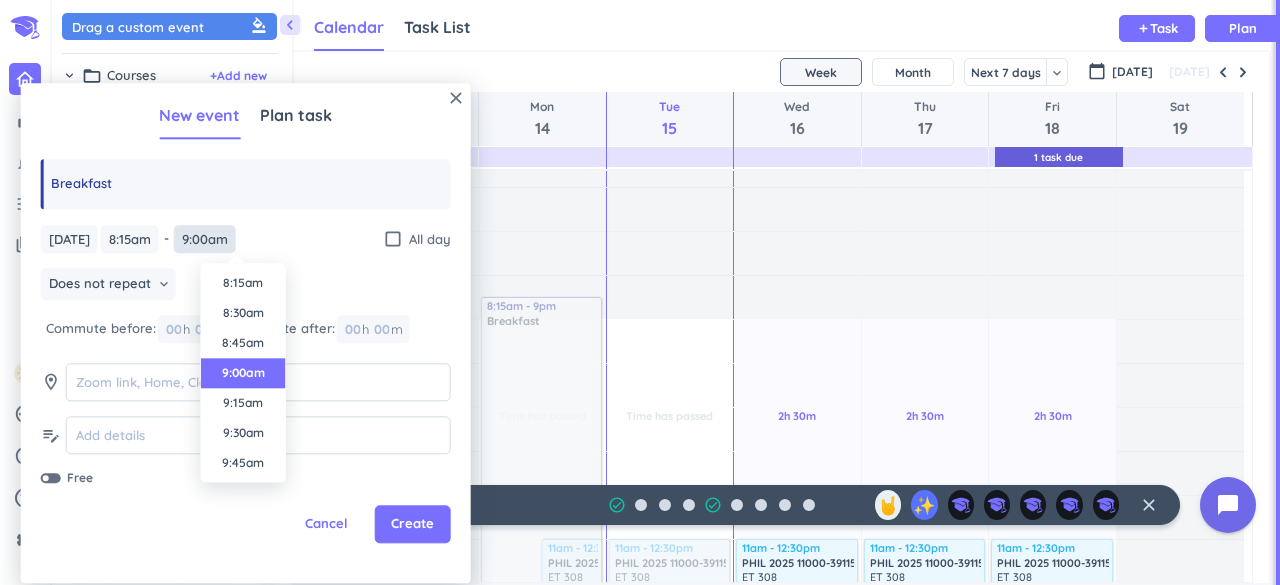 type on "9:00am" 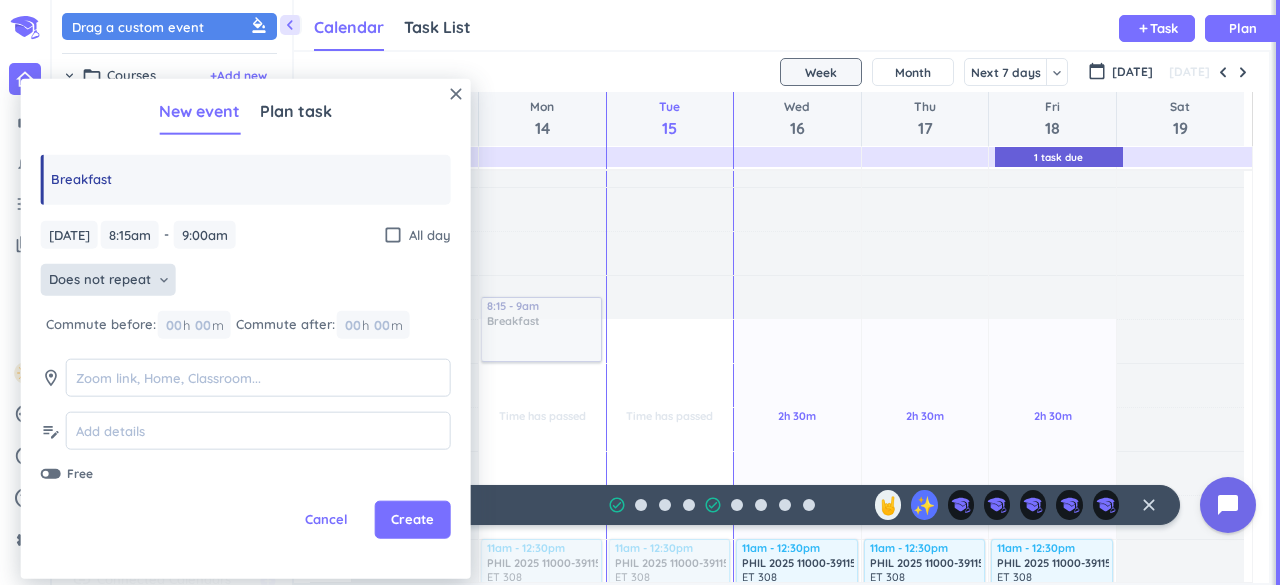 click on "Does not repeat" at bounding box center [100, 280] 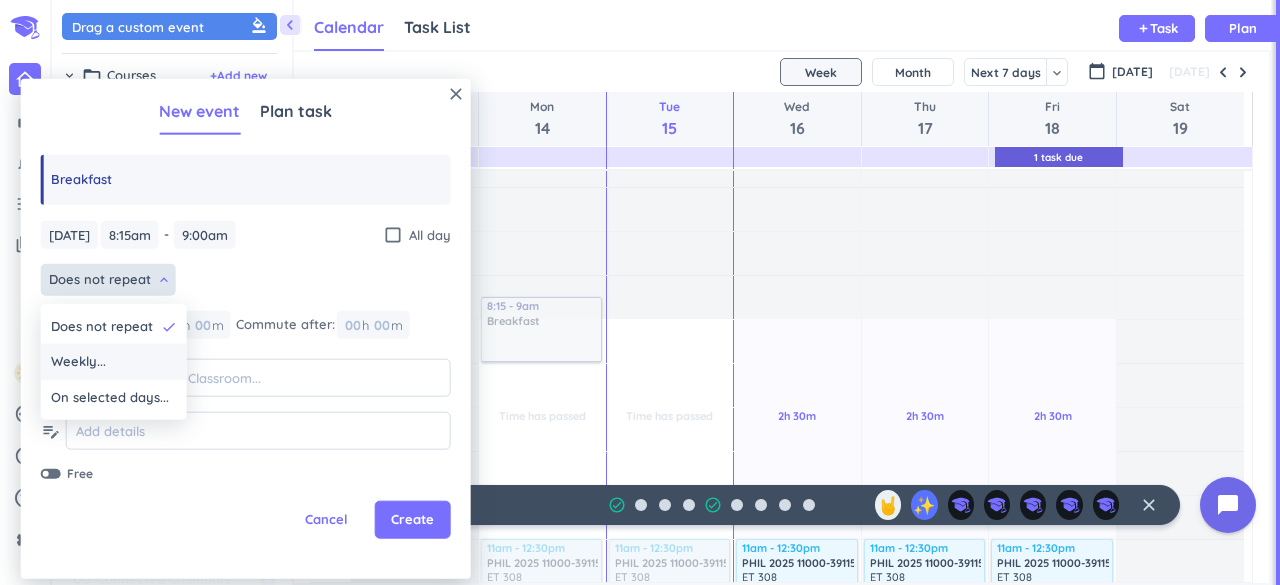 click on "Weekly..." at bounding box center (78, 362) 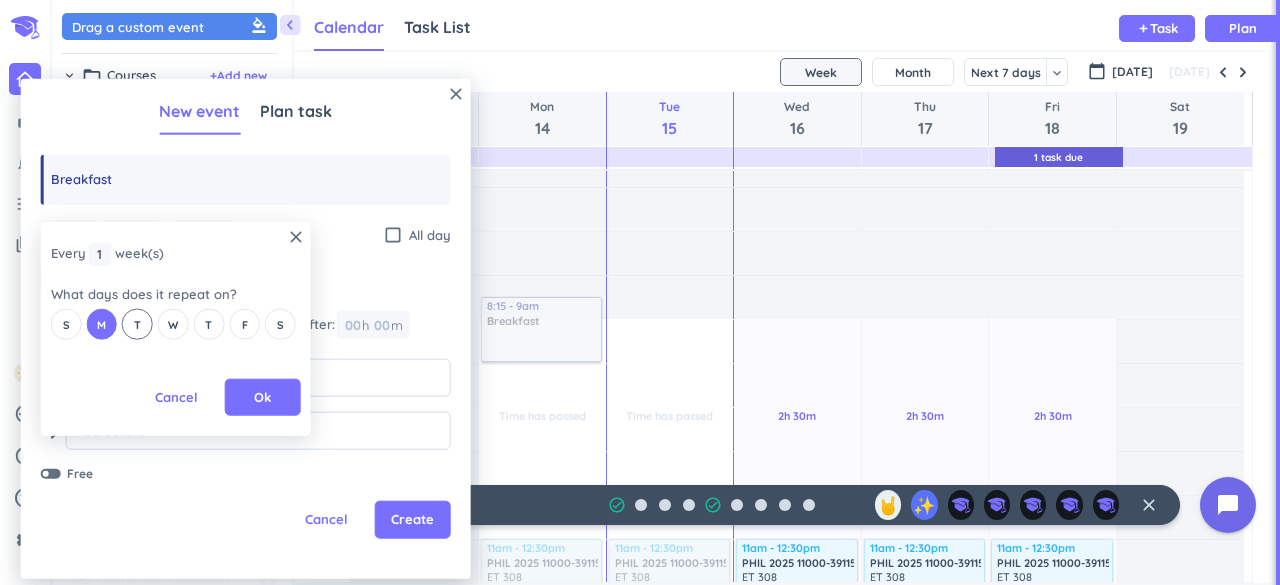 click on "T" at bounding box center (137, 324) 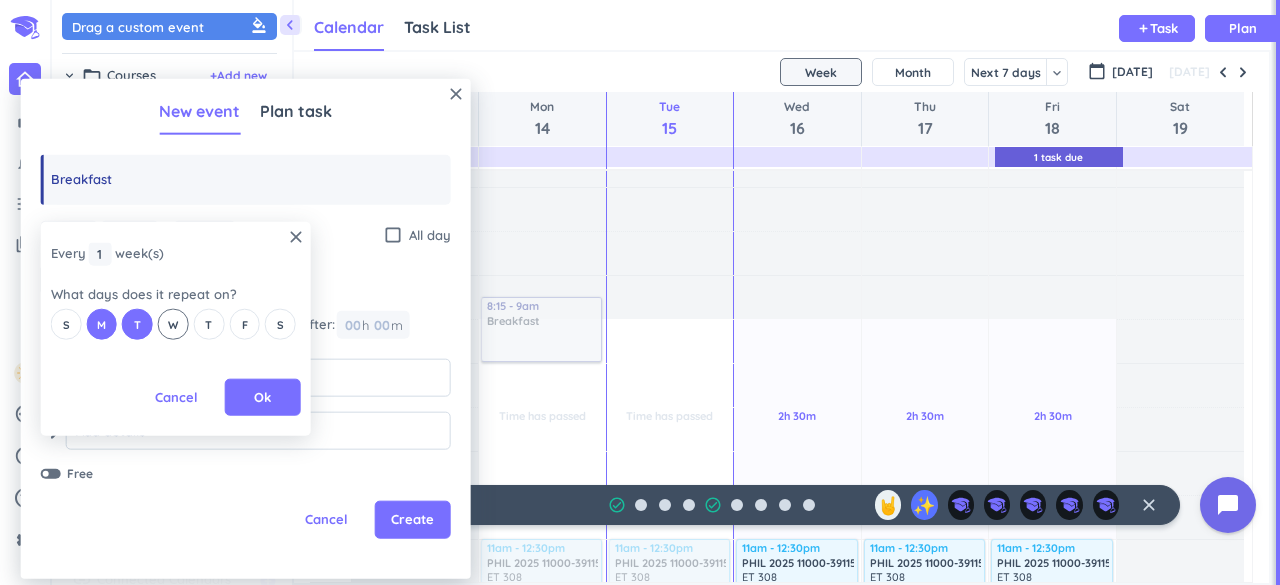 click on "W" at bounding box center (173, 324) 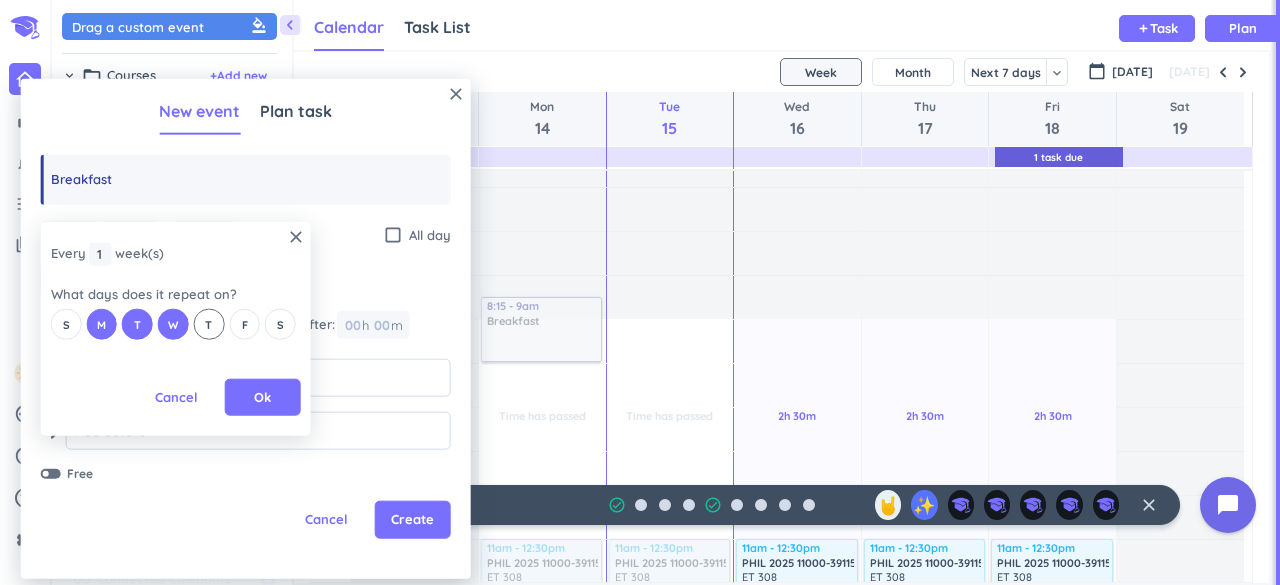 click on "T" at bounding box center (209, 324) 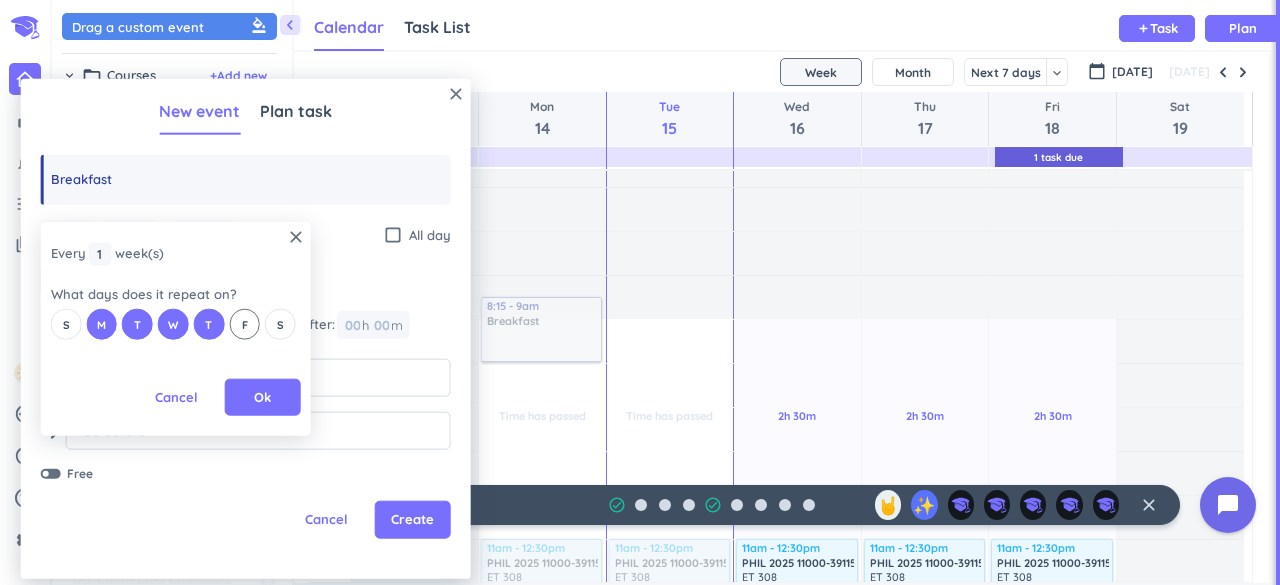click on "F" at bounding box center [245, 324] 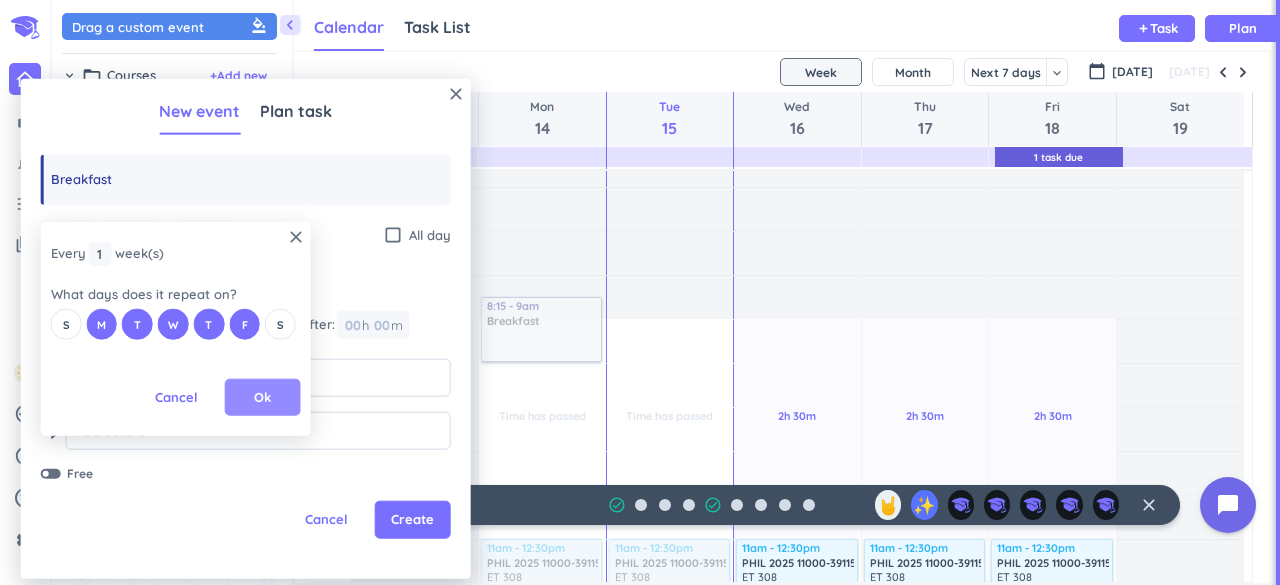 click on "Ok" at bounding box center [262, 397] 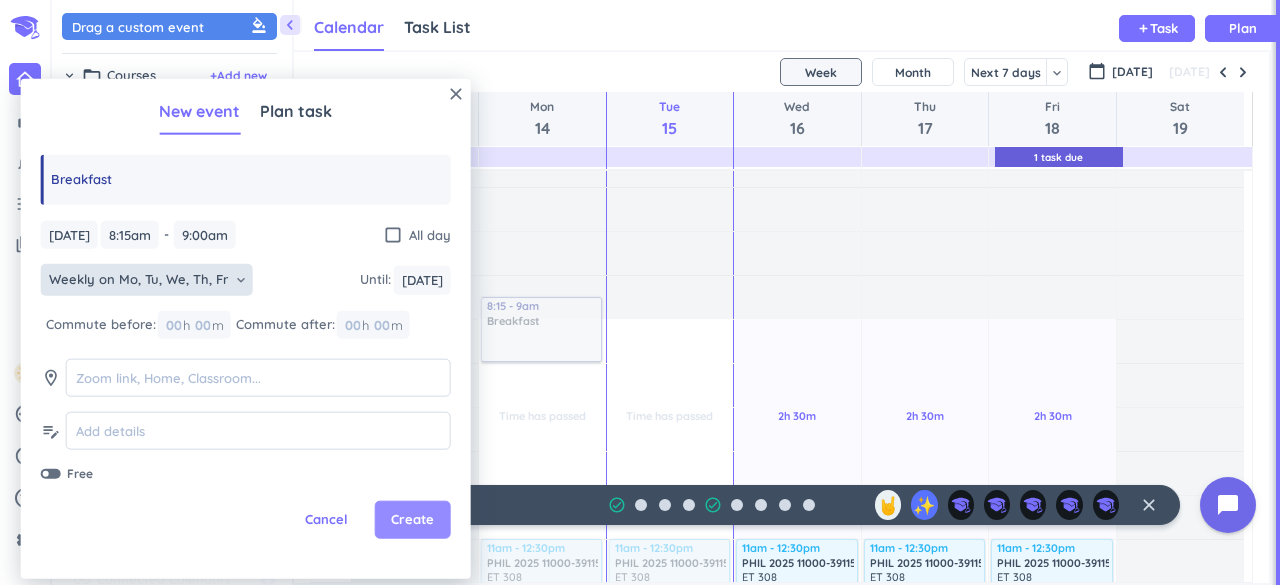 click on "Create" at bounding box center (412, 520) 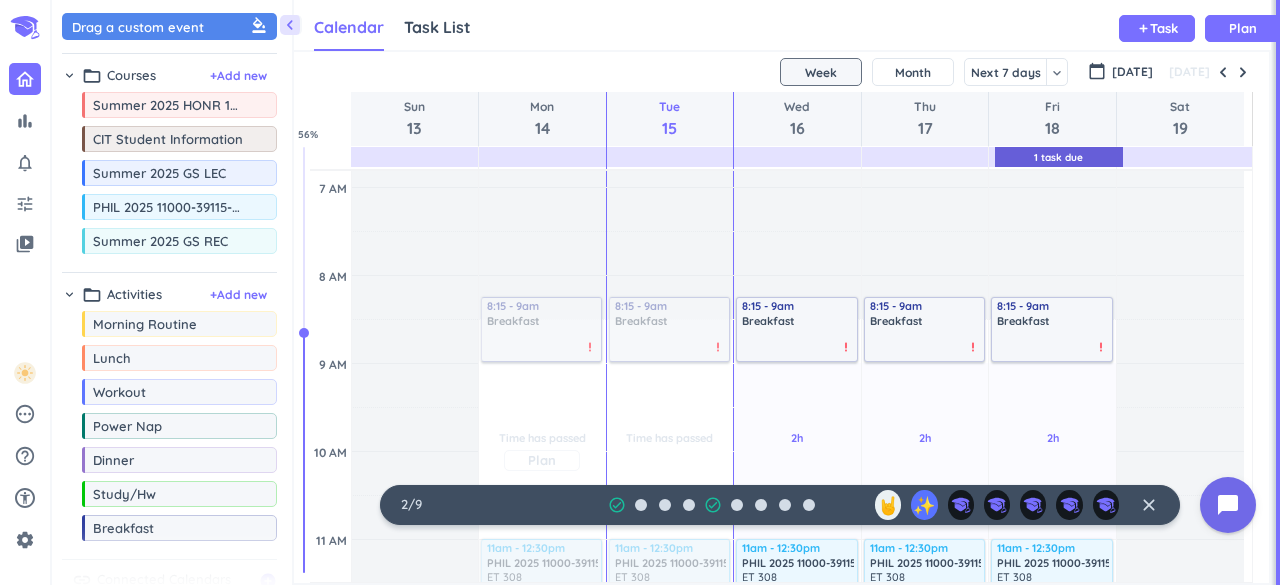 scroll, scrollTop: 0, scrollLeft: 0, axis: both 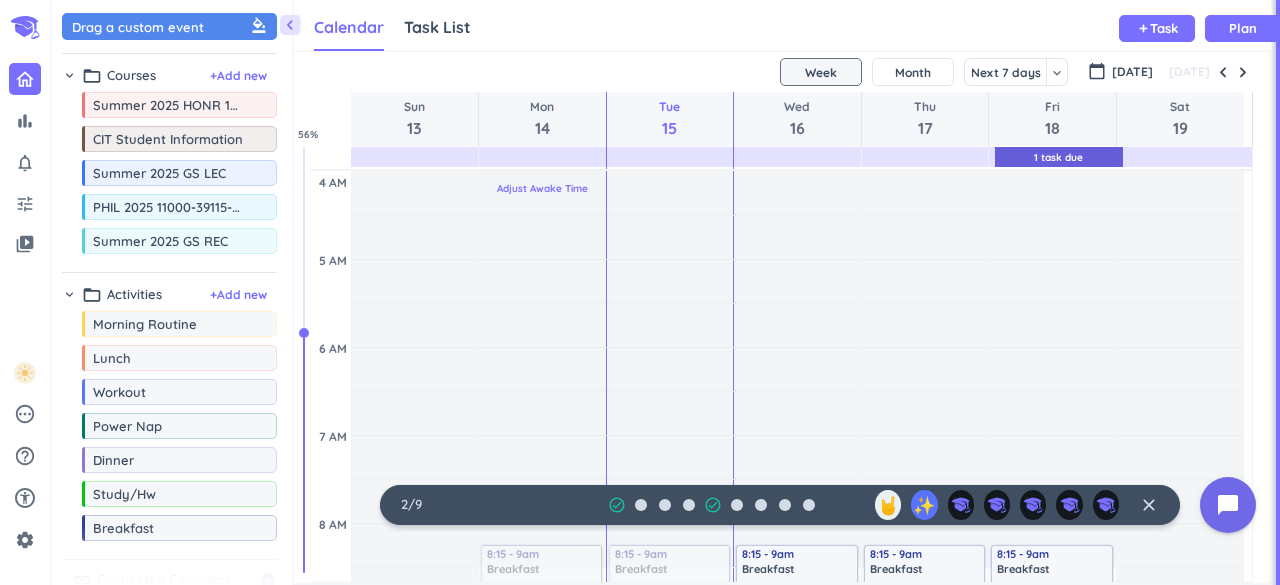 click on "Adjust Awake Time" at bounding box center [542, 188] 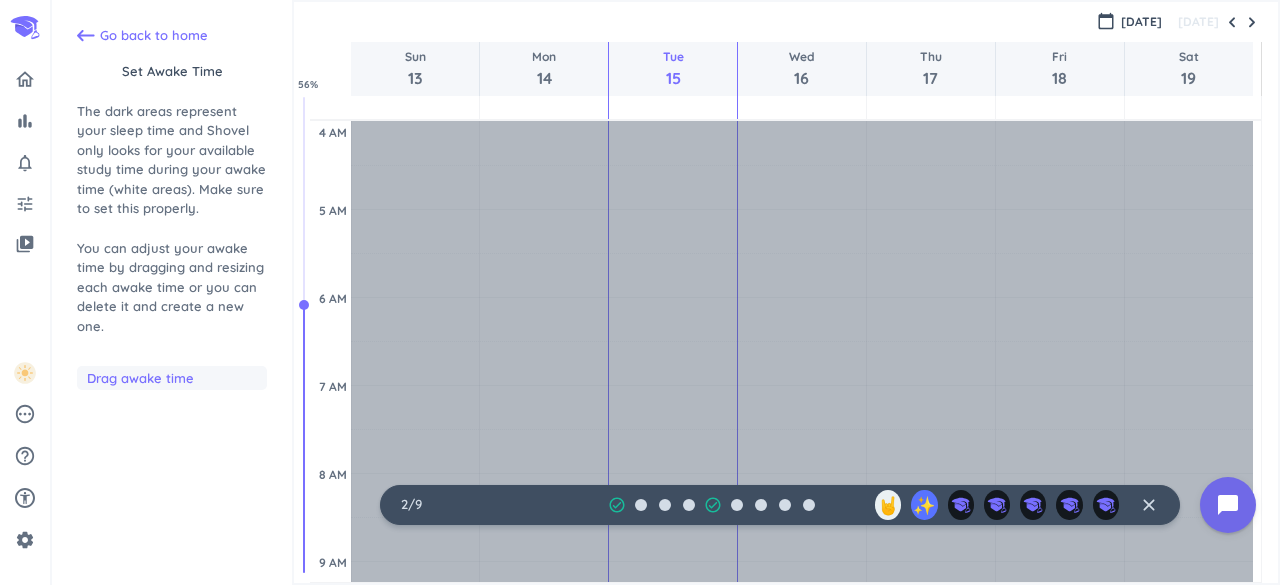 scroll, scrollTop: 89, scrollLeft: 0, axis: vertical 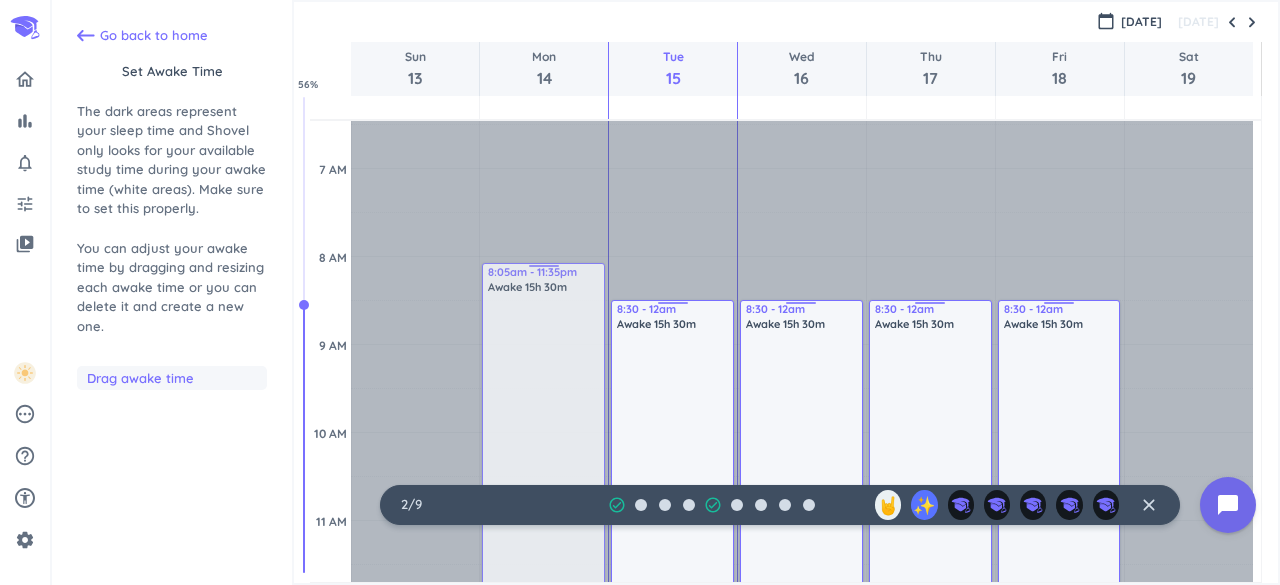drag, startPoint x: 549, startPoint y: 299, endPoint x: 550, endPoint y: 241, distance: 58.00862 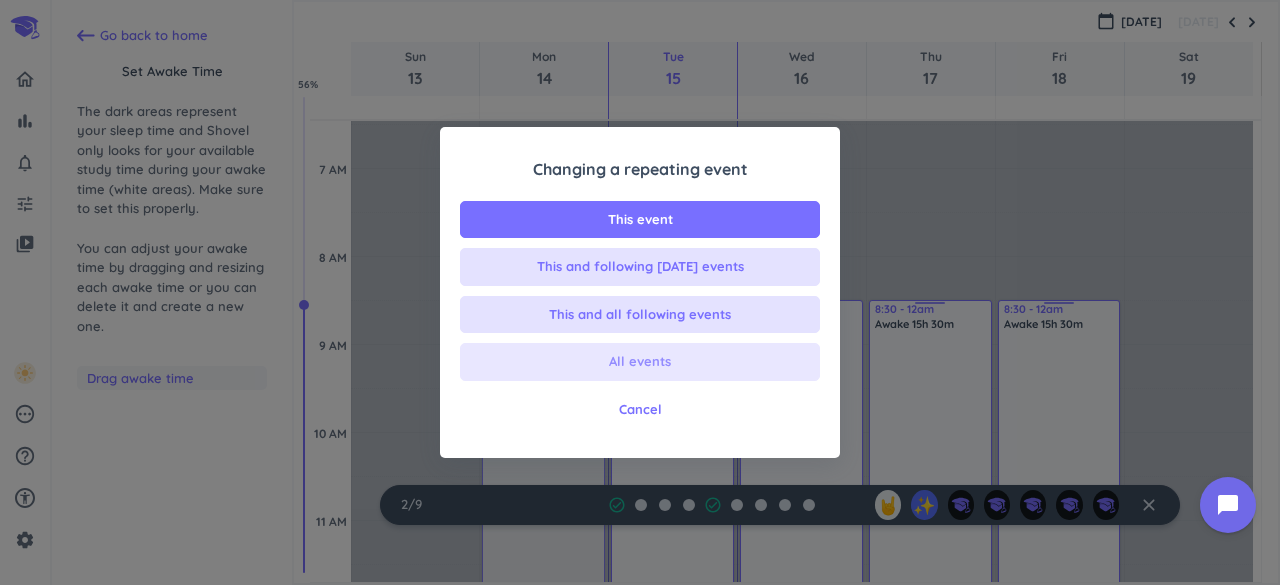 click on "All events" at bounding box center (640, 362) 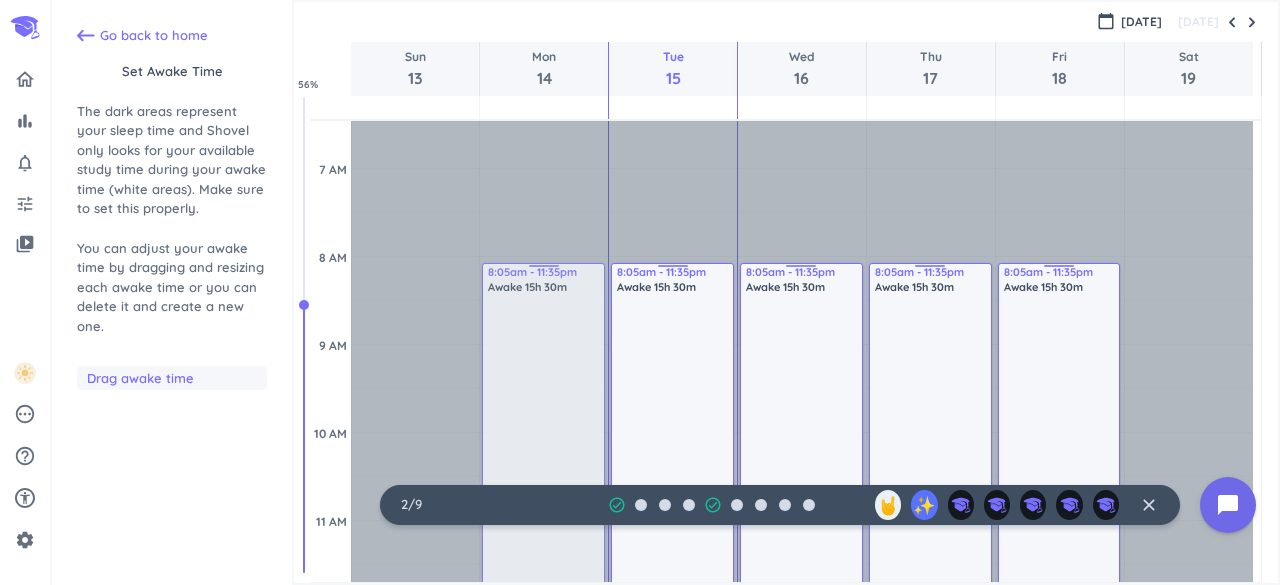 click on "Go back to home Set awake time The dark areas represent your sleep time and Shovel only looks for your available study time during your awake time (white areas). Make sure to set this properly. You can adjust your awake time by dragging and resizing each awake time or you can delete it and create a new one. Drag awake time" at bounding box center (172, 297) 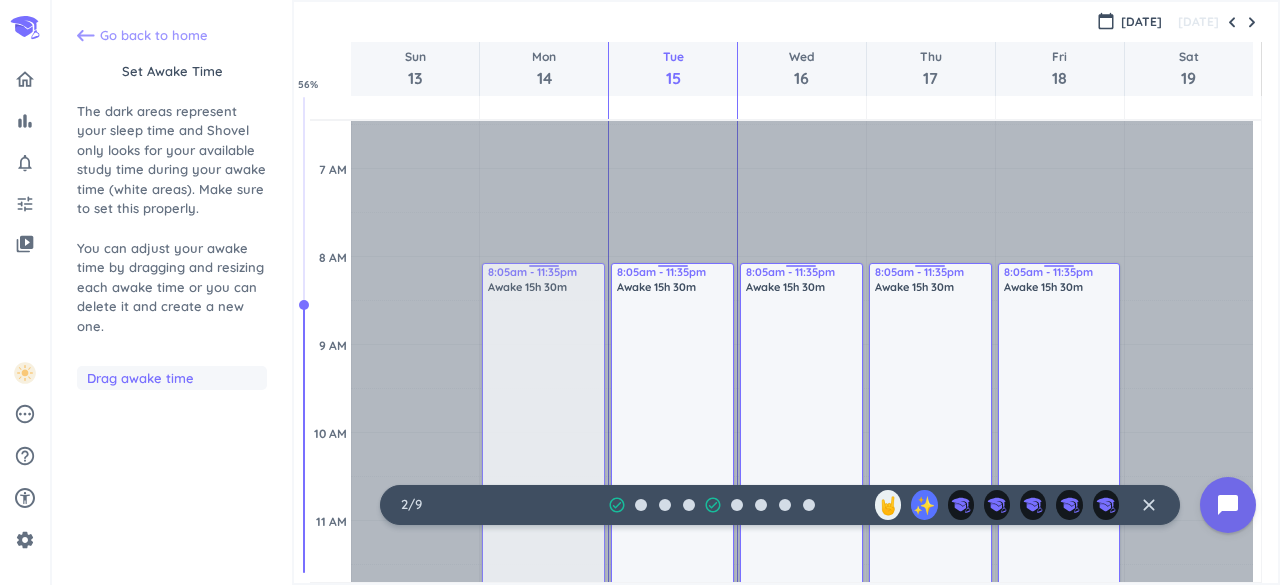 click 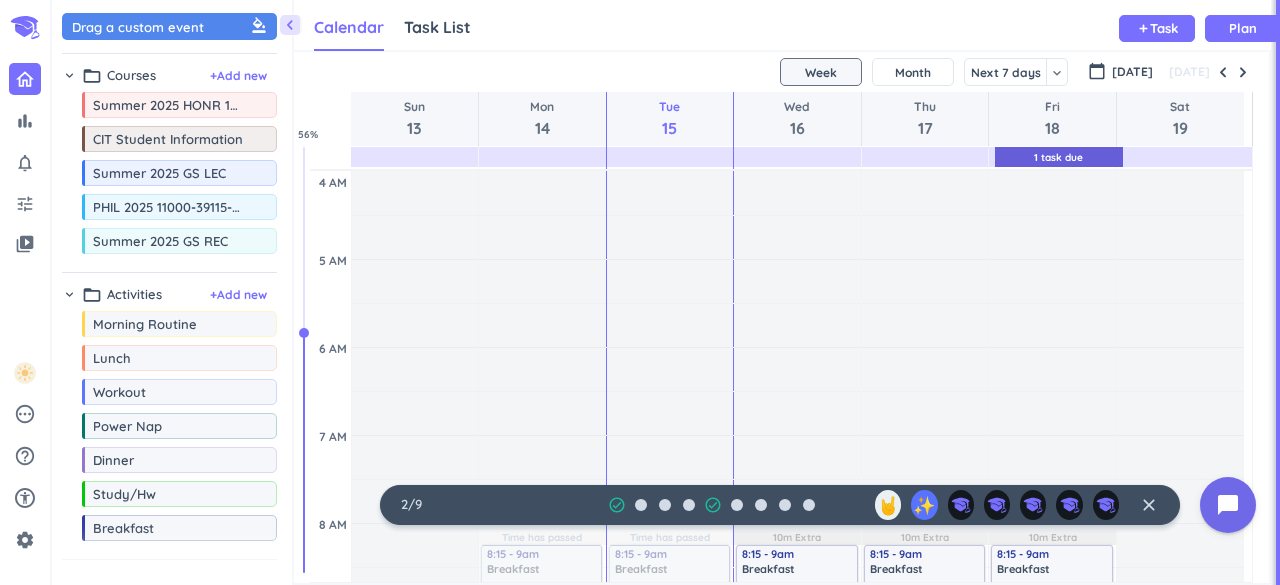 scroll, scrollTop: 9, scrollLeft: 8, axis: both 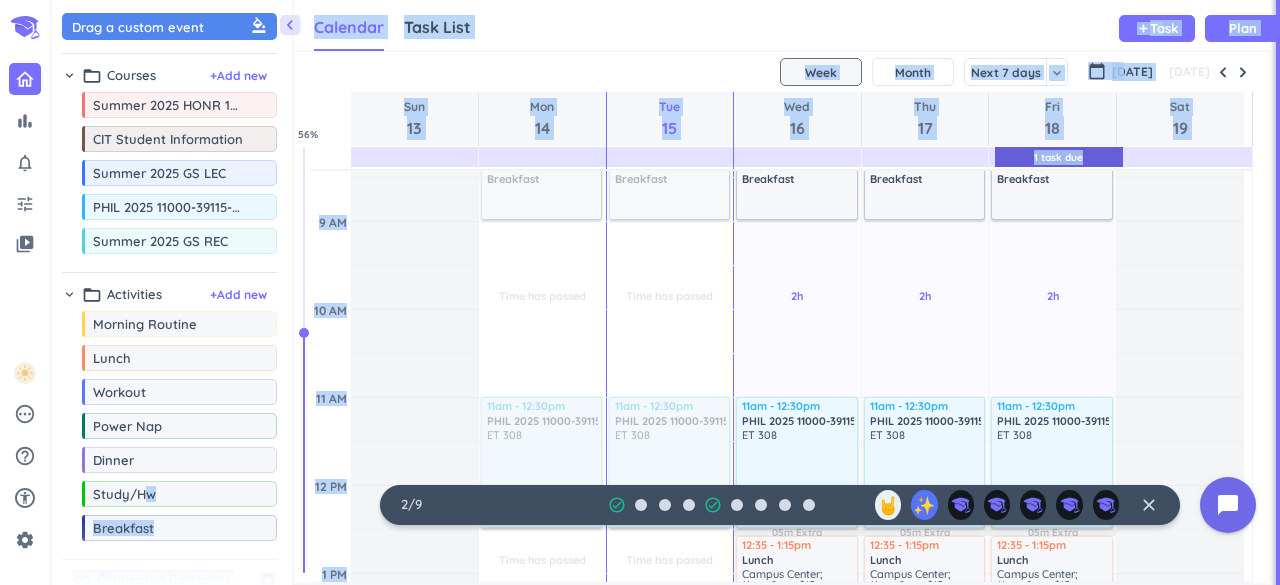 drag, startPoint x: 140, startPoint y: 507, endPoint x: 373, endPoint y: 439, distance: 242.72 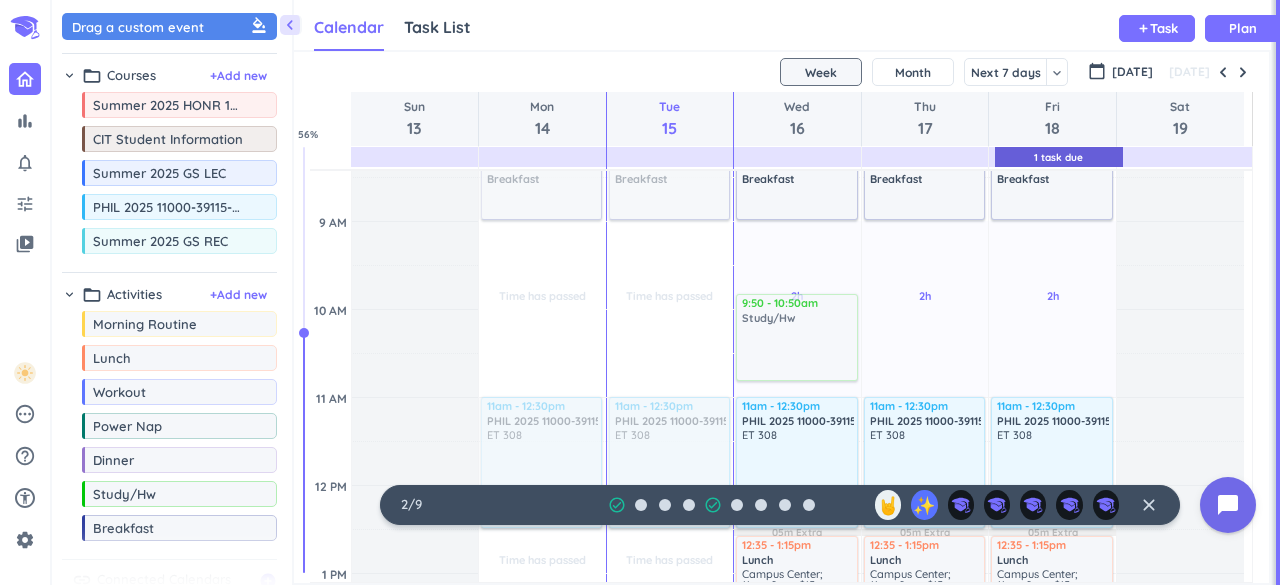 drag, startPoint x: 188, startPoint y: 494, endPoint x: 820, endPoint y: 295, distance: 662.5896 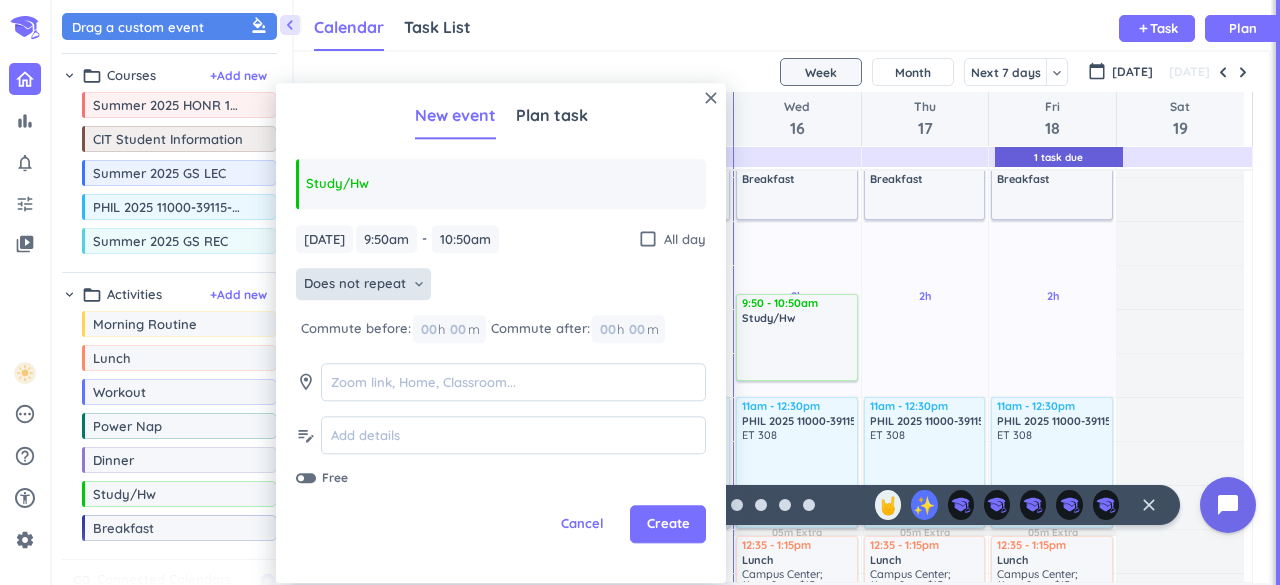 click on "Does not repeat" at bounding box center [355, 285] 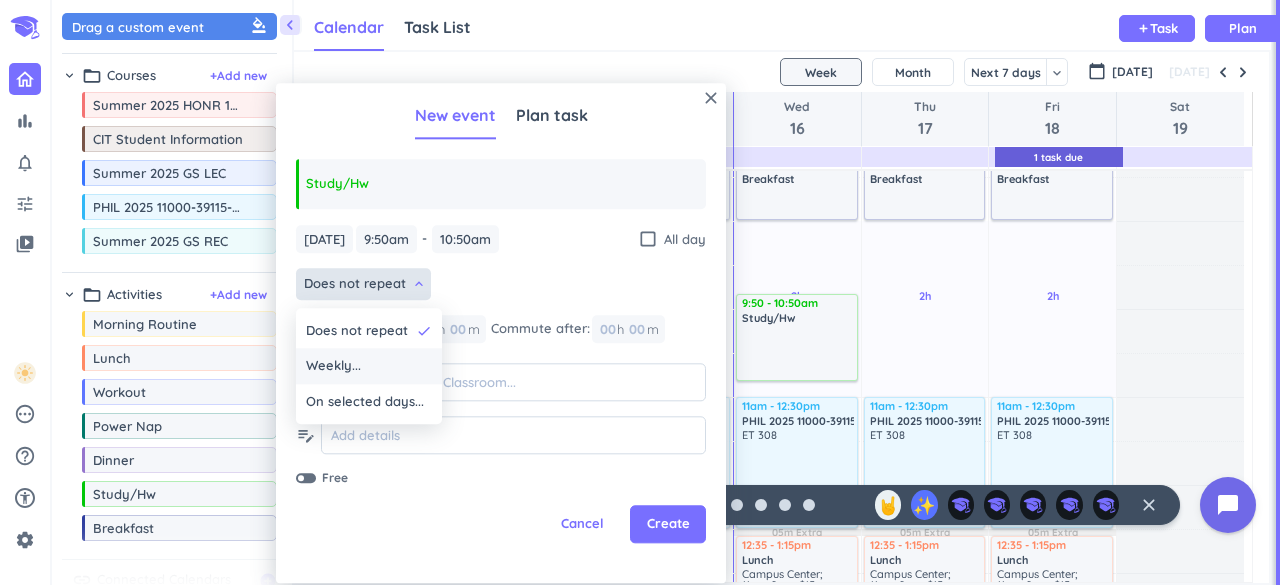 click on "Weekly..." at bounding box center [369, 367] 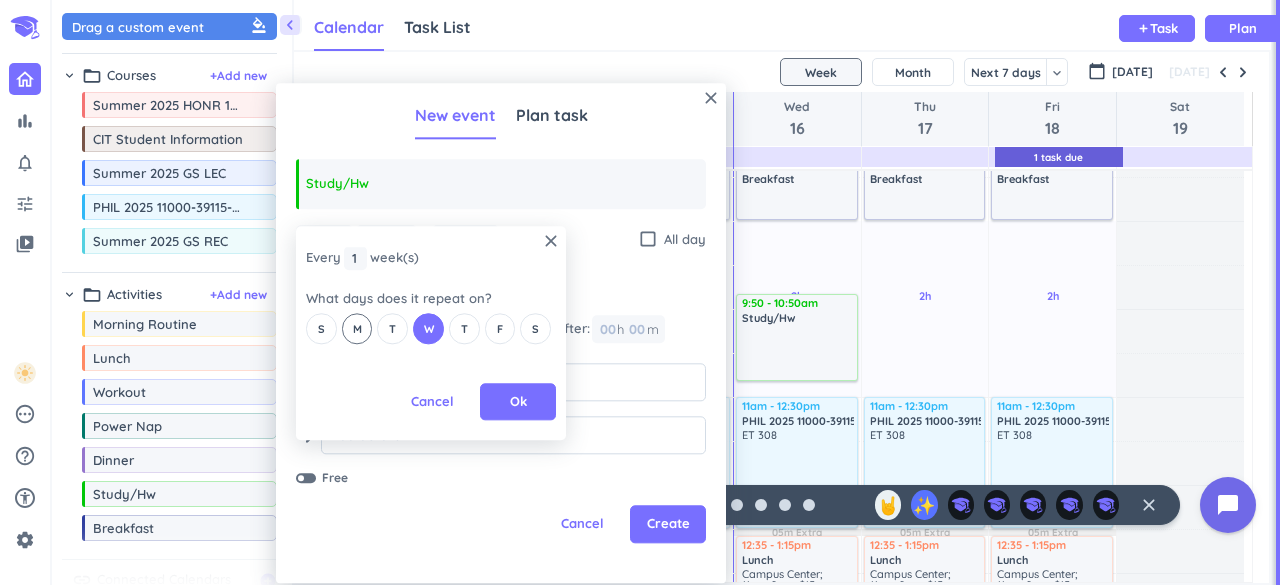 click on "M" at bounding box center (357, 329) 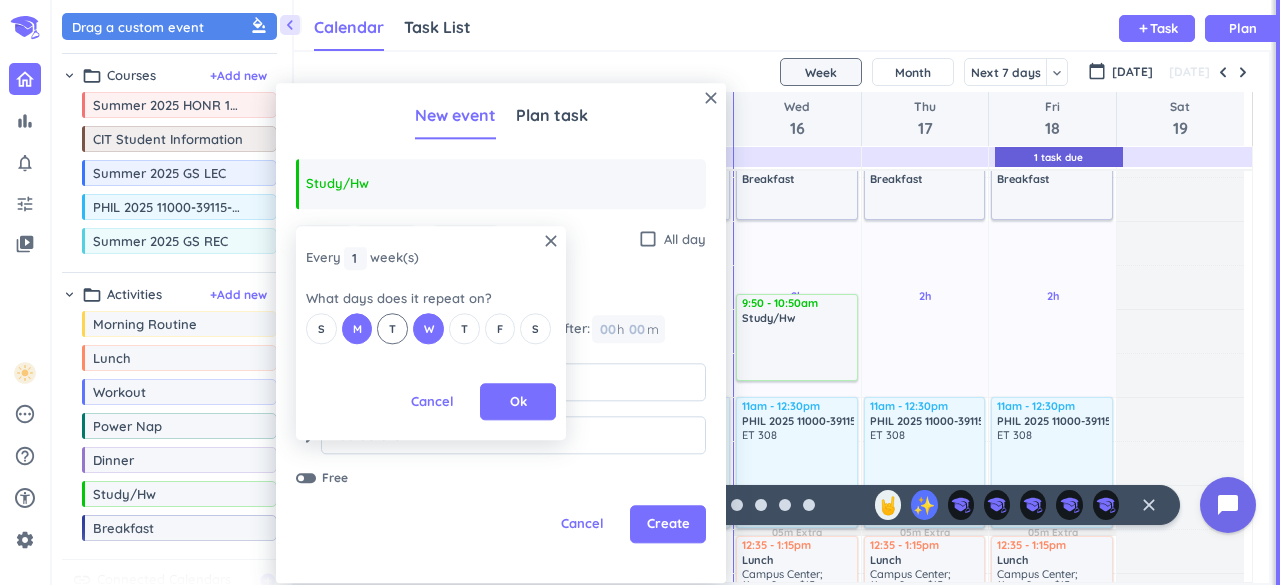 click on "T" at bounding box center [392, 329] 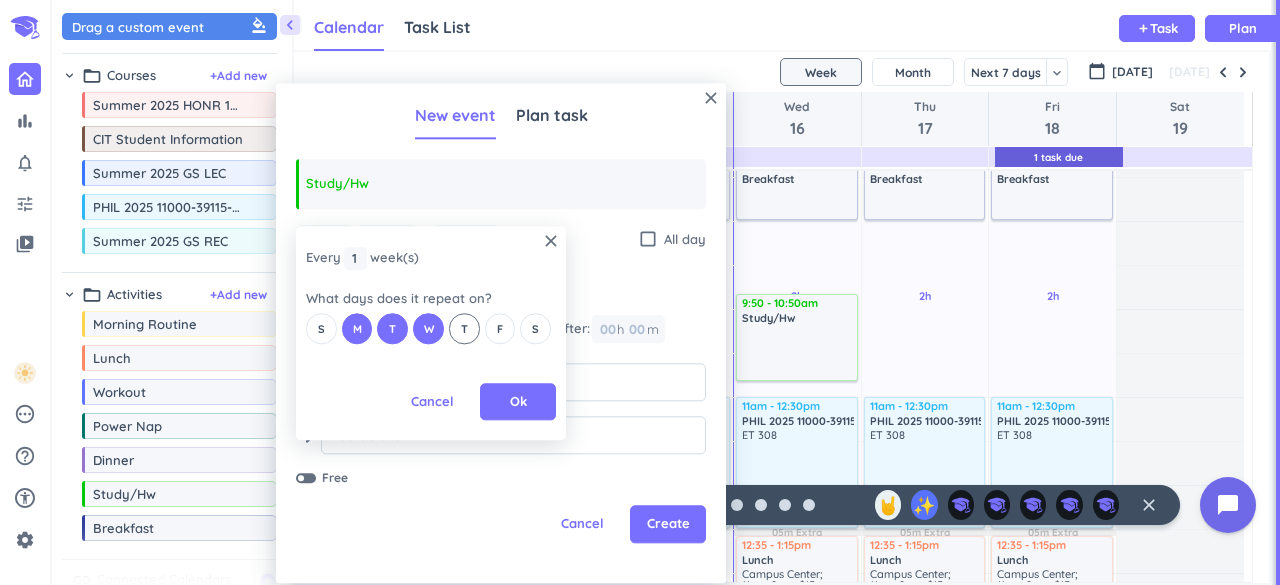 click on "T" at bounding box center (464, 329) 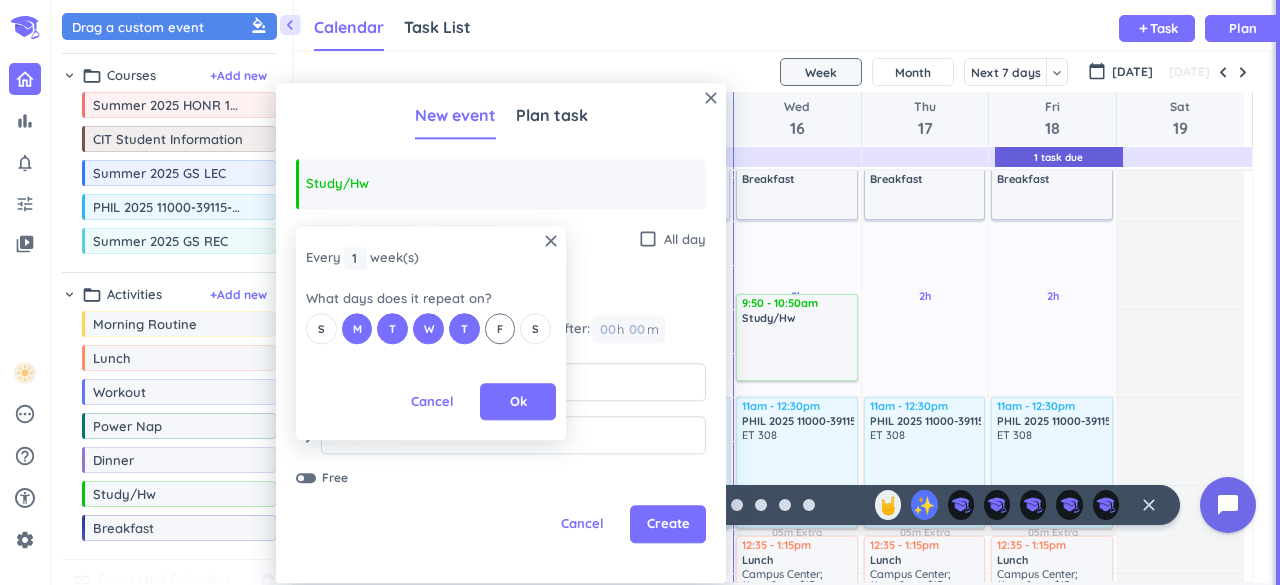 click on "F" at bounding box center (500, 329) 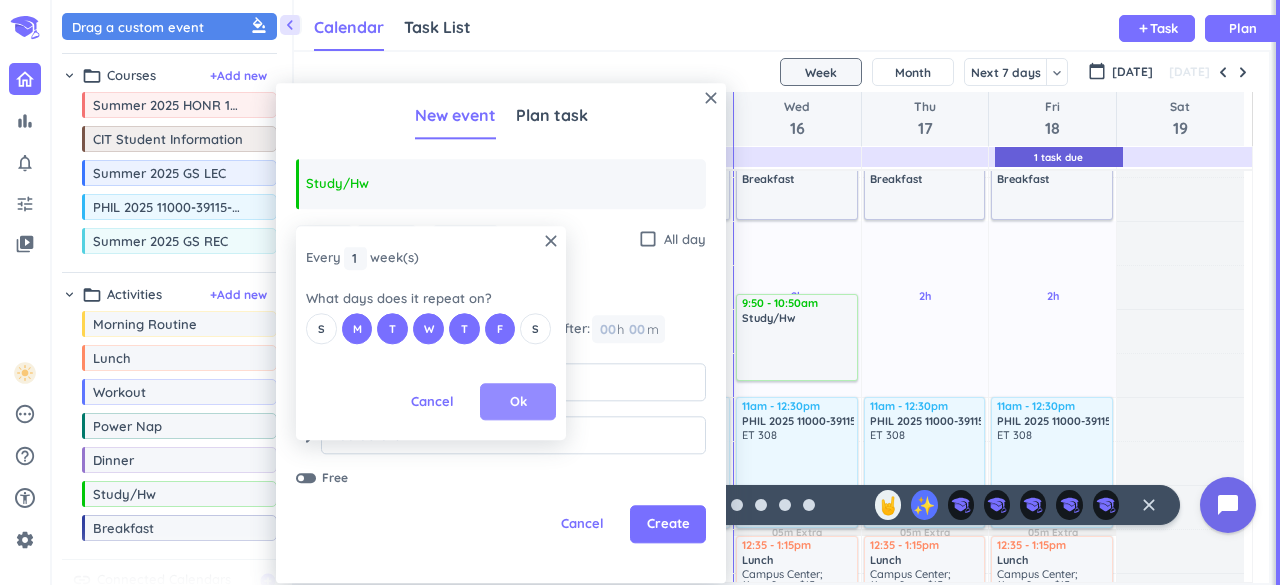click on "Ok" at bounding box center (518, 402) 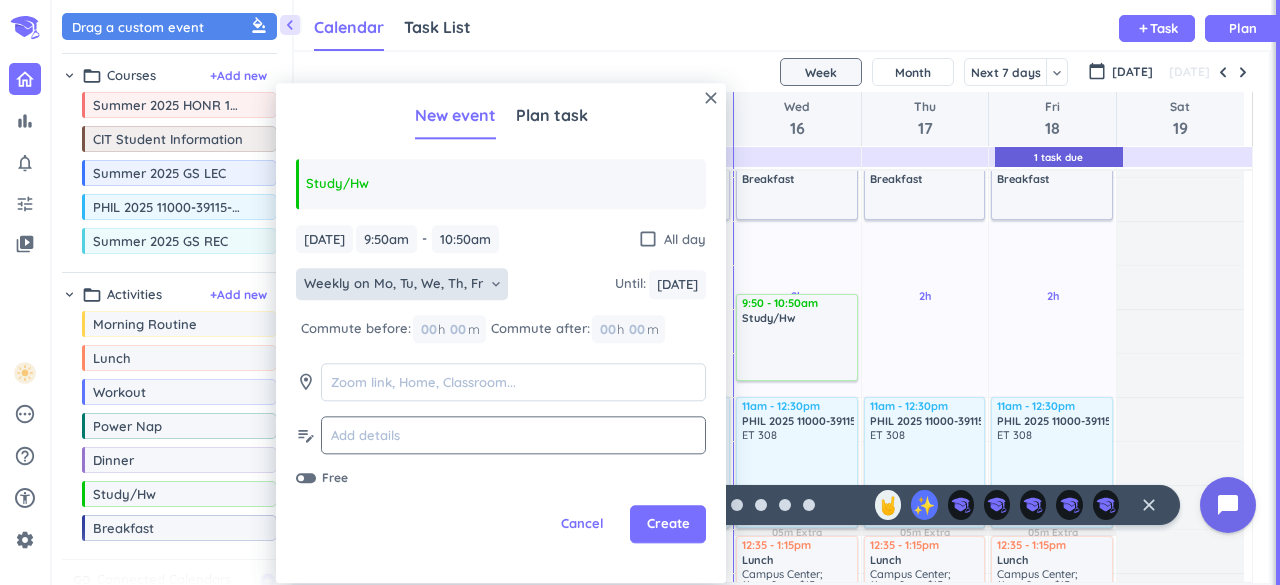 click 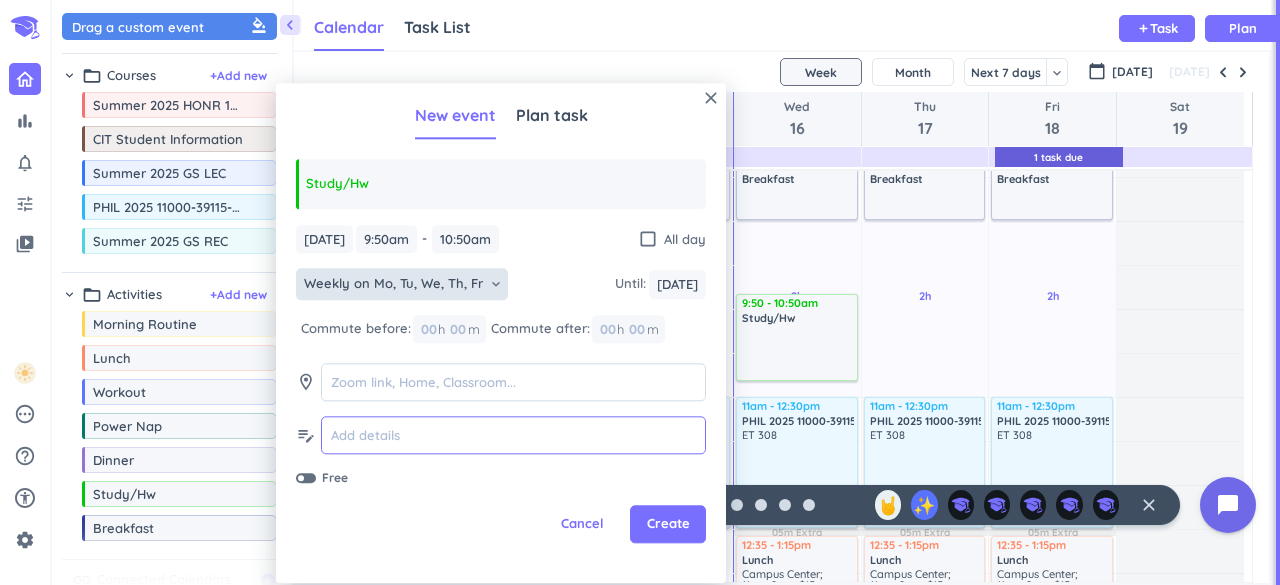 click at bounding box center [513, 435] 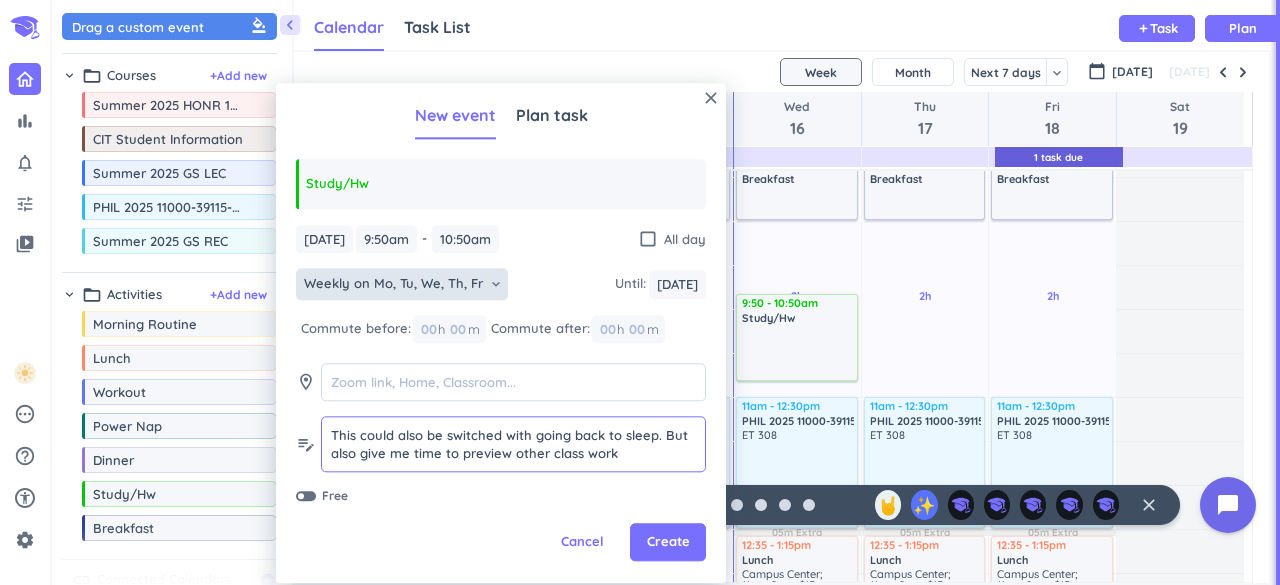 scroll, scrollTop: 18, scrollLeft: 0, axis: vertical 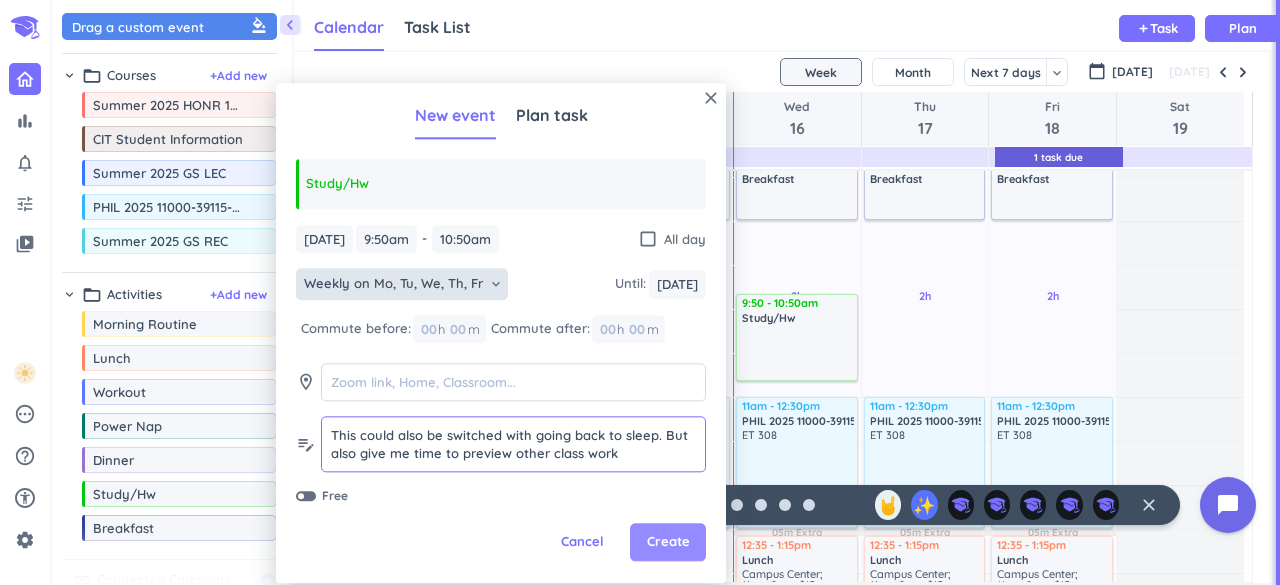 type on "This could also be switched with going back to sleep. But also give me time to preview other class work" 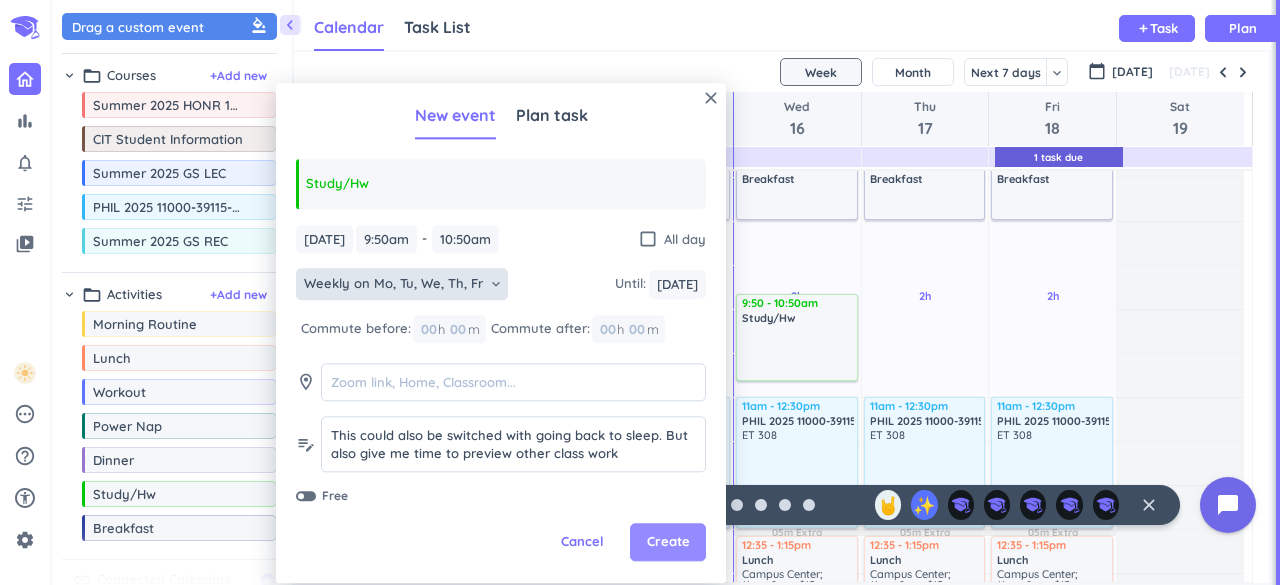 click on "Create" at bounding box center [668, 543] 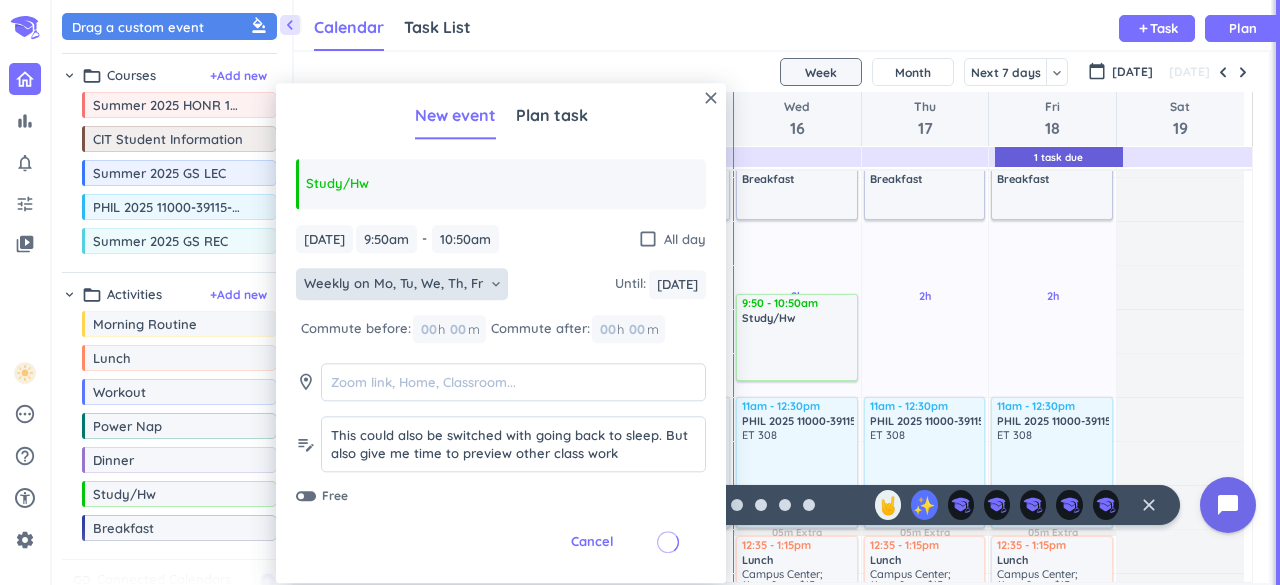 scroll, scrollTop: 0, scrollLeft: 0, axis: both 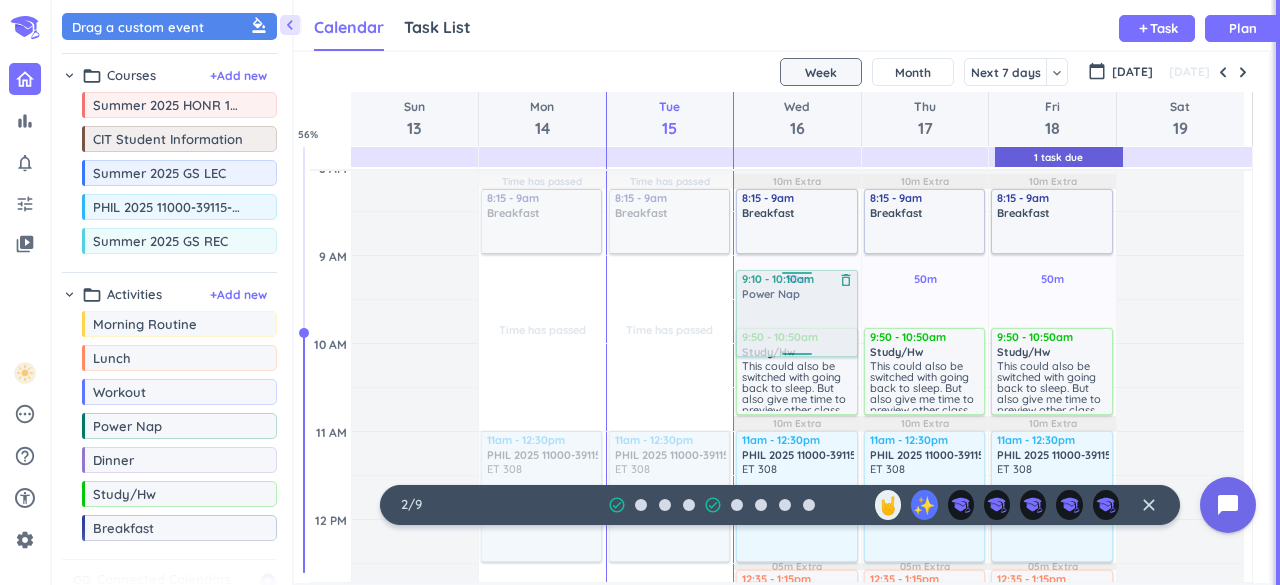 drag, startPoint x: 136, startPoint y: 438, endPoint x: 769, endPoint y: 270, distance: 654.9145 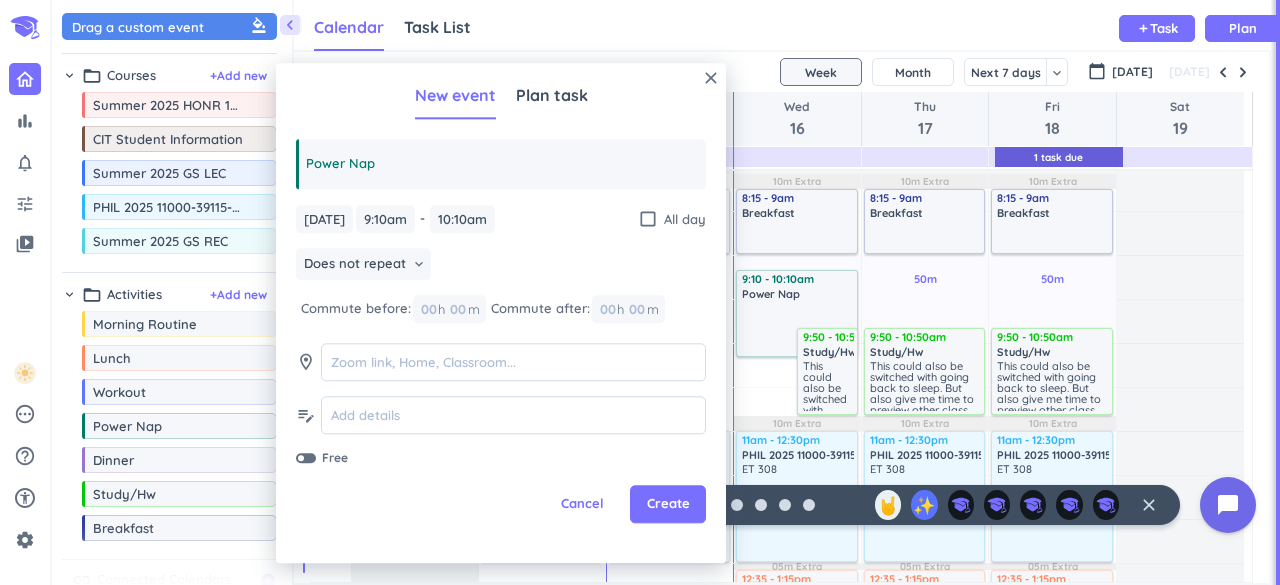 click on "4 AM 5 AM 6 AM 7 AM 8 AM 9 AM 10 AM 11 AM 12 PM 1 PM 2 PM 3 PM 4 PM 5 PM 6 PM 7 PM 8 PM 9 PM 10 PM 11 PM 12 AM 1 AM 2 AM 3 AM Adjust Awake Time Time has passed Past due Plan Time has passed Past due Plan Time has passed Past due Plan Time has passed Past due Plan Time has passed Adjust Awake Time Adjust Awake Time 8:15 - 9am Breakfast delete_outline 11am - 12:30pm PHIL 2025 11000-39115-002 (Lecture) delete_outline ET 308 1:30 - 2:20pm Summer 2025 HONR 120 Intro to Research - Merge delete_outline ET 202 4:30 - 5:20pm Summer 2025 GS LEC delete_outline LD 206 Time has passed Past due Plan Time has passed Past due Plan 9h 15m Past due Plan Time has passed Adjust Awake Time Adjust Awake Time 8:15 - 9am Breakfast delete_outline 11am - 12:30pm PHIL 2025 11000-39115-002 (Lecture) delete_outline ET 308 1:30 - 2:20pm Summer 2025 HONR 120 Intro to Research - Merge delete_outline ET 202 50m Past due Plan 6h 15m Past due Plan 10m Extra 10m Extra 05m Extra 15m Extra 10m Extra Adjust Awake Time Adjust Awake Time Power Nap" at bounding box center (777, 871) 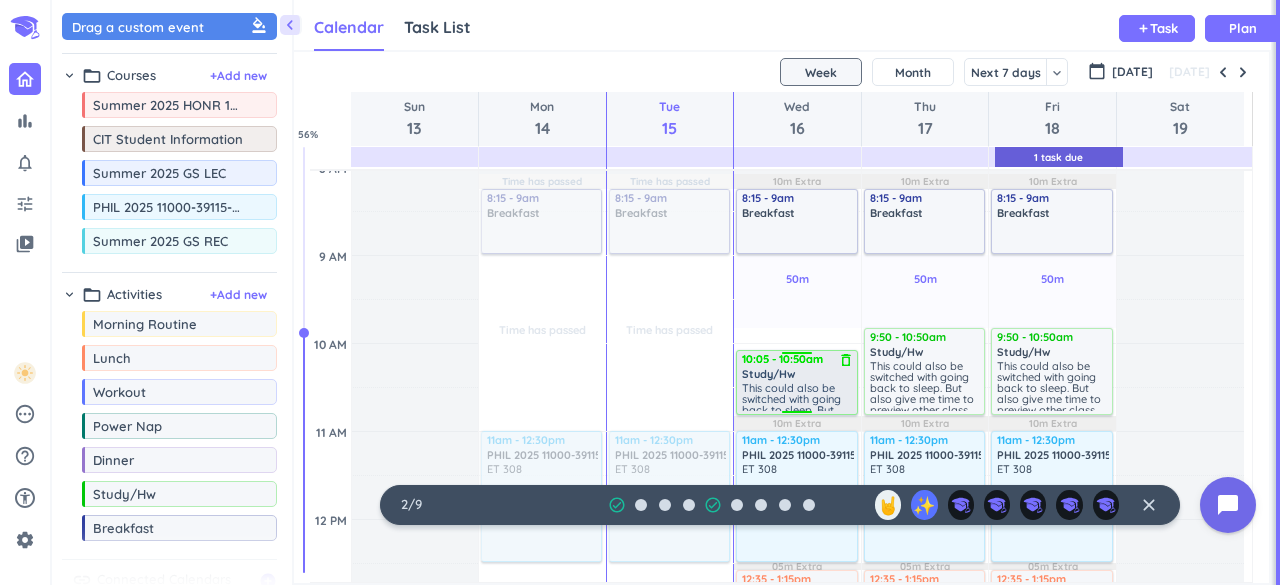 drag, startPoint x: 798, startPoint y: 331, endPoint x: 818, endPoint y: 351, distance: 28.284271 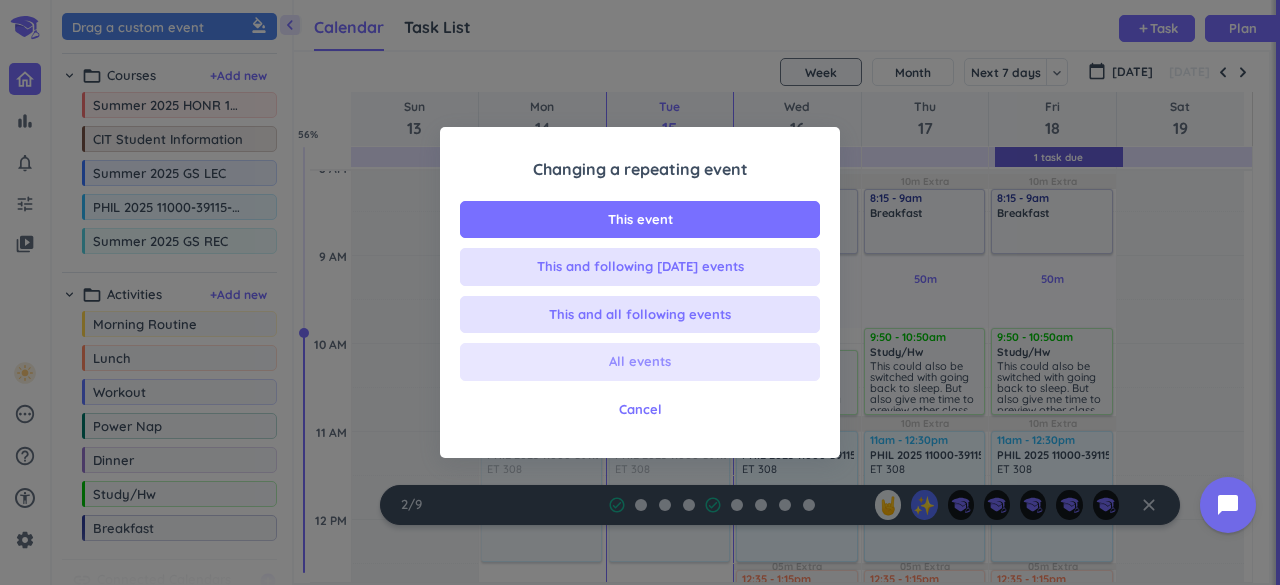 click on "All events" at bounding box center [640, 362] 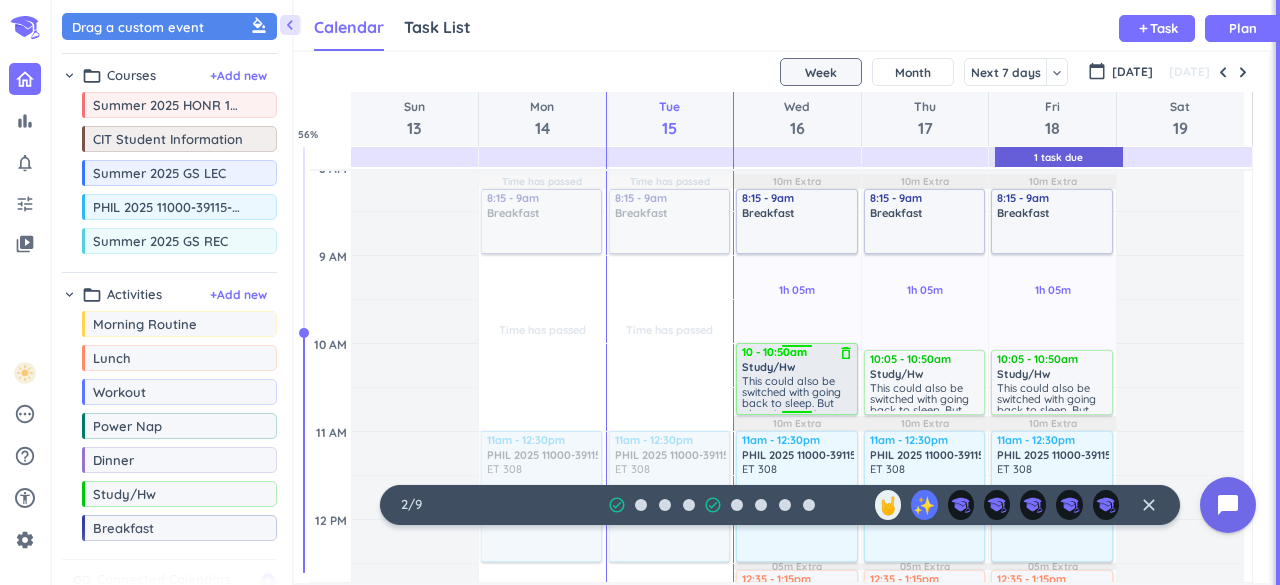 drag, startPoint x: 811, startPoint y: 353, endPoint x: 813, endPoint y: 343, distance: 10.198039 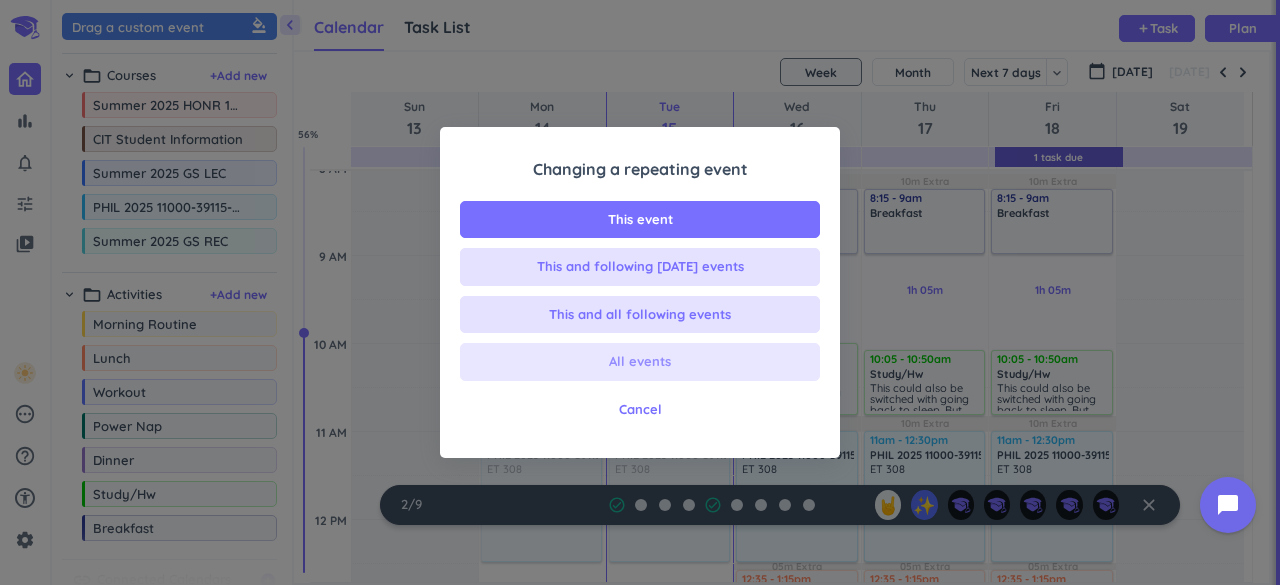 click on "All events" at bounding box center [640, 362] 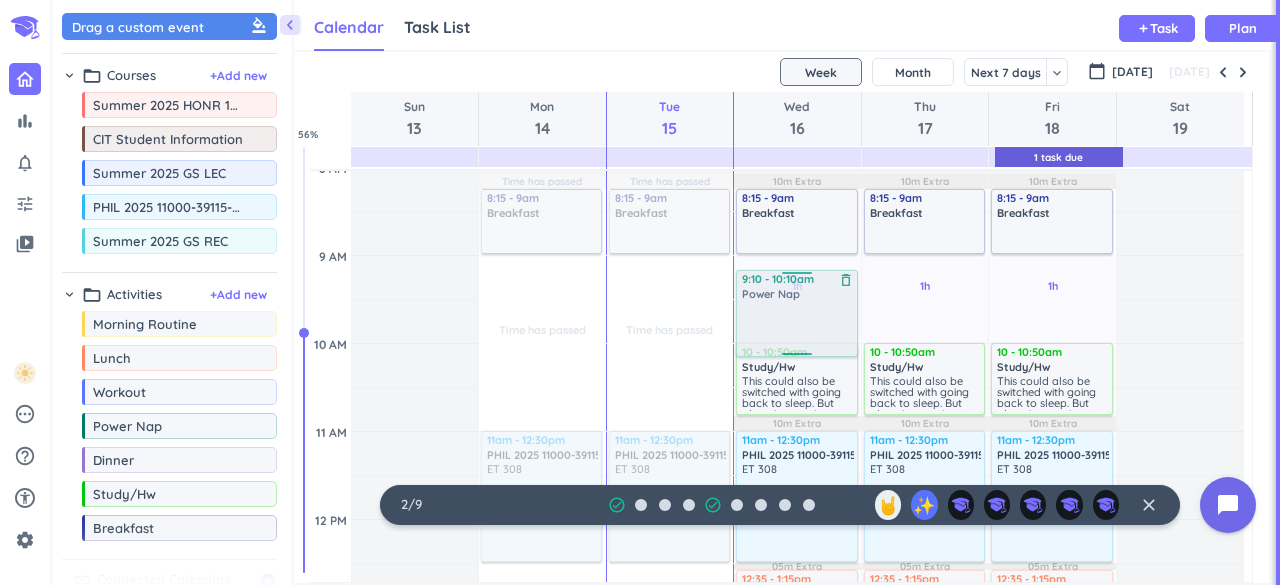 drag, startPoint x: 110, startPoint y: 431, endPoint x: 813, endPoint y: 272, distance: 720.75653 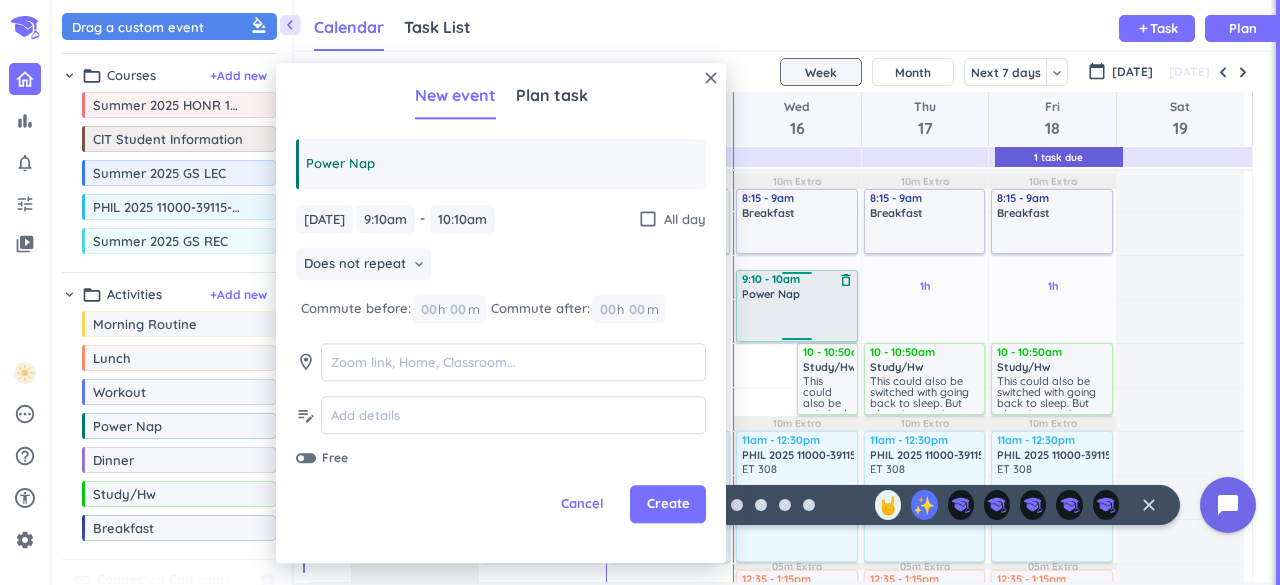 drag, startPoint x: 780, startPoint y: 355, endPoint x: 780, endPoint y: 340, distance: 15 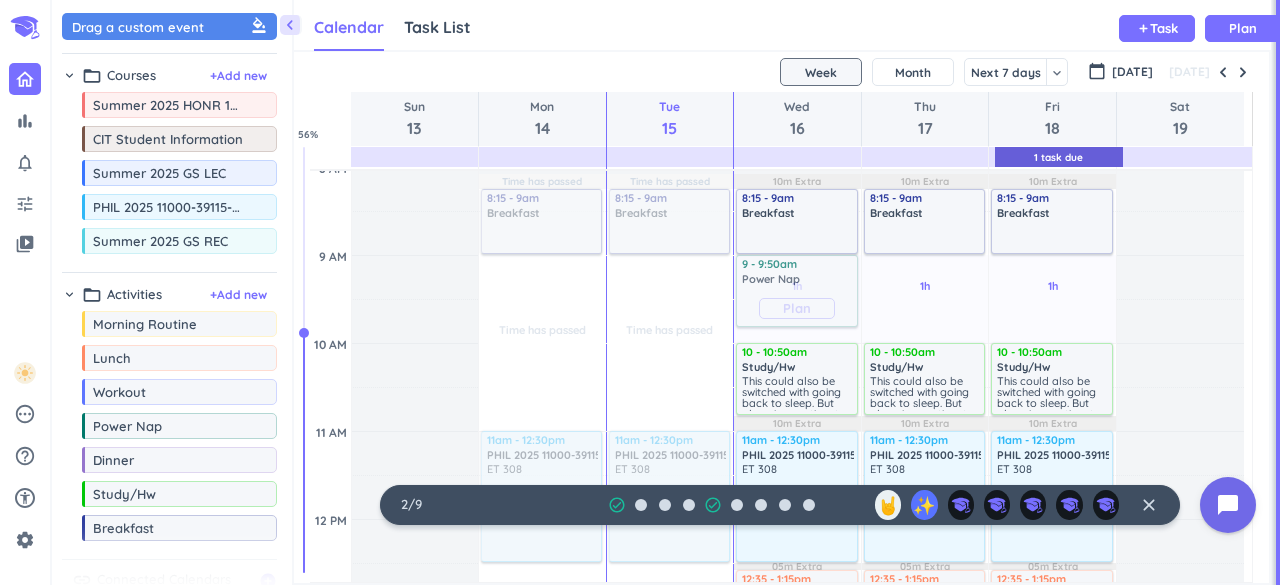 click on "1h  Past due Plan 6h 15m Past due Plan 10m Extra 10m Extra 05m Extra 15m Extra 10m Extra Adjust Awake Time Adjust Awake Time 8:15 - 9am Breakfast delete_outline 9:10 - 10am Power Nap delete_outline 10 - 10:50am Study/Hw delete_outline This could also be switched with going back to sleep. But also give me time to preview other class work 11am - 12:30pm PHIL 2025 11000-39115-002 (Lecture) delete_outline ET 308 12:35 - 1:15pm Lunch delete_outline Campus Center; 11am-2pm, $15 Crimson Card a day, & the Market; 11am-5pm 1:30 - 2:20pm Summer 2025 HONR 120 Intro to Research - Merge delete_outline ET 202 2:30 - 3:30pm Study/Hw delete_outline Could be used interchangeably, also can cut into nap time if needed 3:30 - 4:20pm Power Nap delete_outline The time for studying or taking a nap could be used interchangeably  4:30 - 5:20pm Summer 2025 GS LEC delete_outline LD 206 9 - 9:50am Power Nap delete_outline" at bounding box center (797, 871) 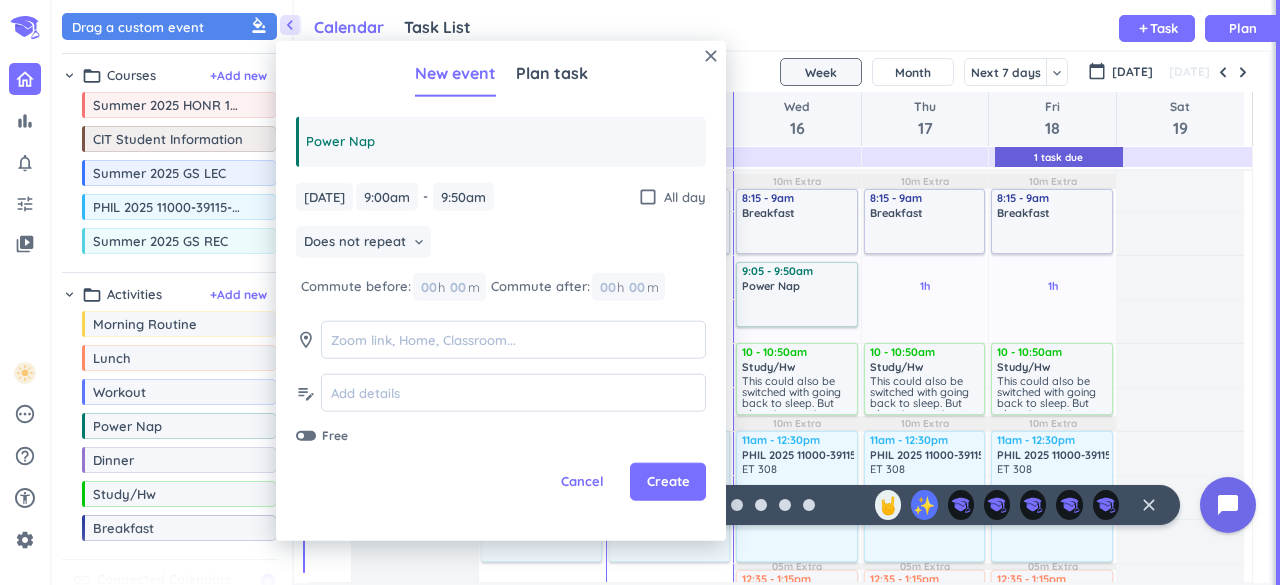 click on "1h  Past due Plan 6h 15m Past due Plan 10m Extra 10m Extra 05m Extra 15m Extra 10m Extra Adjust Awake Time Adjust Awake Time 8:15 - 9am Breakfast delete_outline 9 - 9:50am Power Nap delete_outline 10 - 10:50am Study/Hw delete_outline This could also be switched with going back to sleep. But also give me time to preview other class work 11am - 12:30pm PHIL 2025 11000-39115-002 (Lecture) delete_outline ET 308 12:35 - 1:15pm Lunch delete_outline Campus Center; 11am-2pm, $15 Crimson Card a day, & the Market; 11am-5pm 1:30 - 2:20pm Summer 2025 HONR 120 Intro to Research - Merge delete_outline ET 202 2:30 - 3:30pm Study/Hw delete_outline Could be used interchangeably, also can cut into nap time if needed 3:30 - 4:20pm Power Nap delete_outline The time for studying or taking a nap could be used interchangeably  4:30 - 5:20pm Summer 2025 GS LEC delete_outline LD 206 9:05 - 9:50am Power Nap delete_outline" at bounding box center (797, 871) 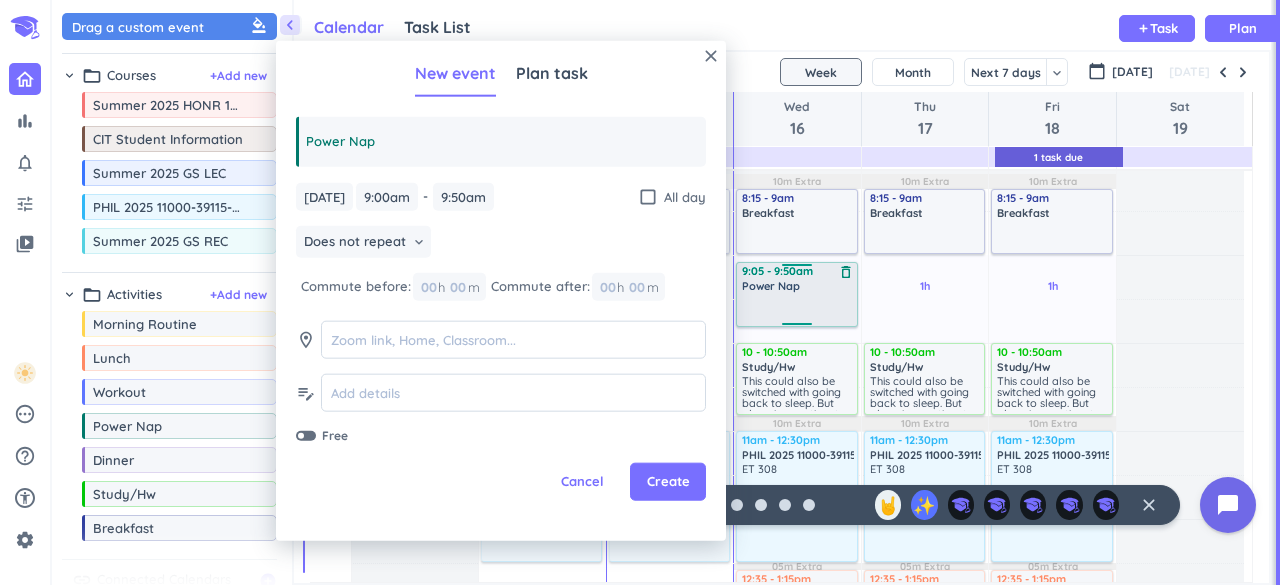 type on "9:05am" 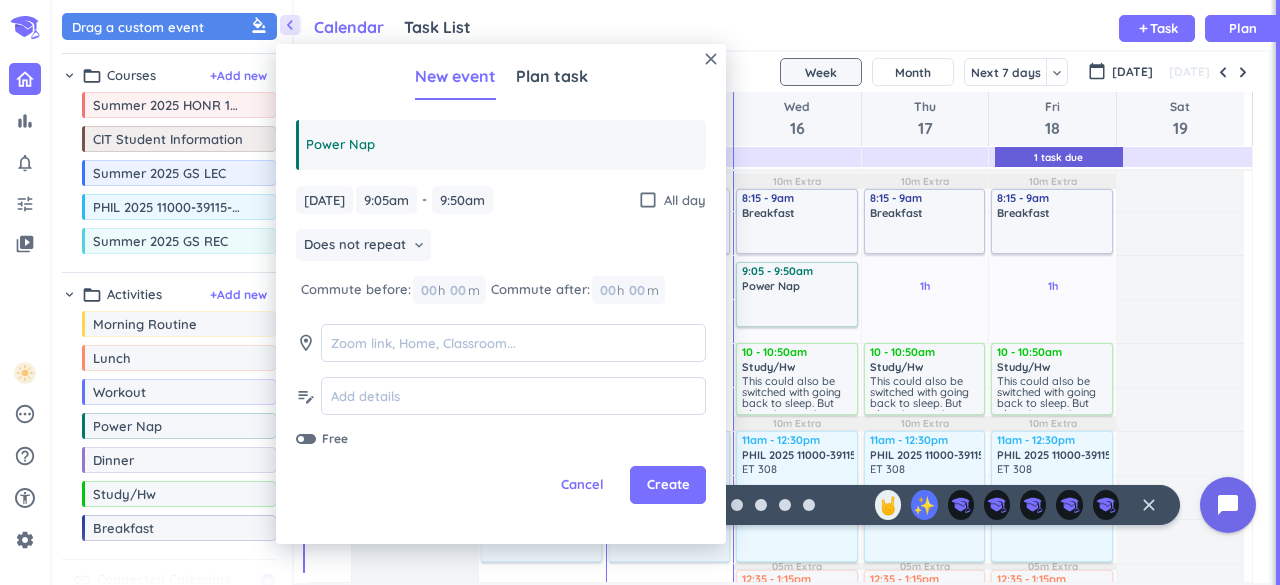click on "Does not repeat keyboard_arrow_down" at bounding box center (501, 247) 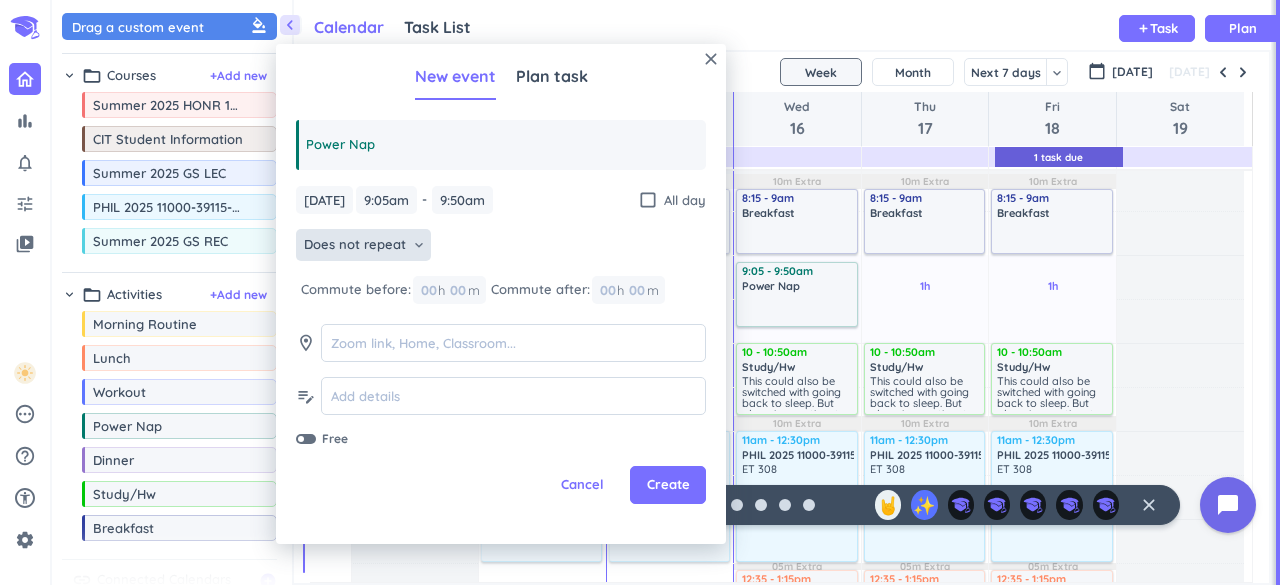 click on "Does not repeat" at bounding box center (355, 245) 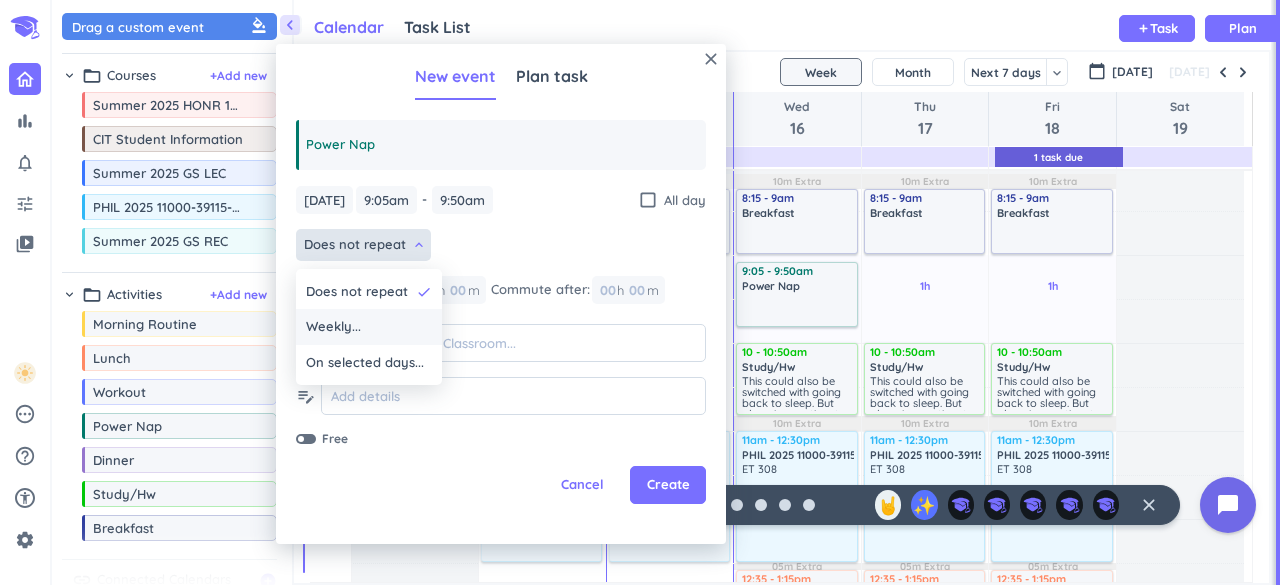 click on "Weekly..." at bounding box center (369, 327) 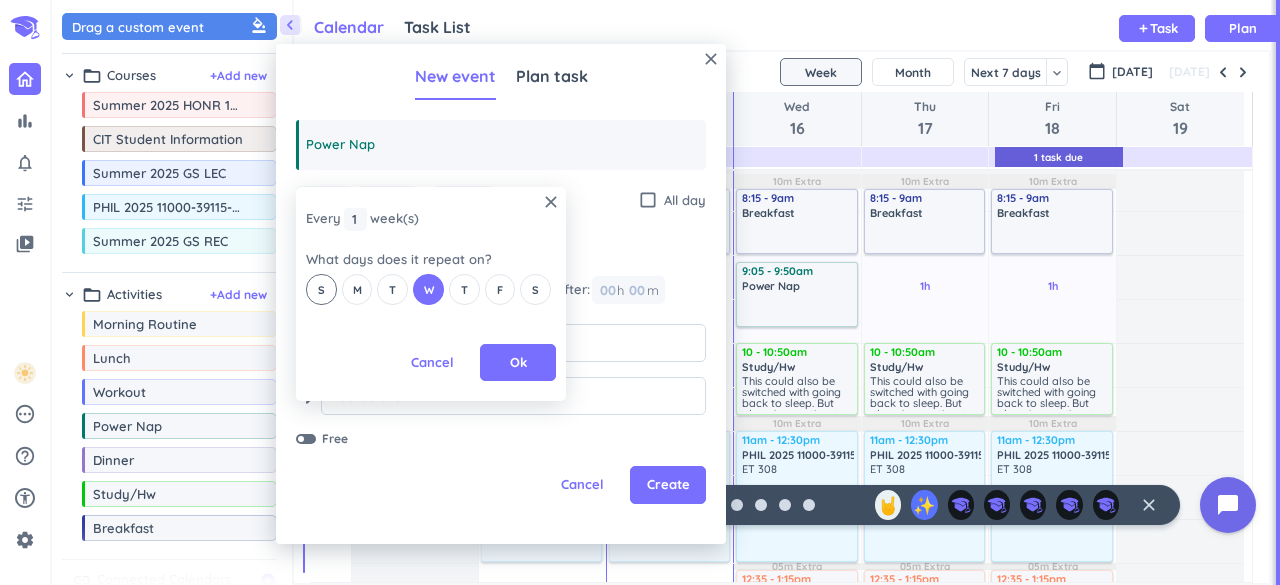 click on "S" at bounding box center (321, 289) 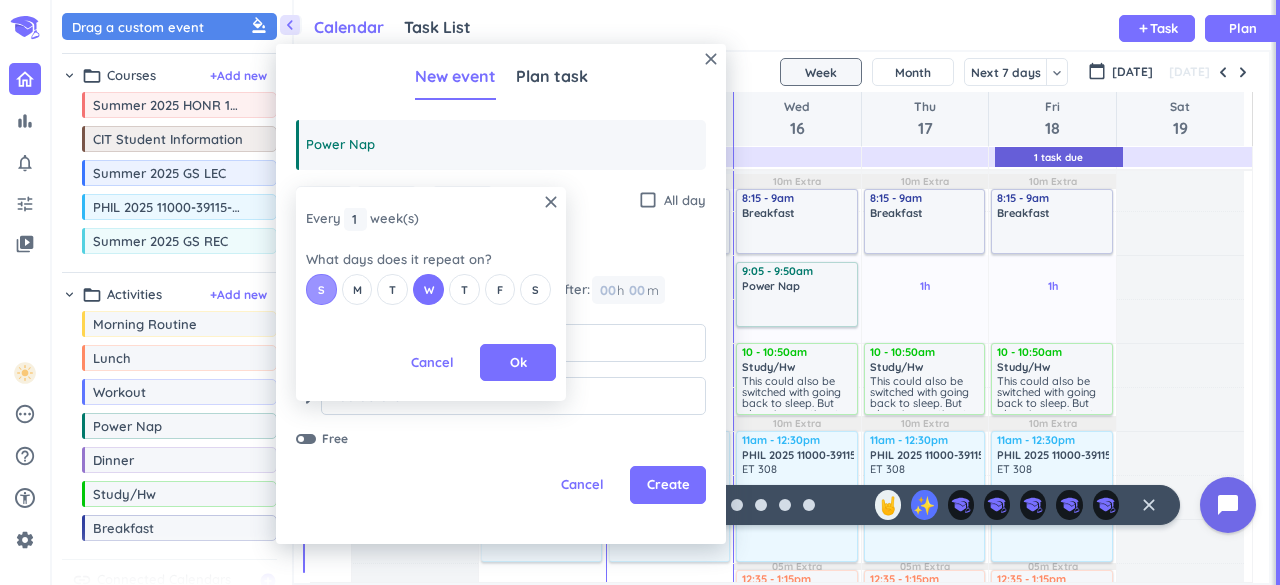 click on "S" at bounding box center [321, 289] 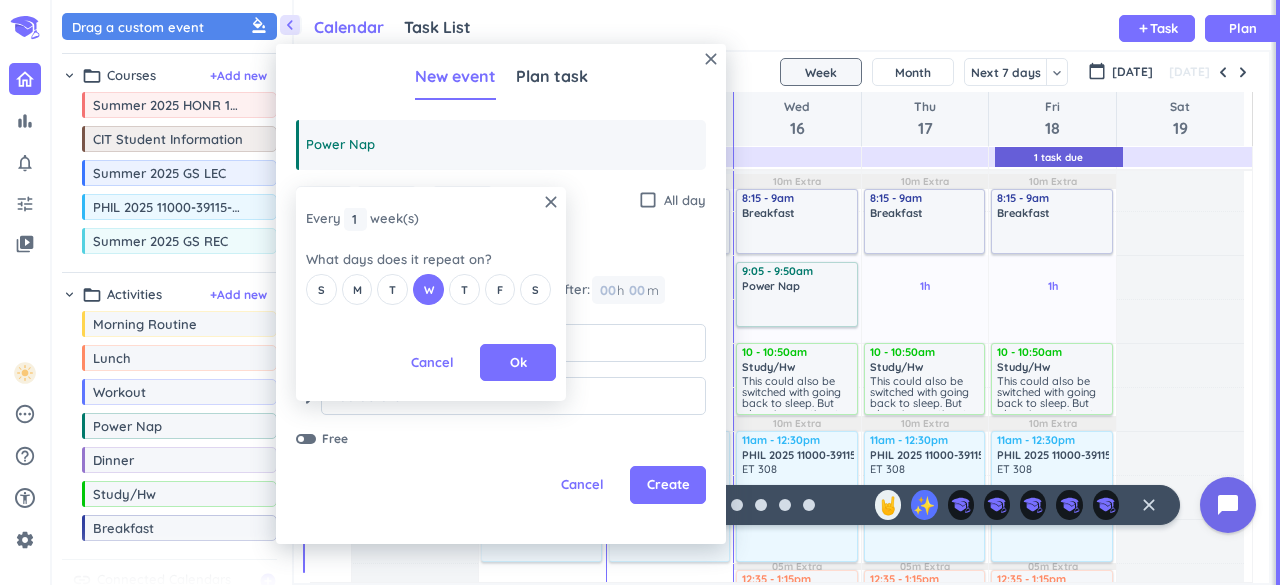 click on "S M T W T F S" at bounding box center (431, 289) 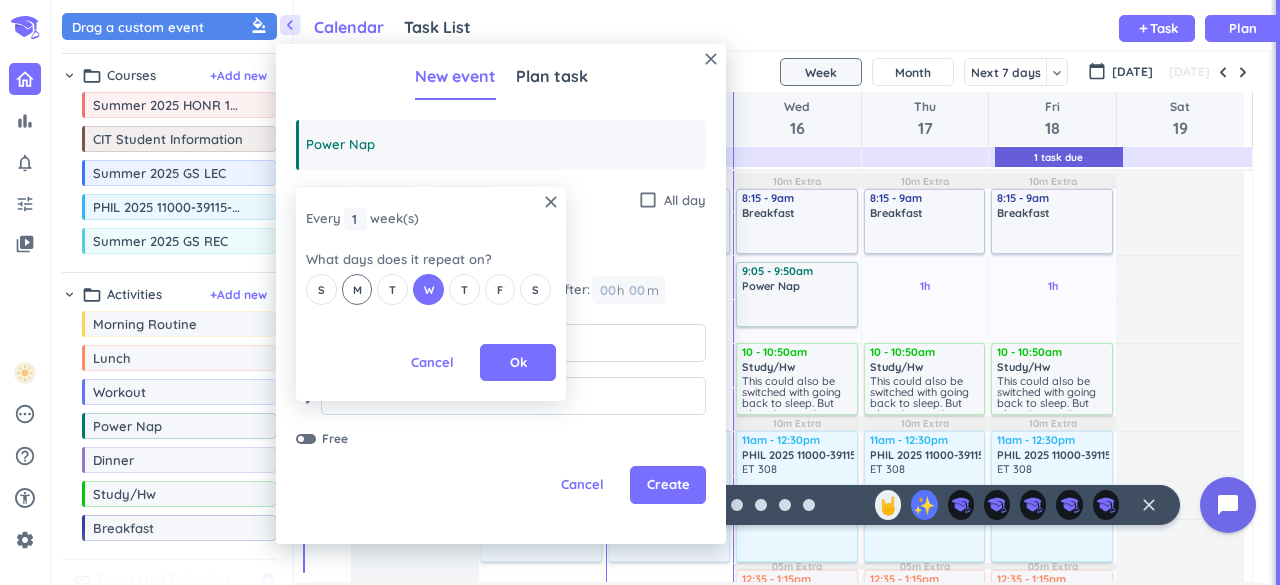 click on "M" at bounding box center (357, 290) 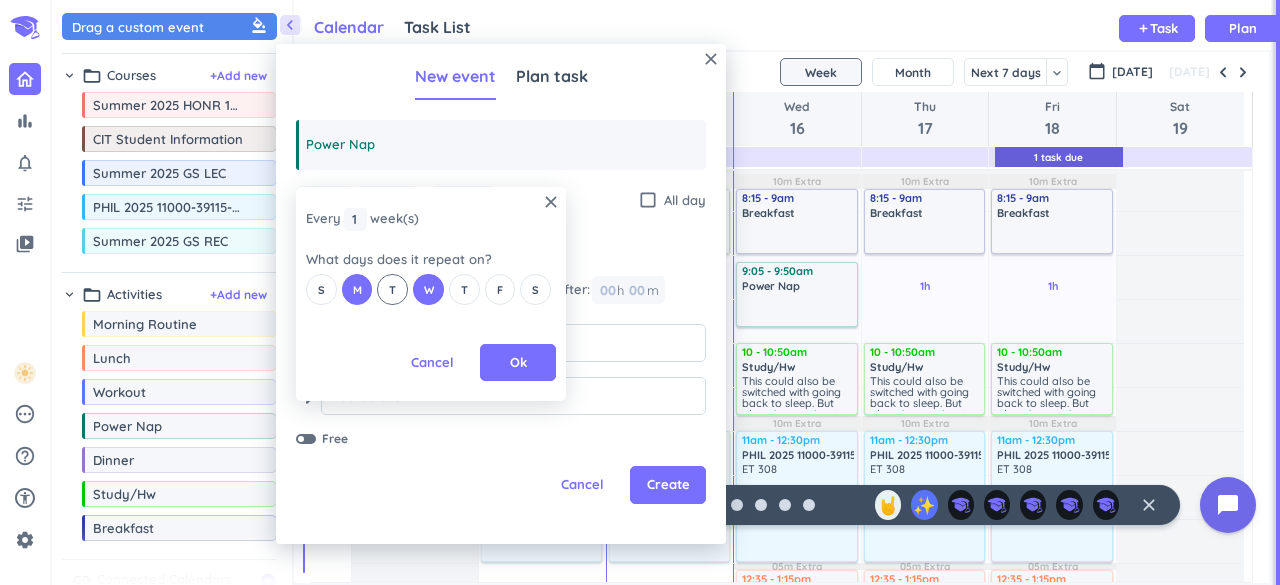 click on "T" at bounding box center (392, 289) 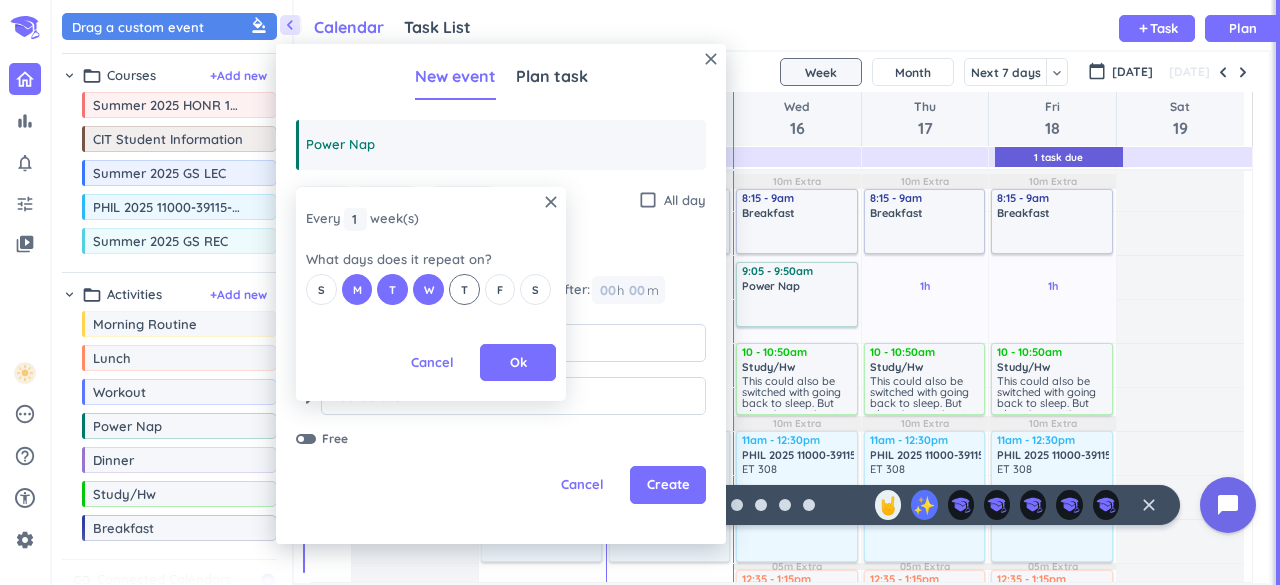 click on "T" at bounding box center [464, 289] 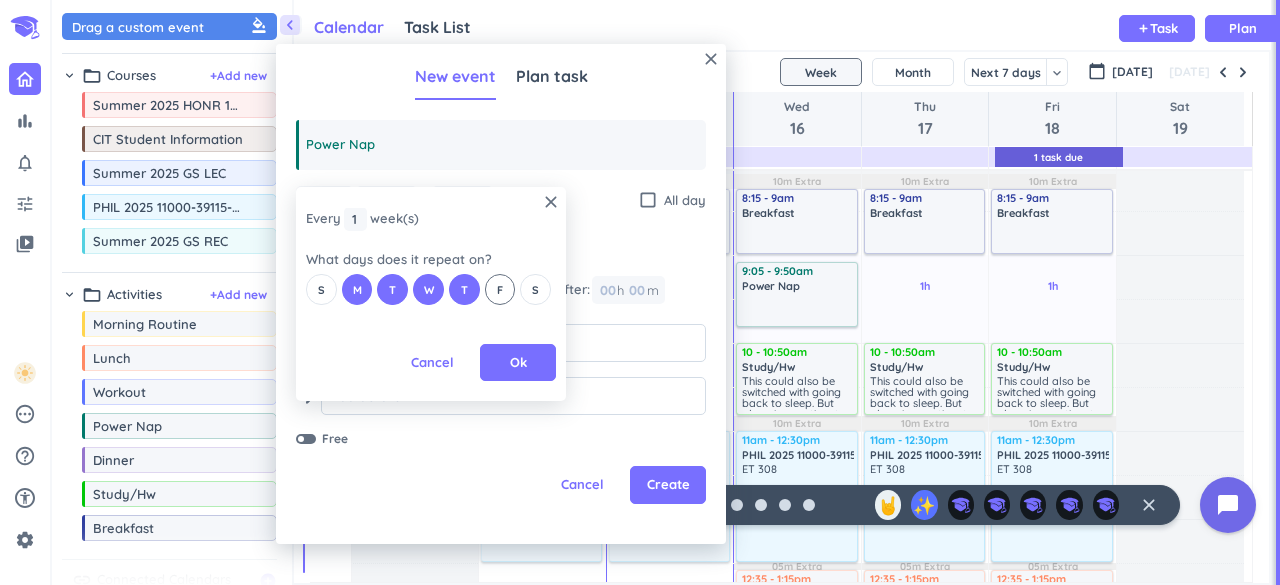 click on "F" at bounding box center (500, 290) 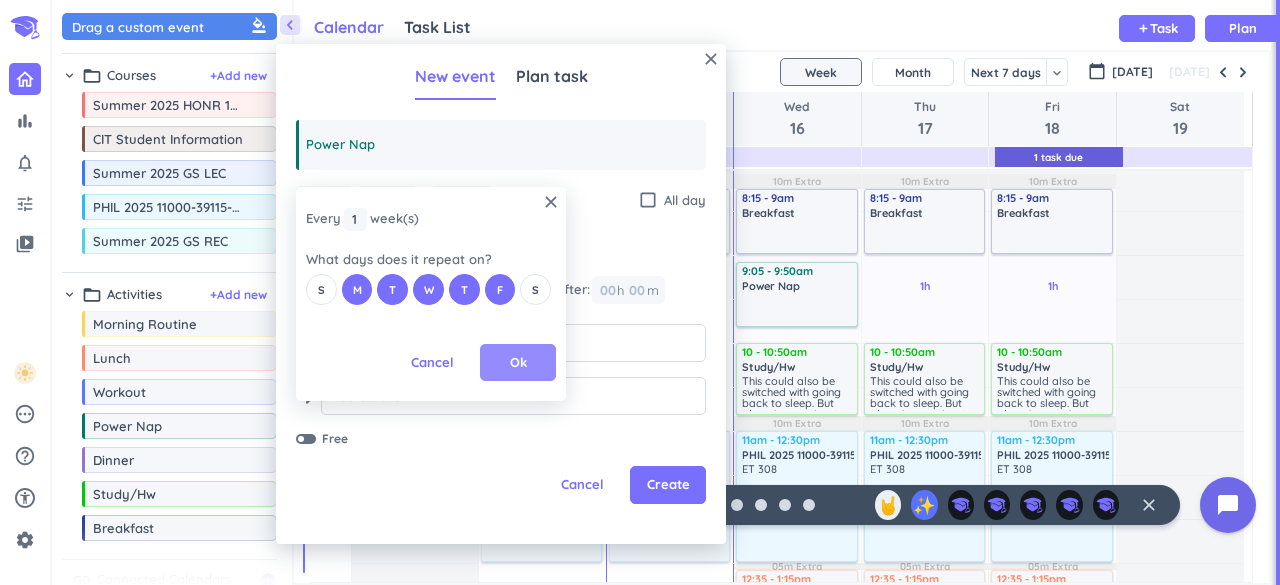 click on "Ok" at bounding box center [518, 363] 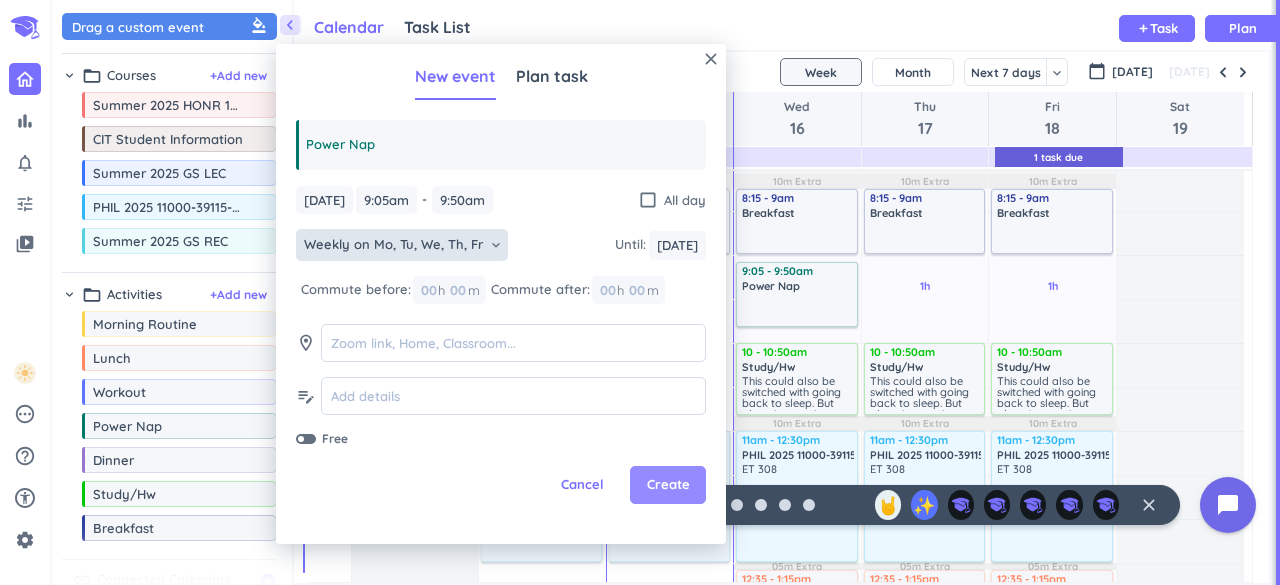 click on "Create" at bounding box center (668, 485) 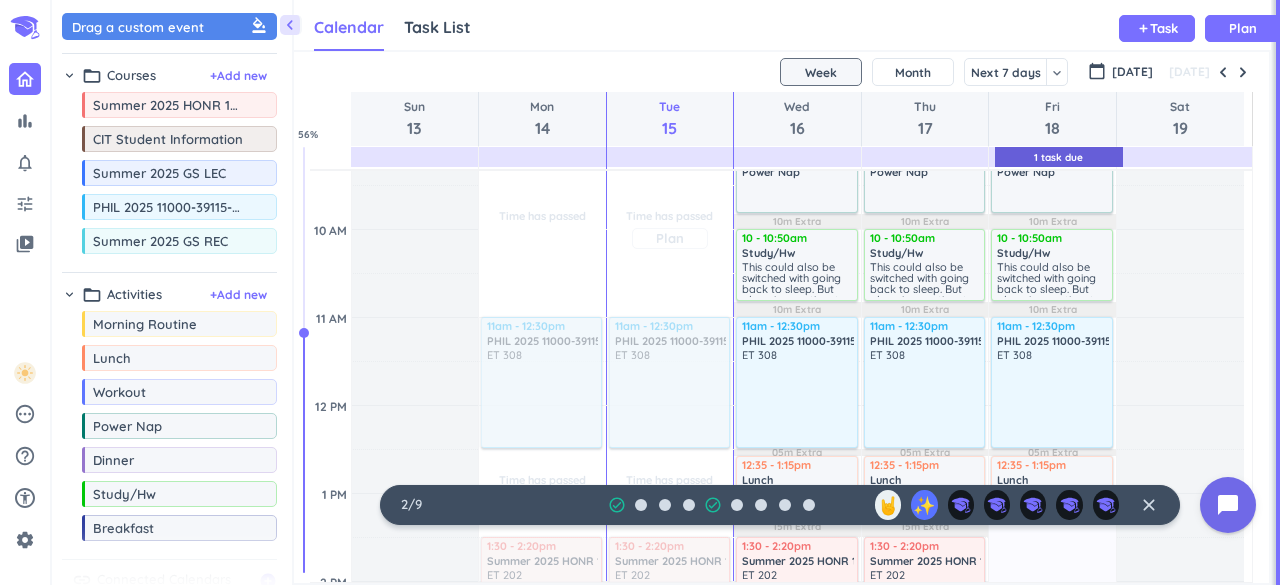 scroll, scrollTop: 469, scrollLeft: 0, axis: vertical 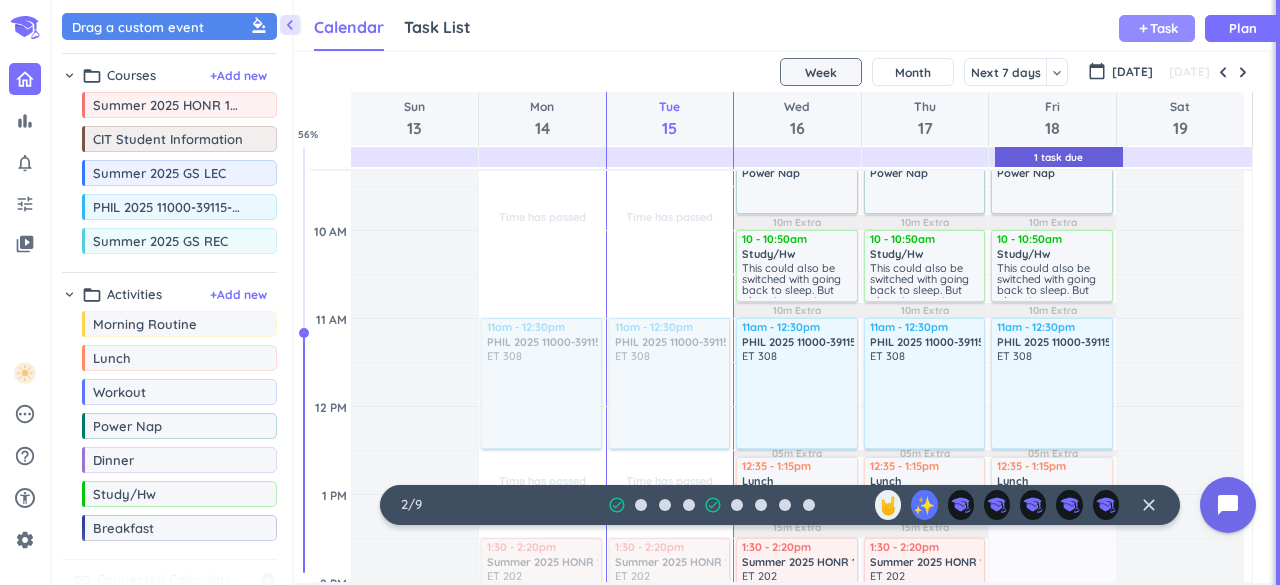 click on "add" at bounding box center (1143, 28) 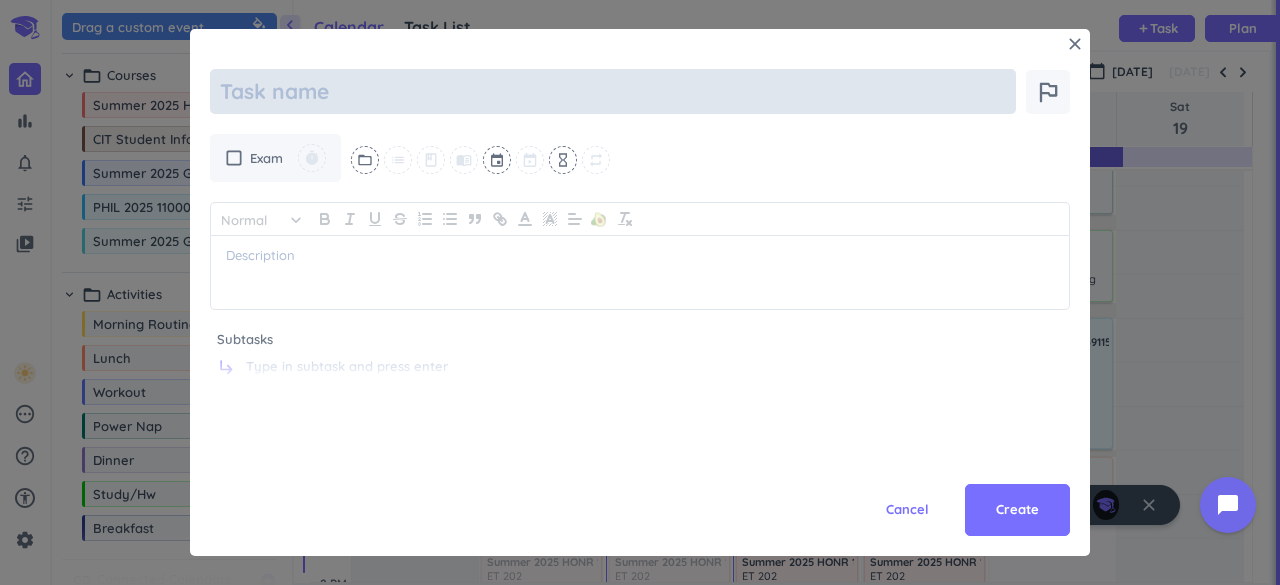 click at bounding box center (613, 91) 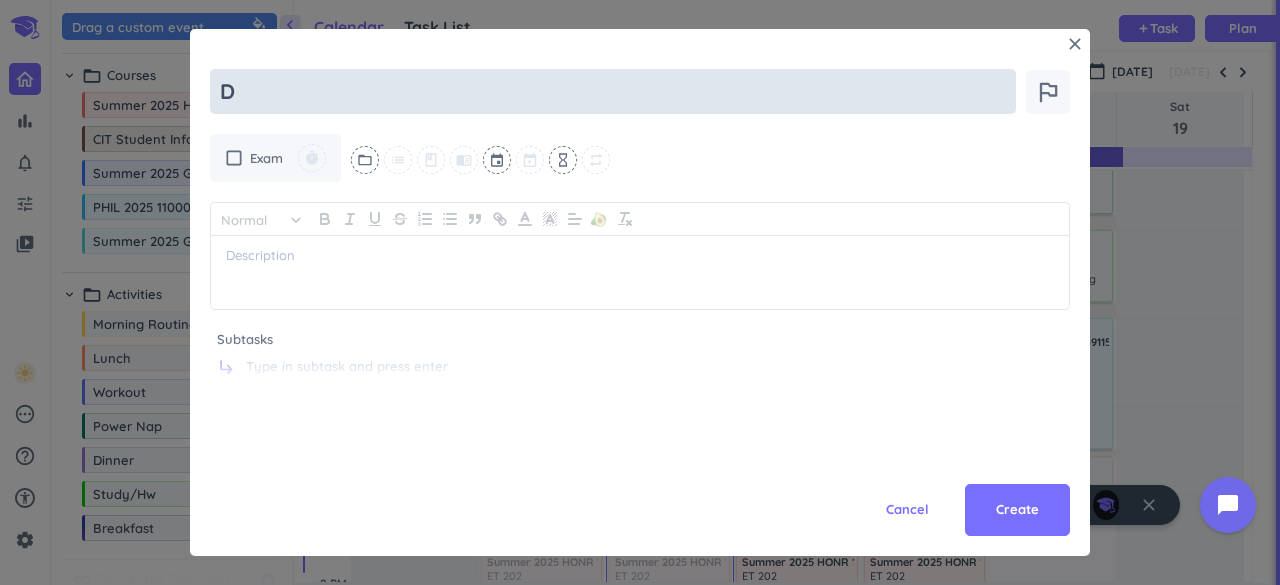type on "x" 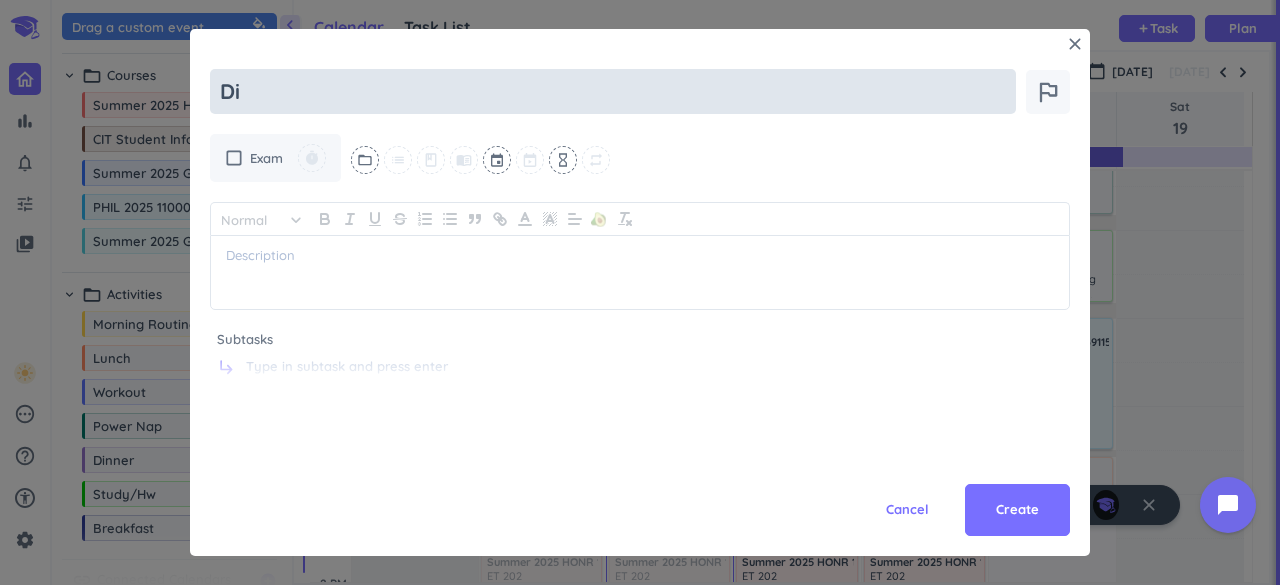 type on "x" 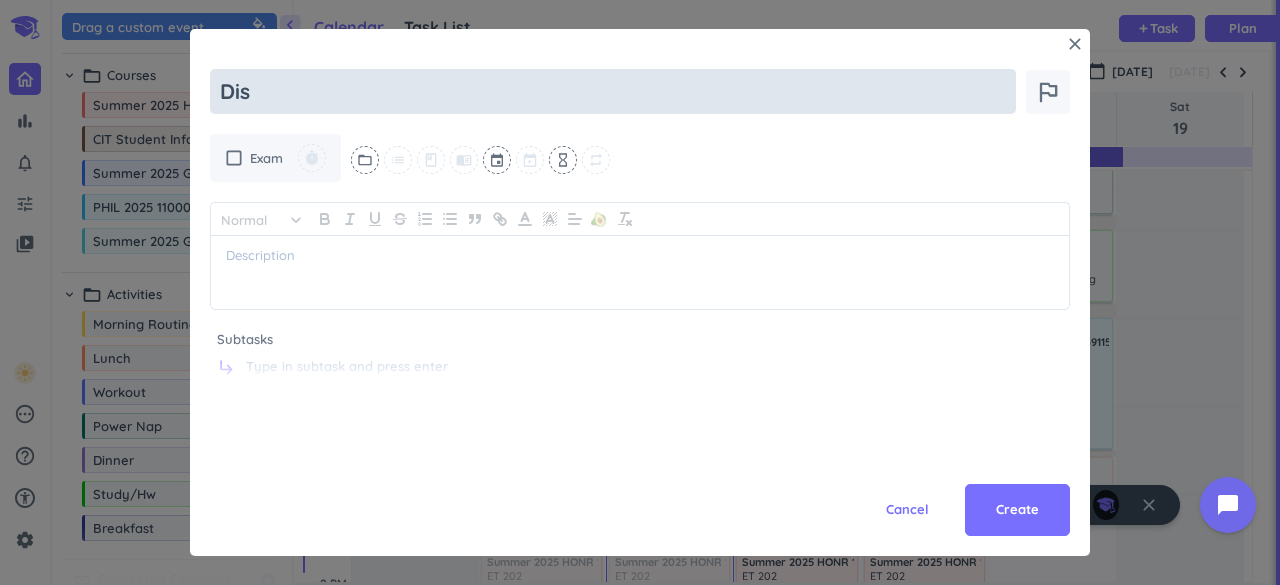 type on "x" 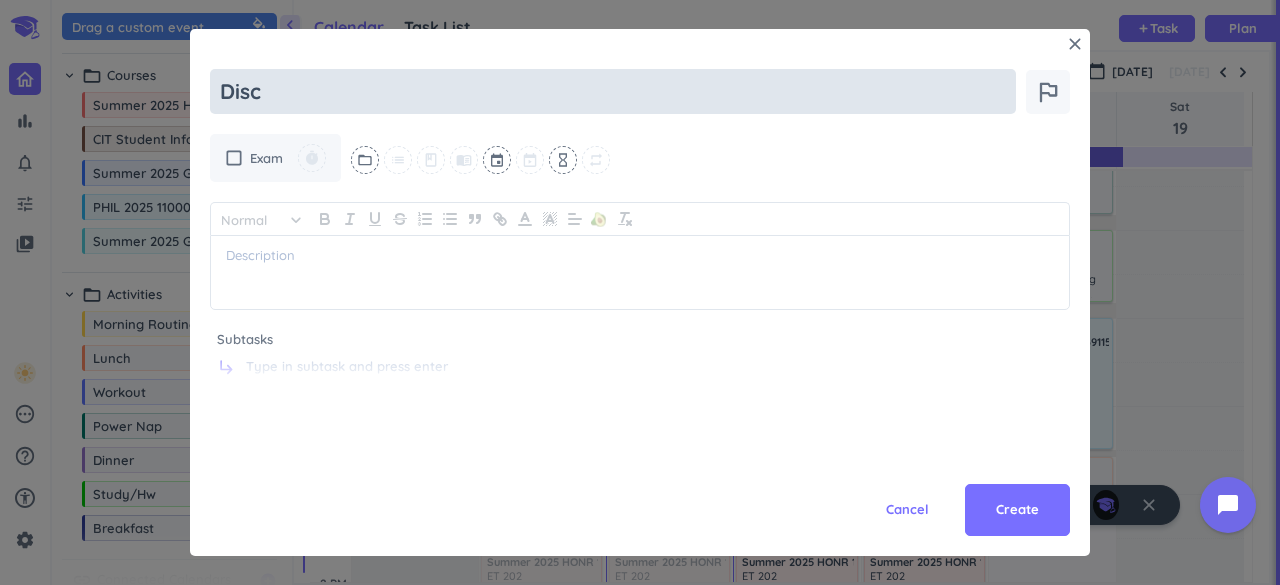 type on "x" 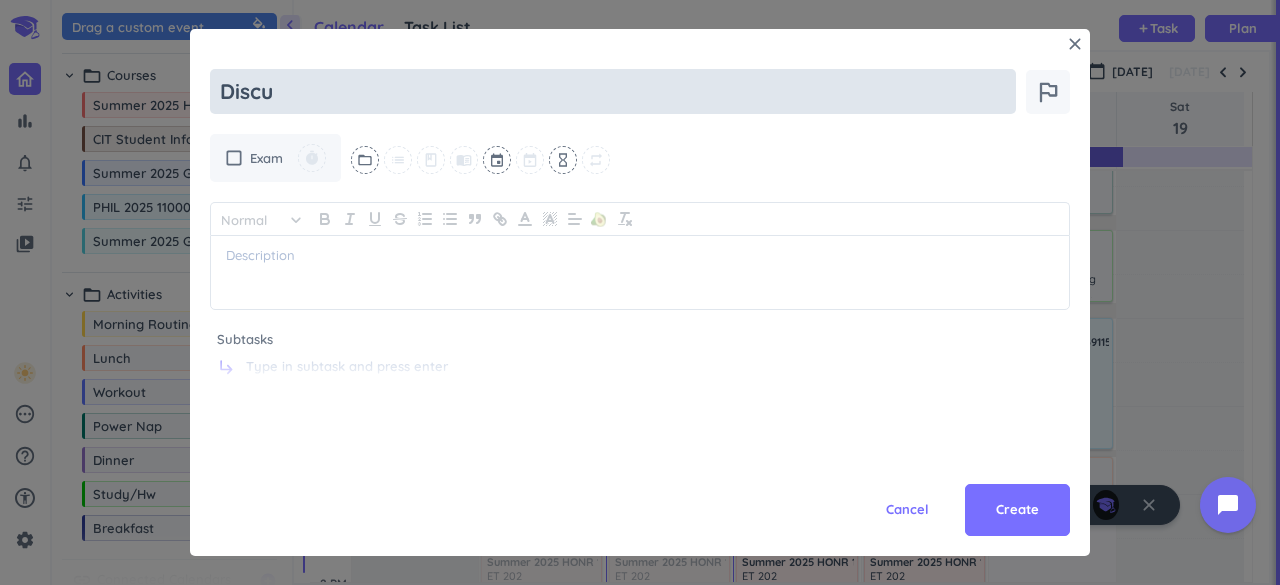 type on "x" 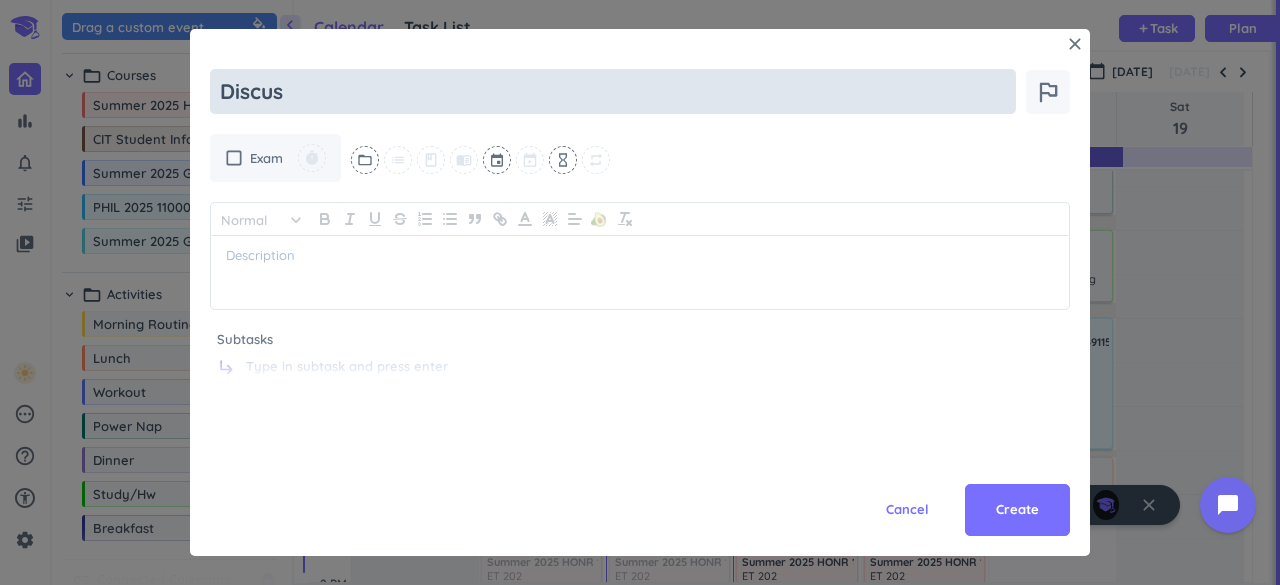 type on "x" 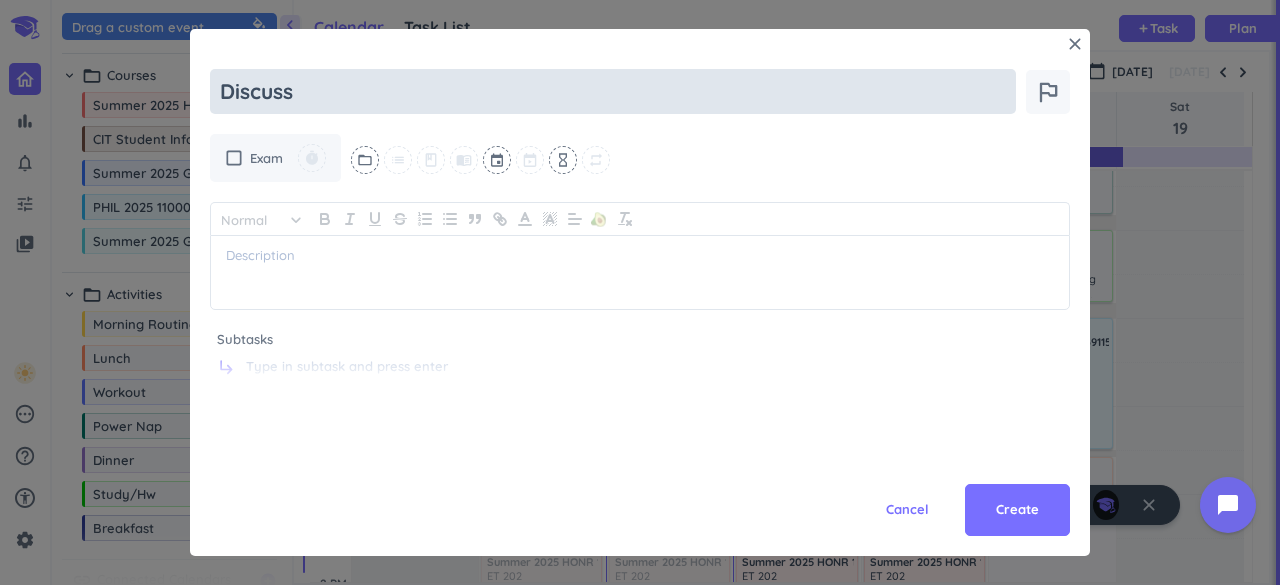 type on "x" 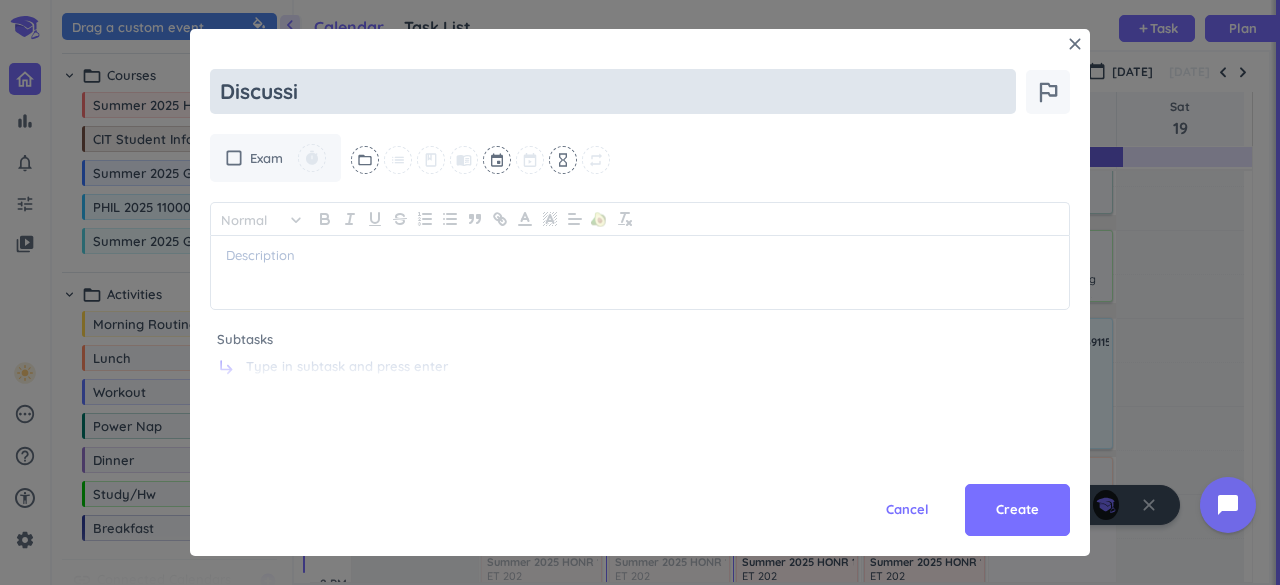 type on "x" 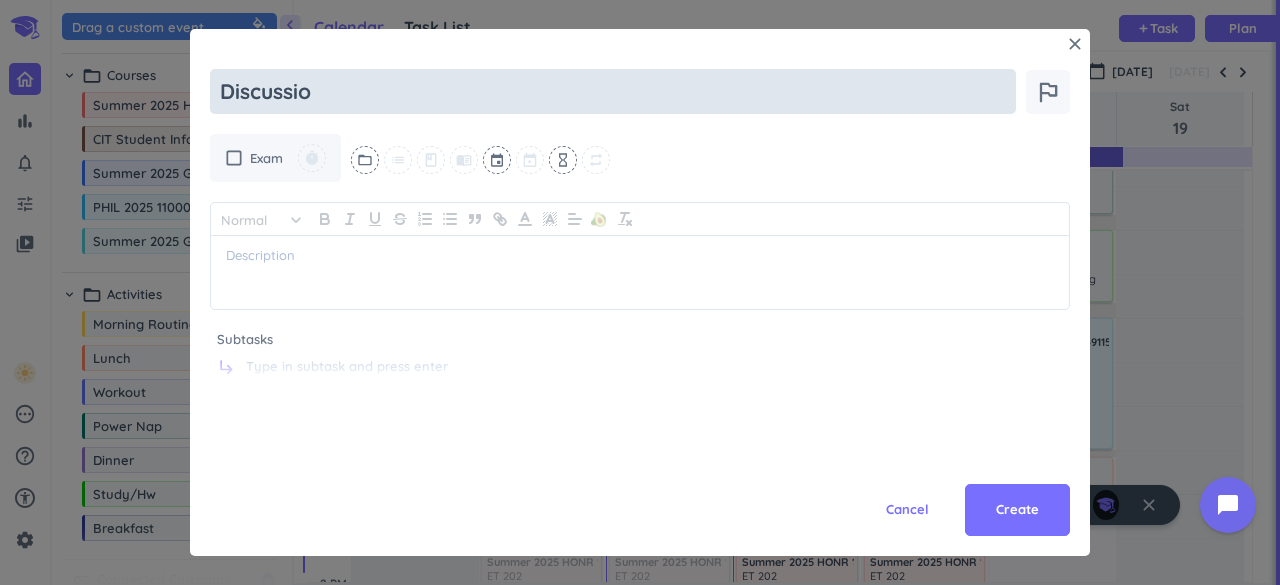 type on "x" 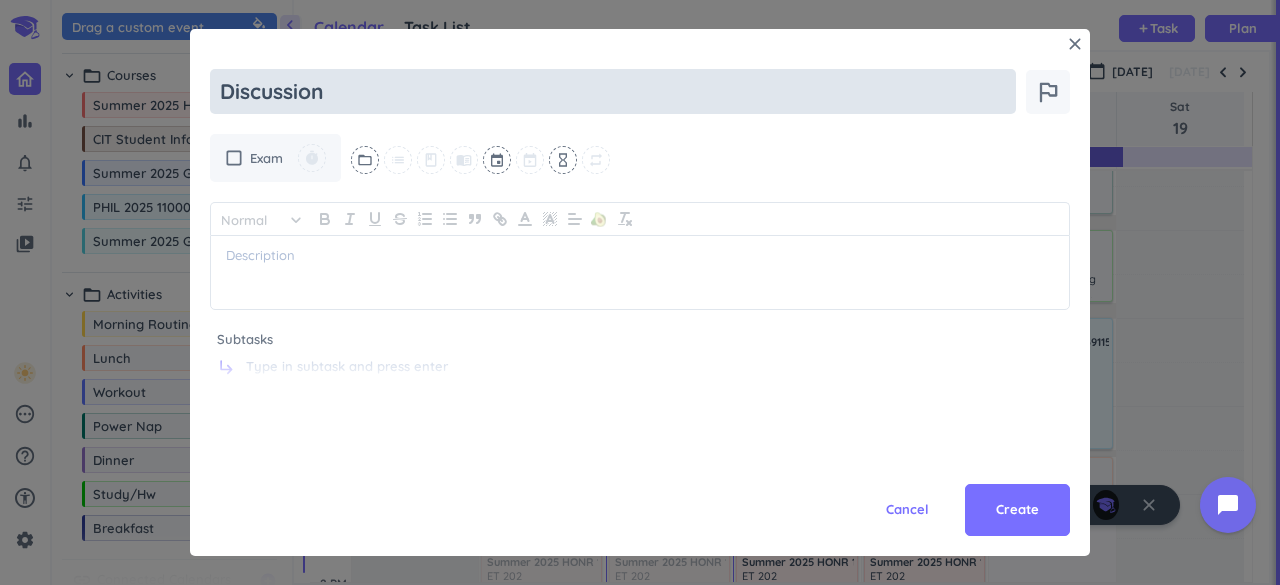 type on "x" 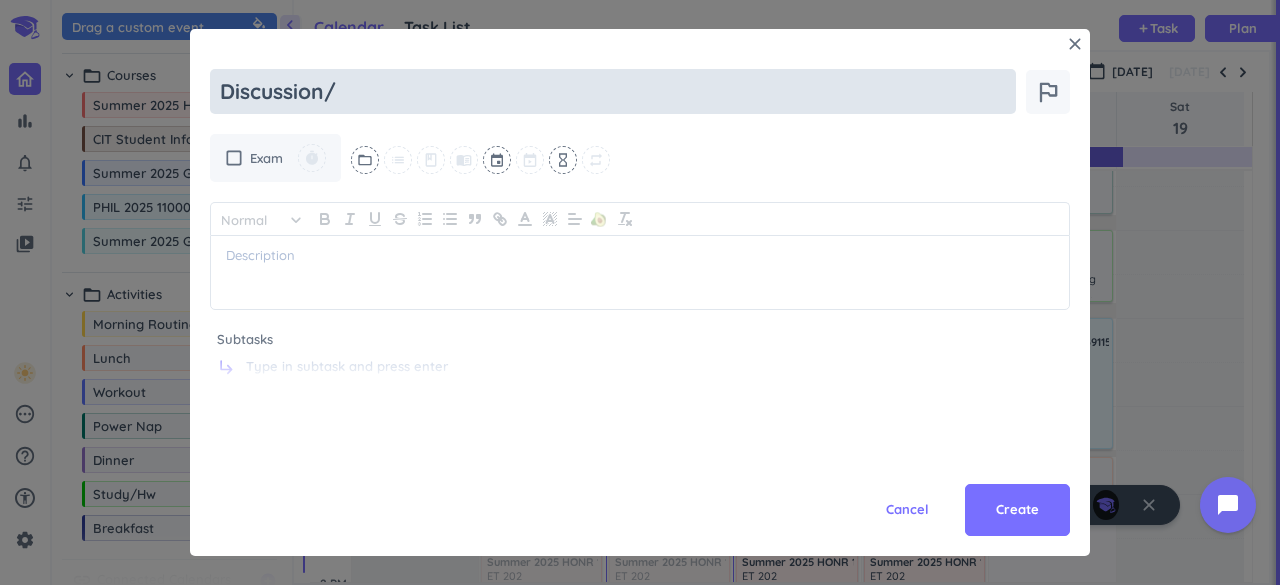 type on "x" 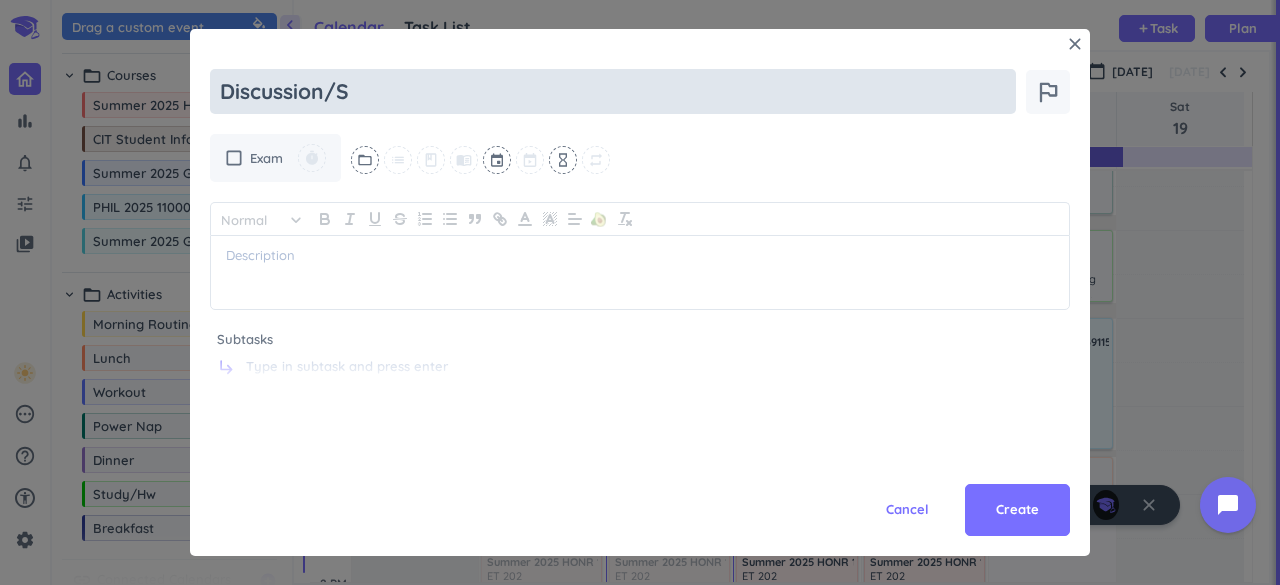 type on "x" 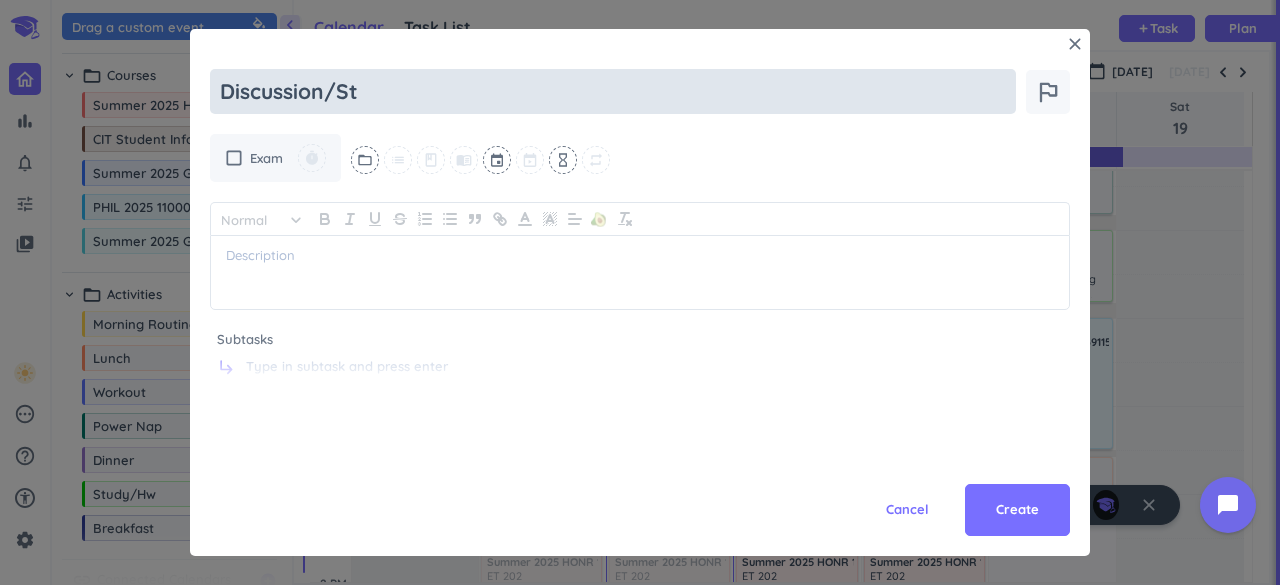 type on "x" 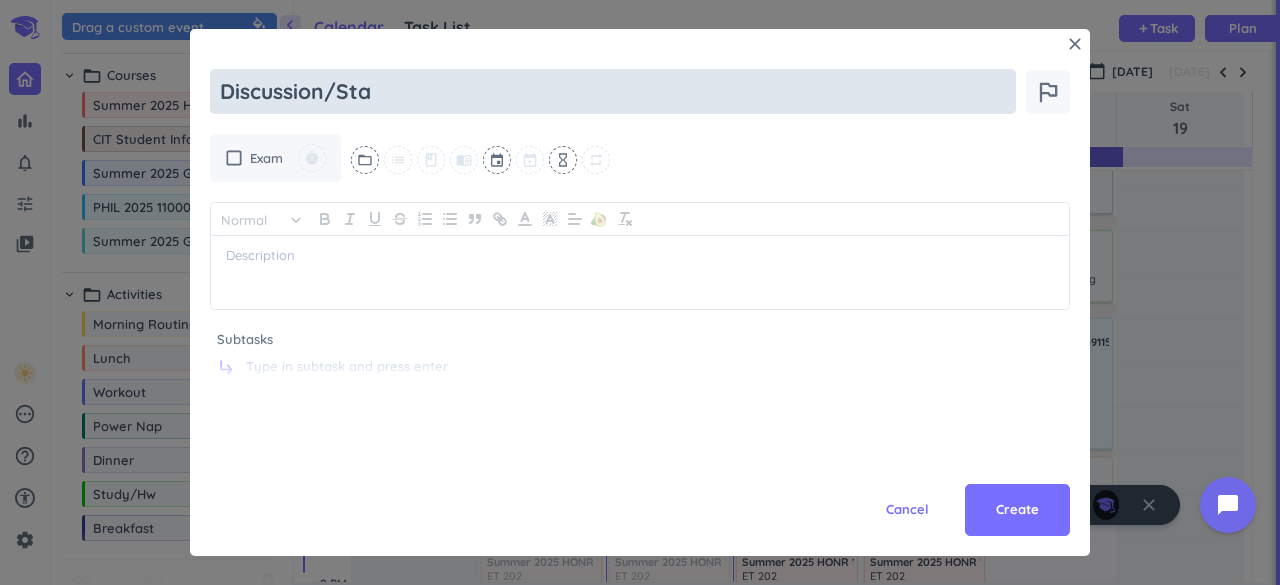 type on "x" 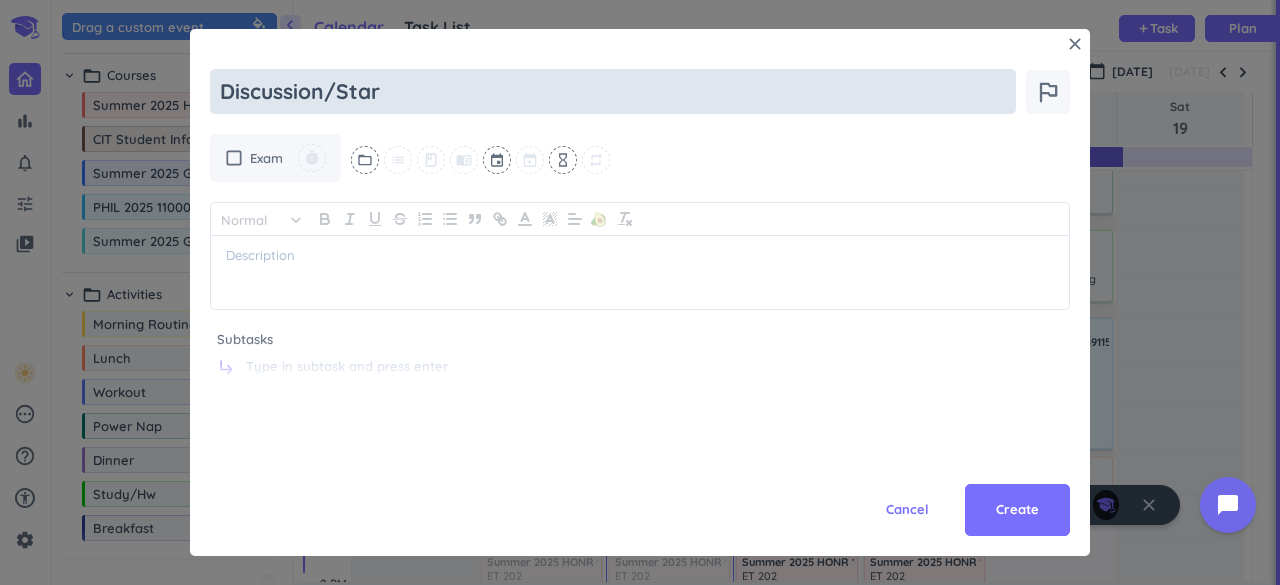 type on "x" 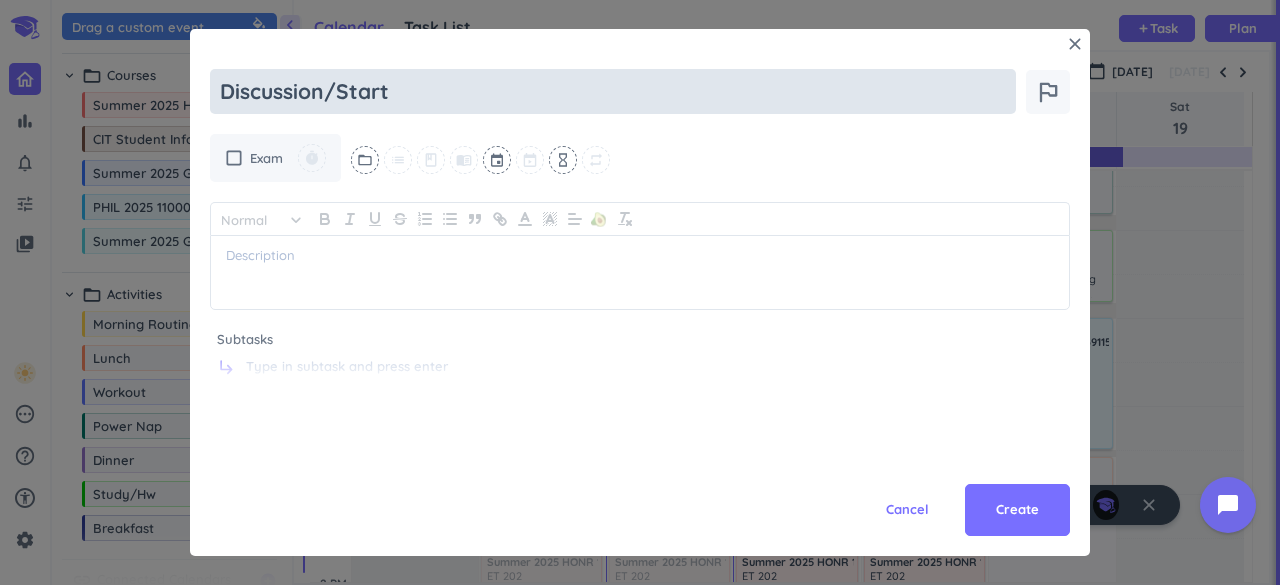 type on "x" 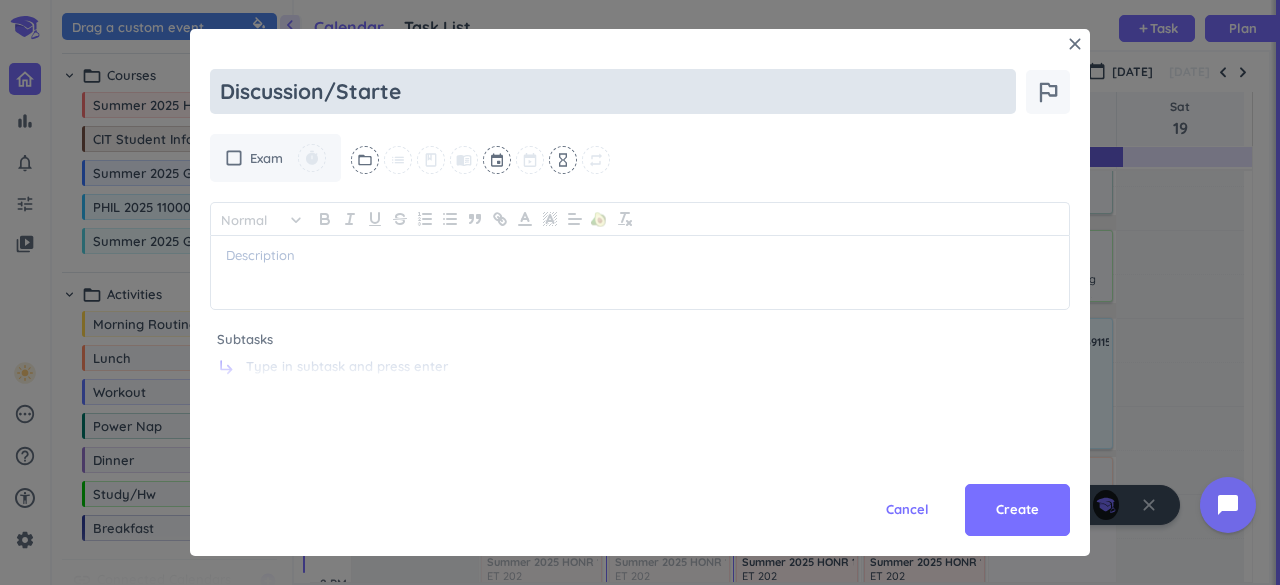 type on "x" 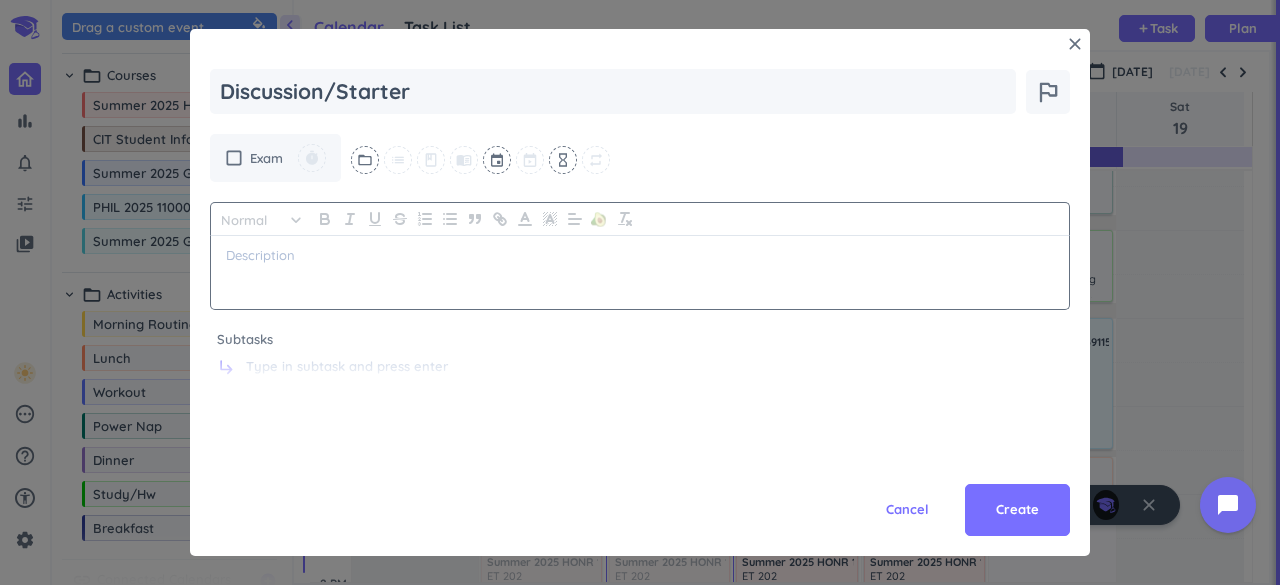 type on "Discussion/Starter" 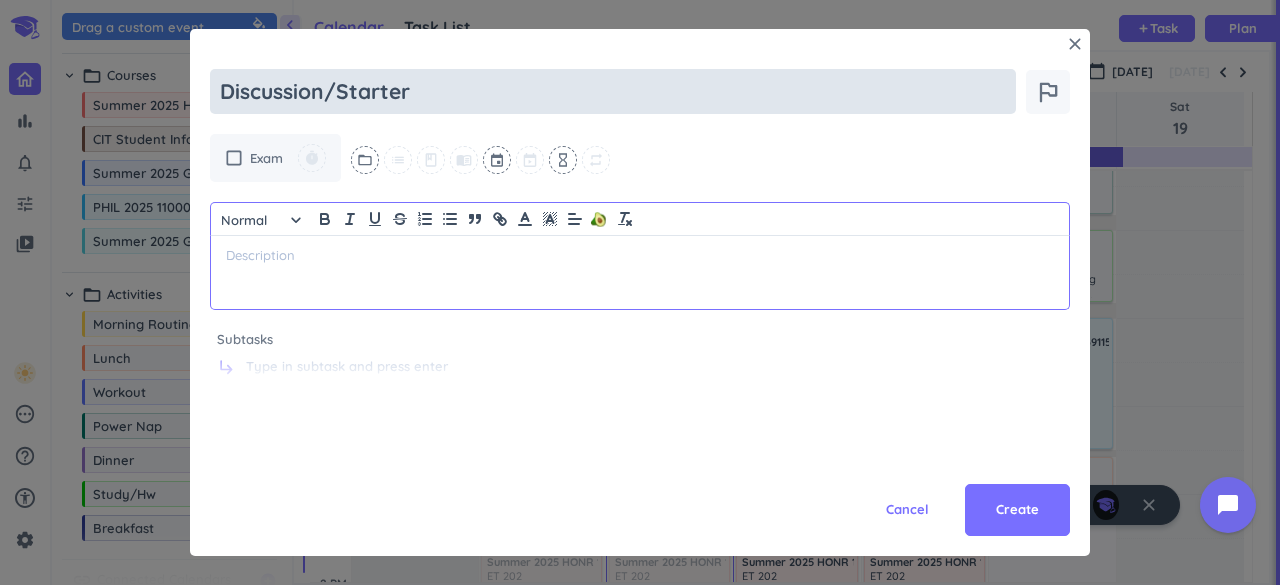 click on "Discussion/Starter" at bounding box center [613, 91] 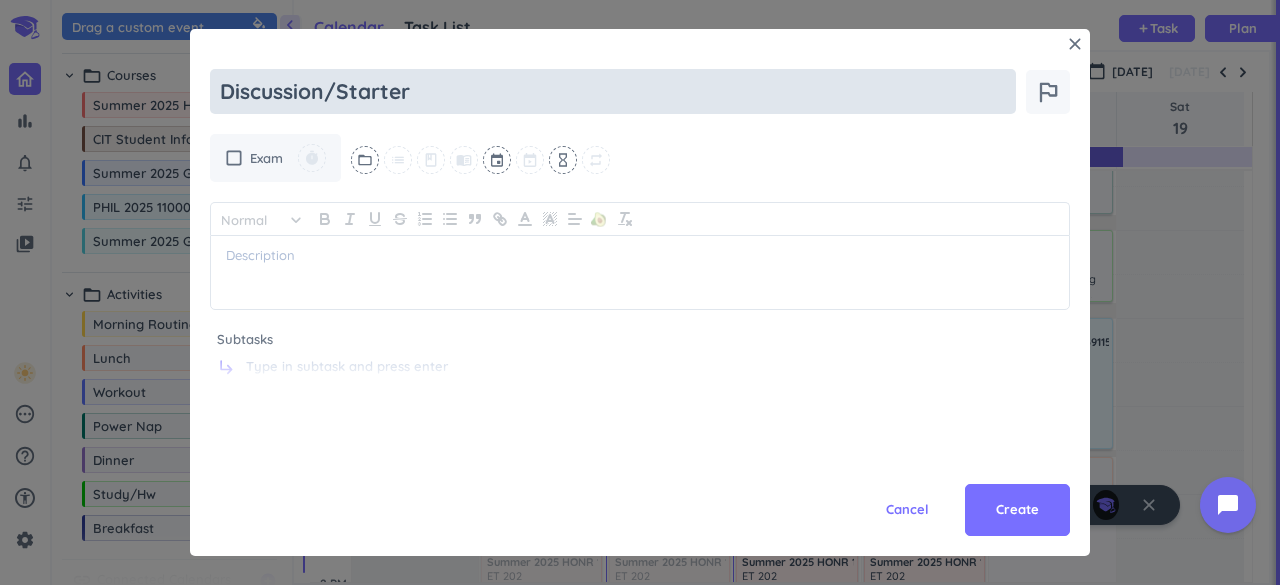 click on "Discussion/Starter" at bounding box center [613, 91] 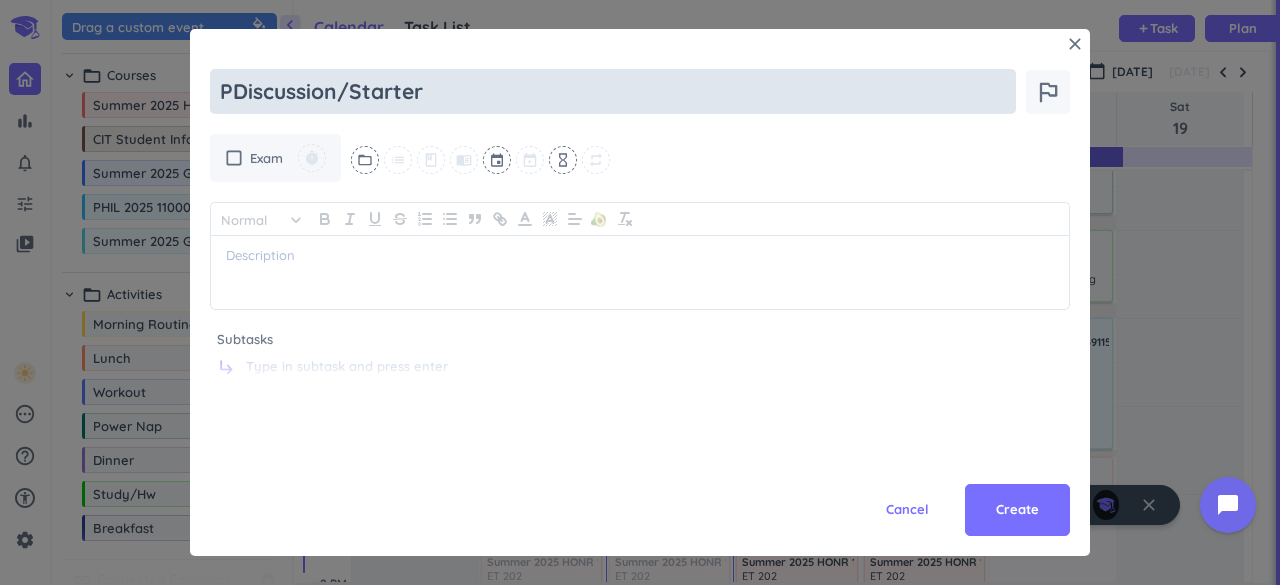 type on "x" 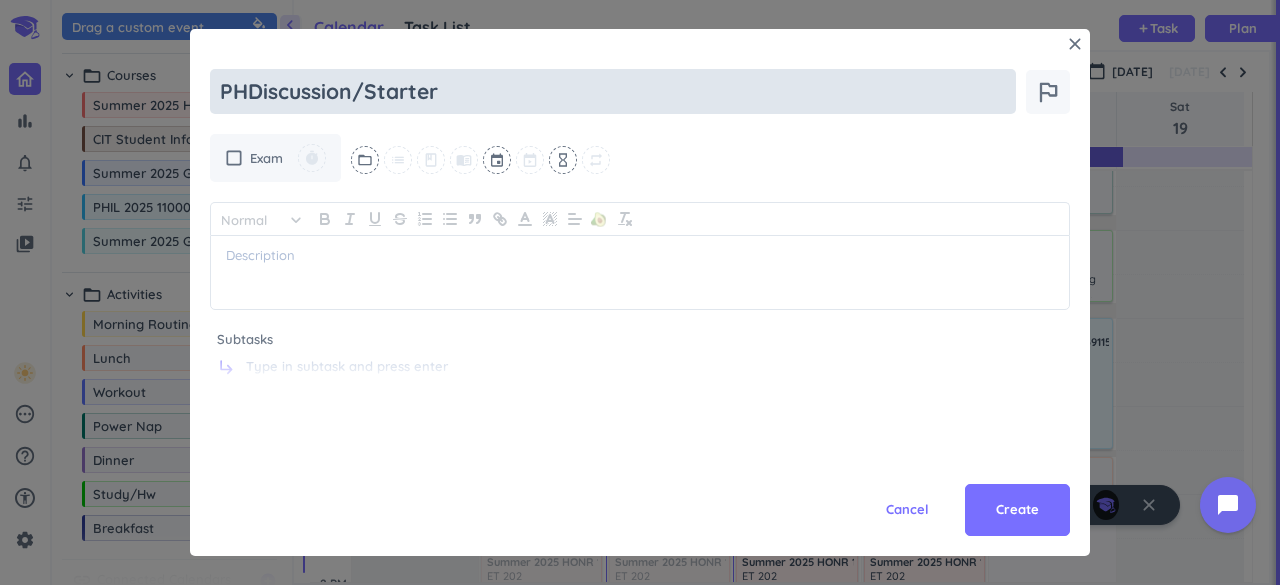 type on "x" 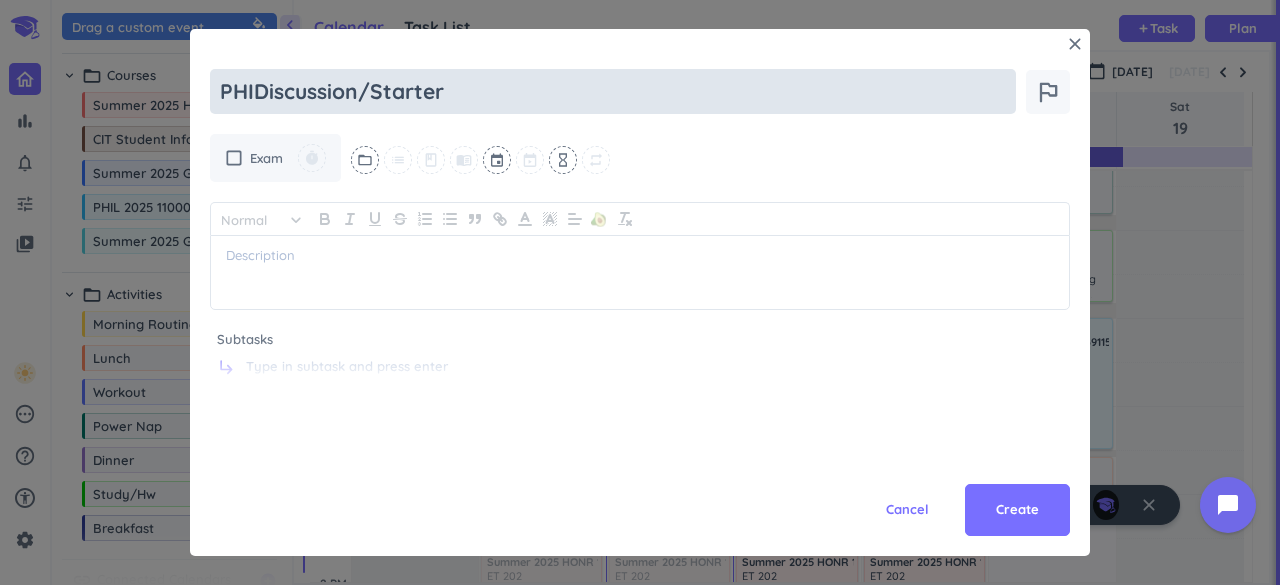 type on "x" 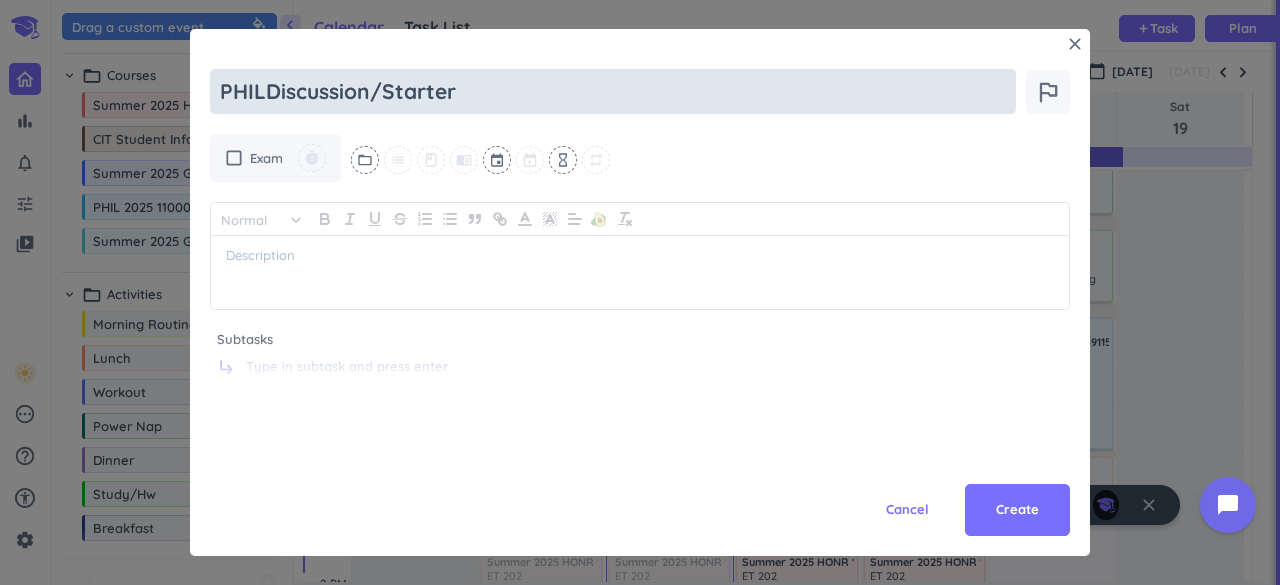 type on "x" 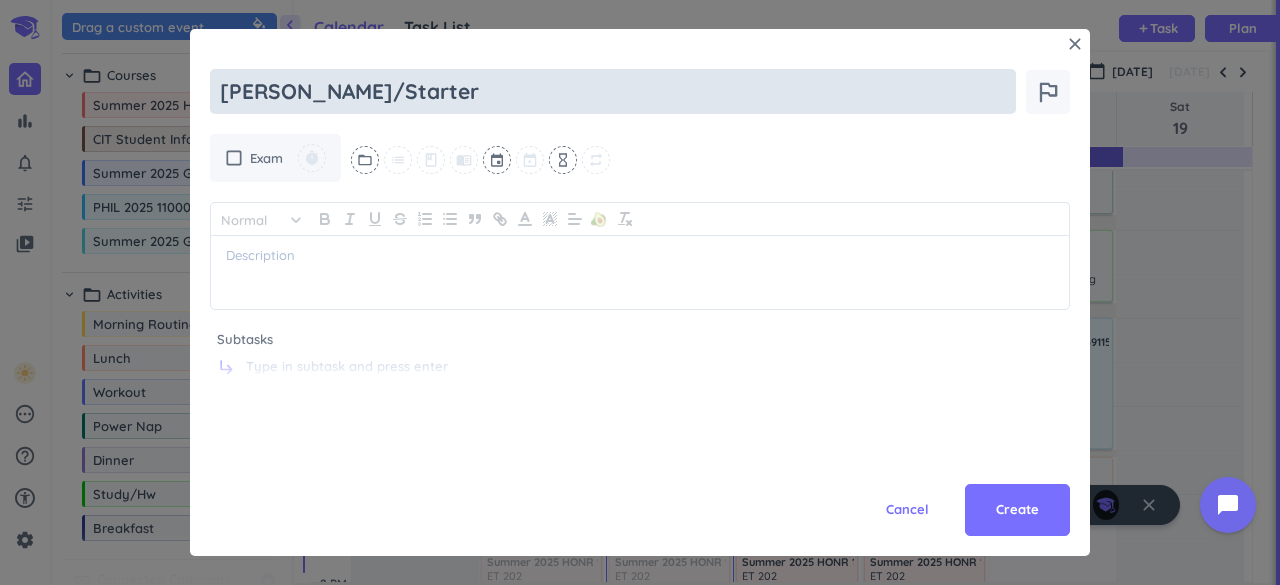 type on "x" 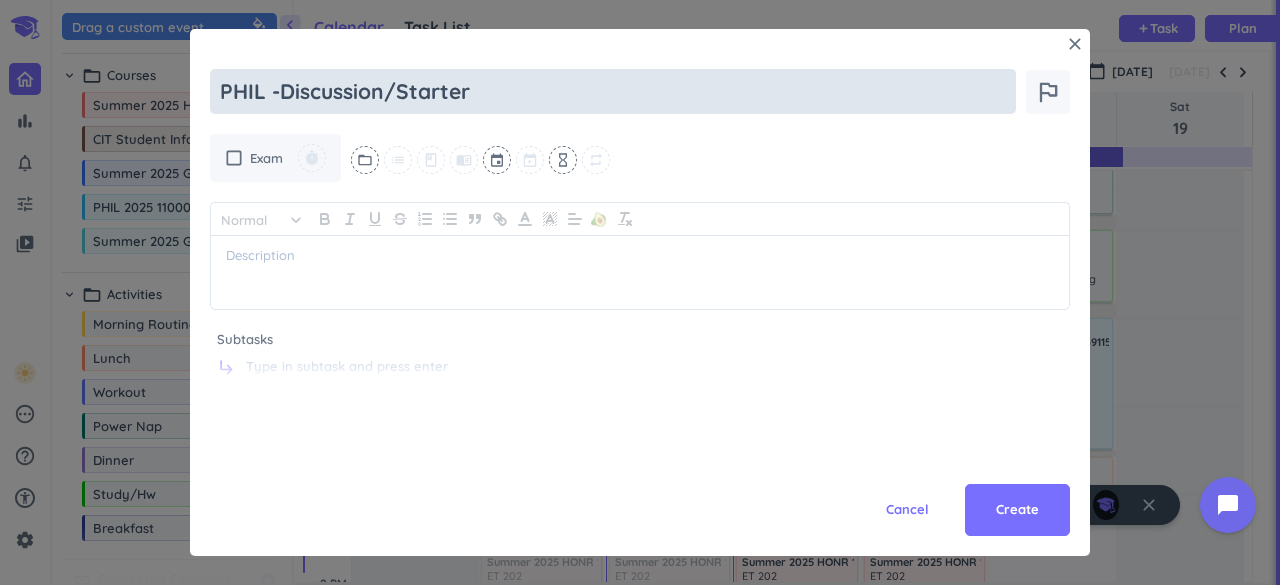 type on "x" 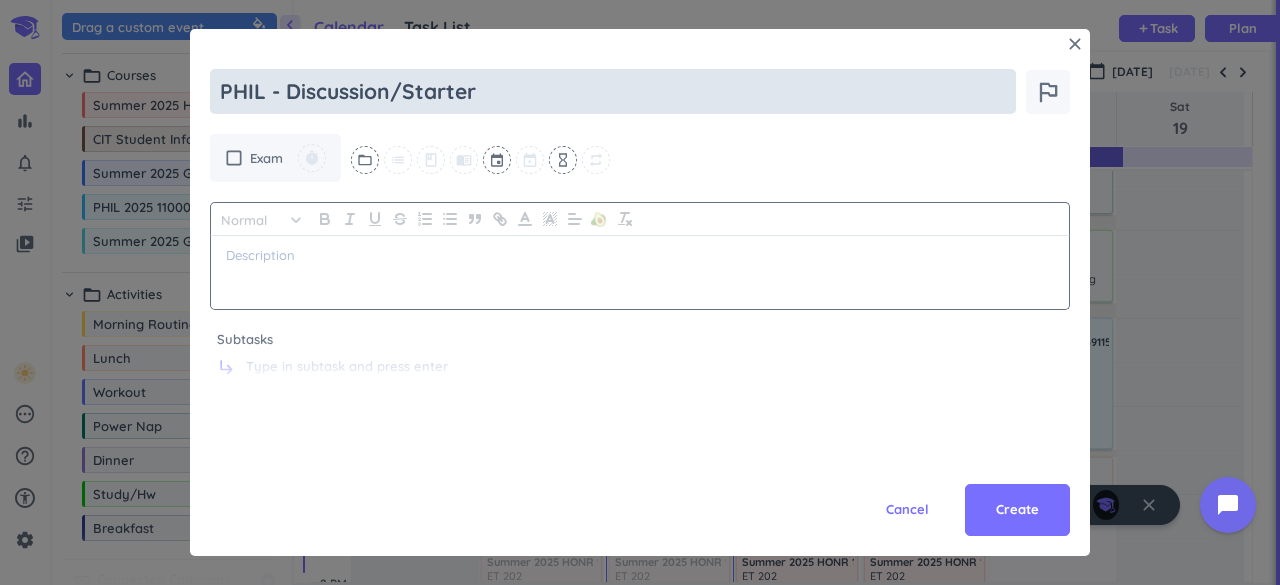 type on "PHIL - Discussion/Starter" 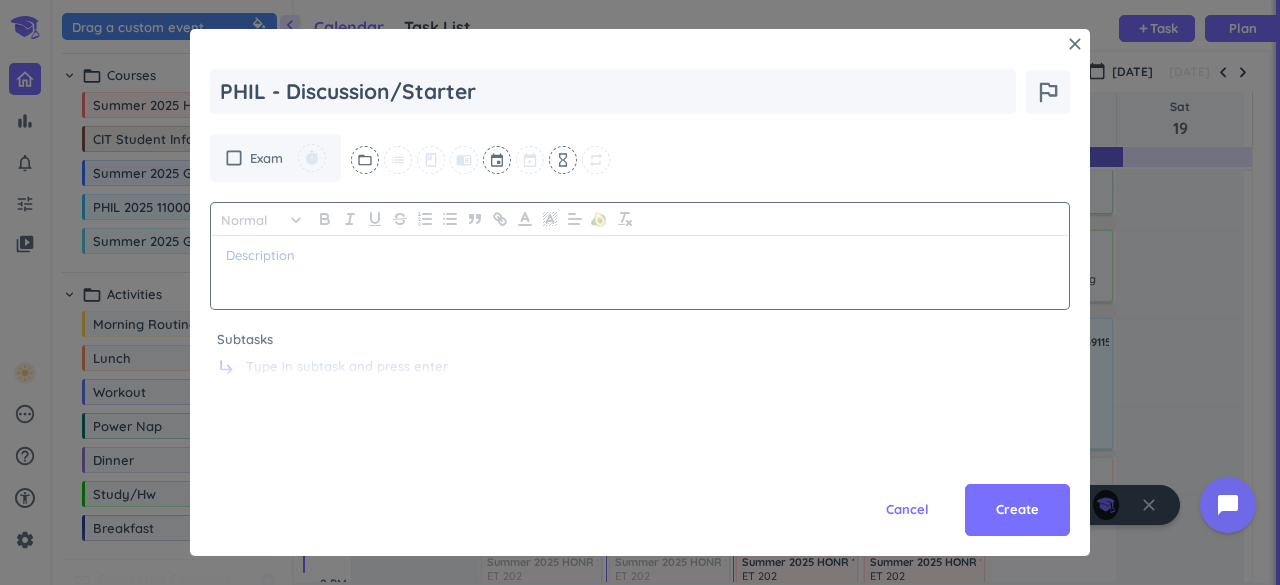click at bounding box center [640, 272] 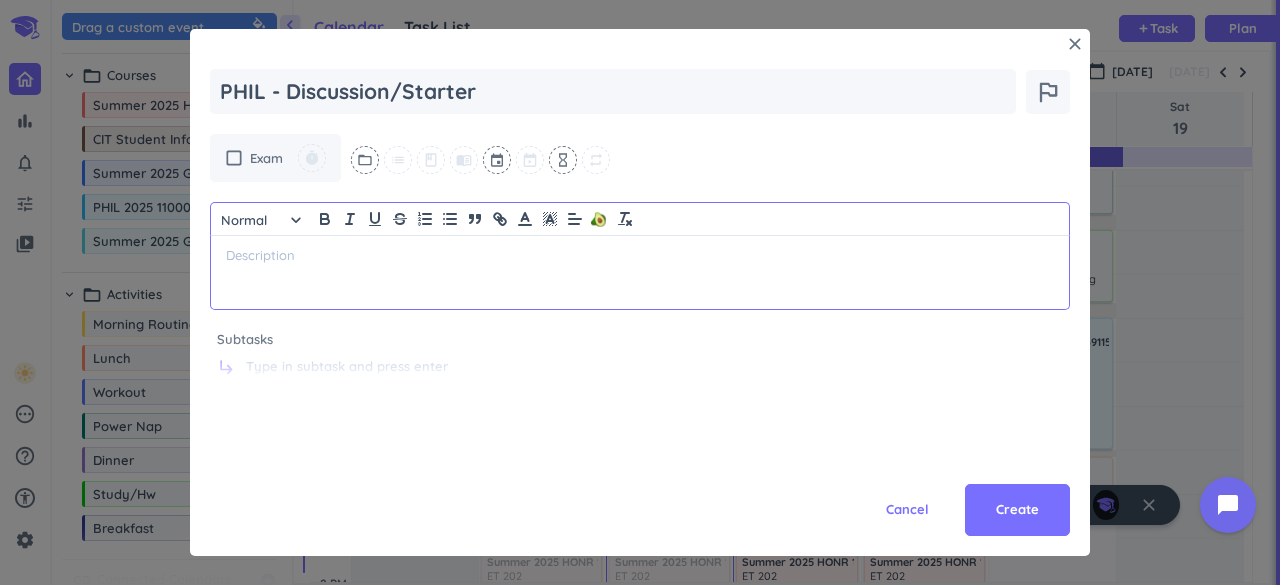 type on "x" 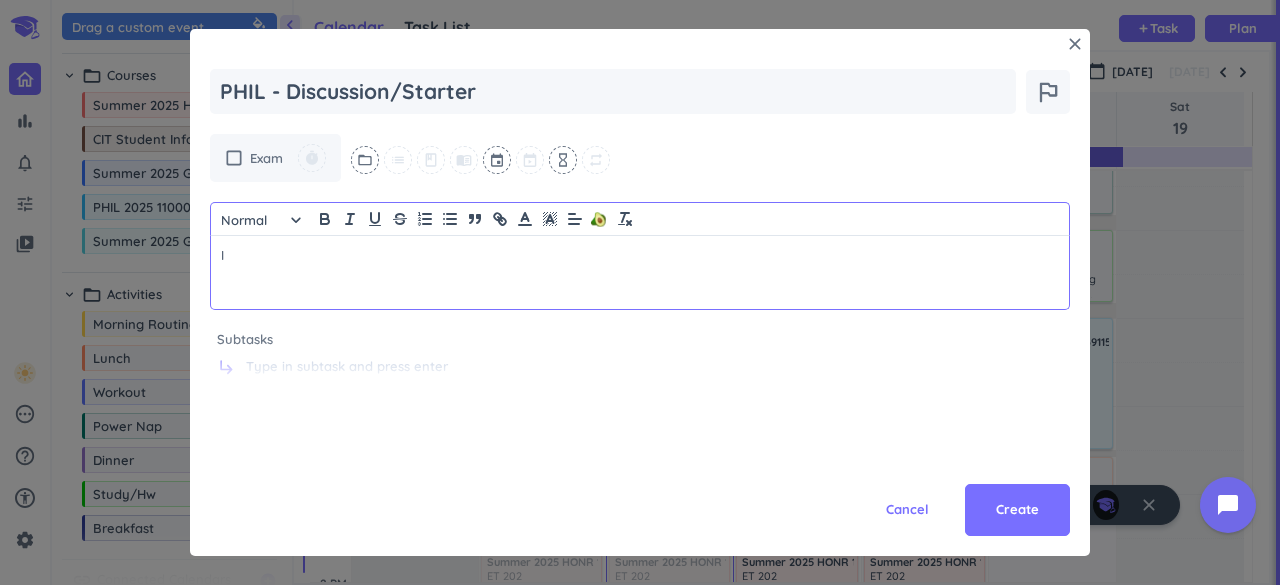 type on "x" 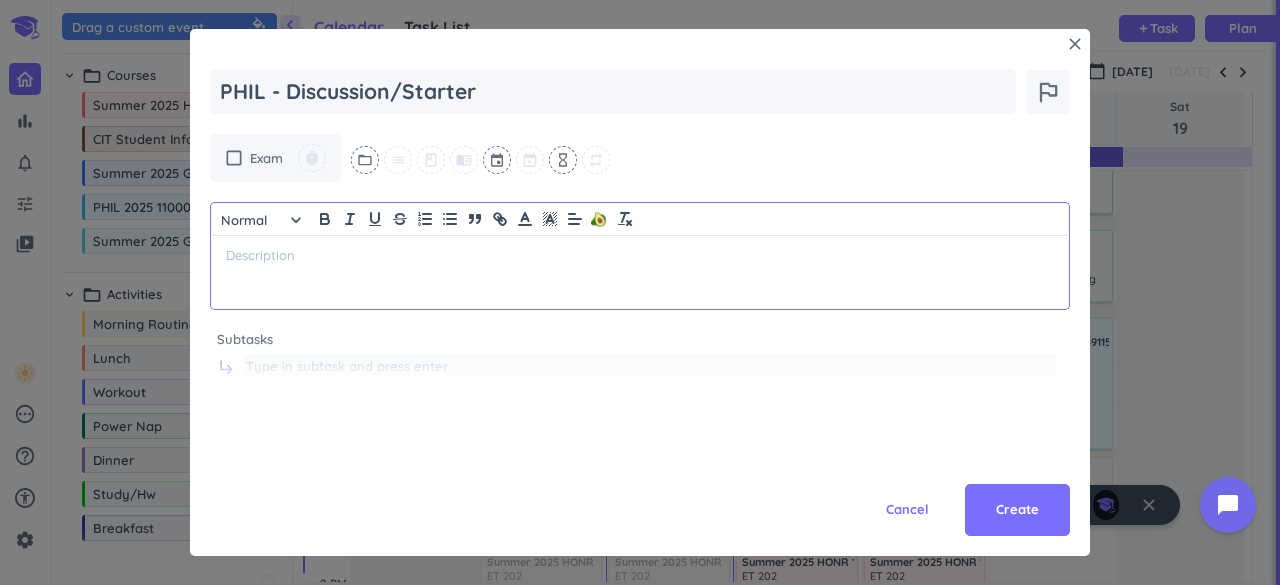 click at bounding box center [650, 367] 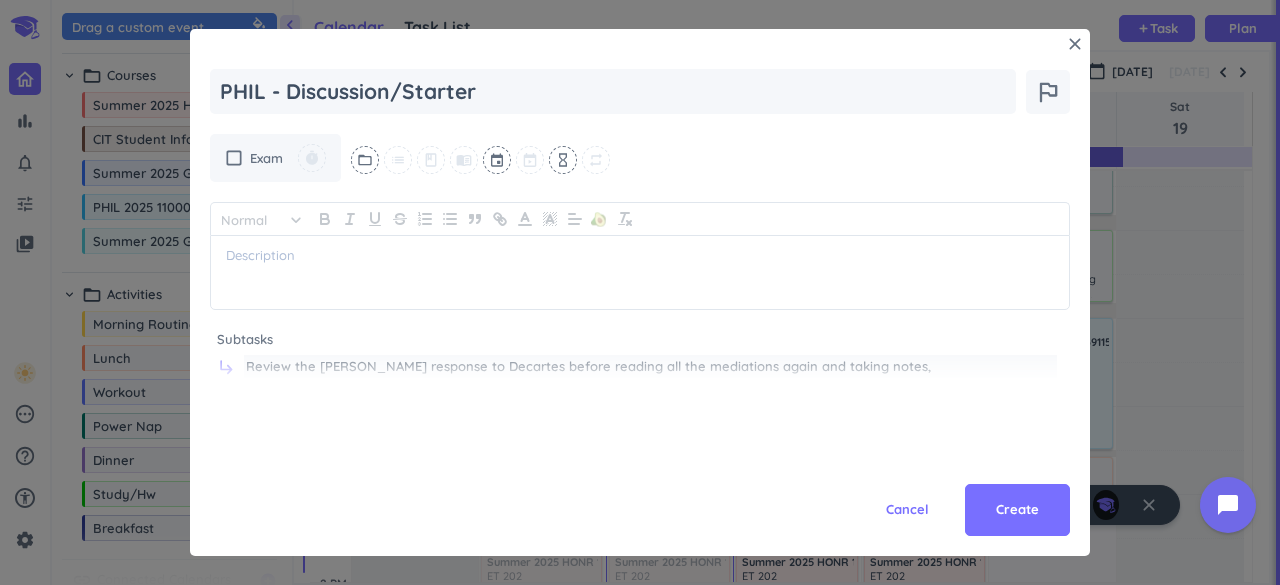 click on "Review the [PERSON_NAME] response to Decartes before reading all the mediations again and taking notes," at bounding box center [650, 367] 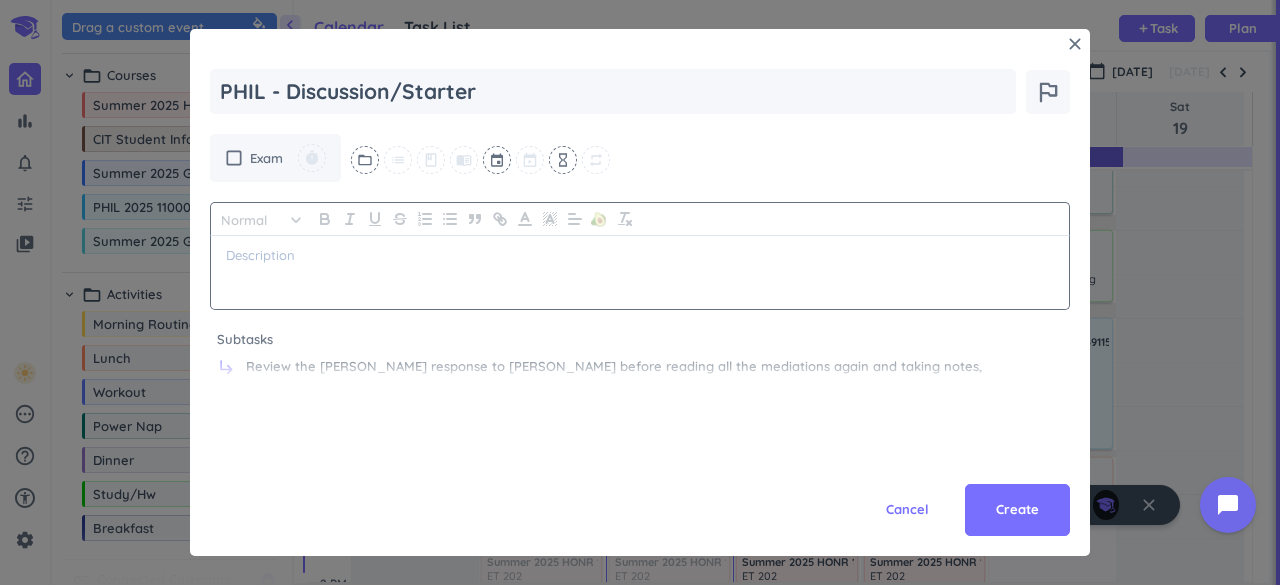type on "Review the [PERSON_NAME] response to [PERSON_NAME] before reading all the mediations again and taking notes," 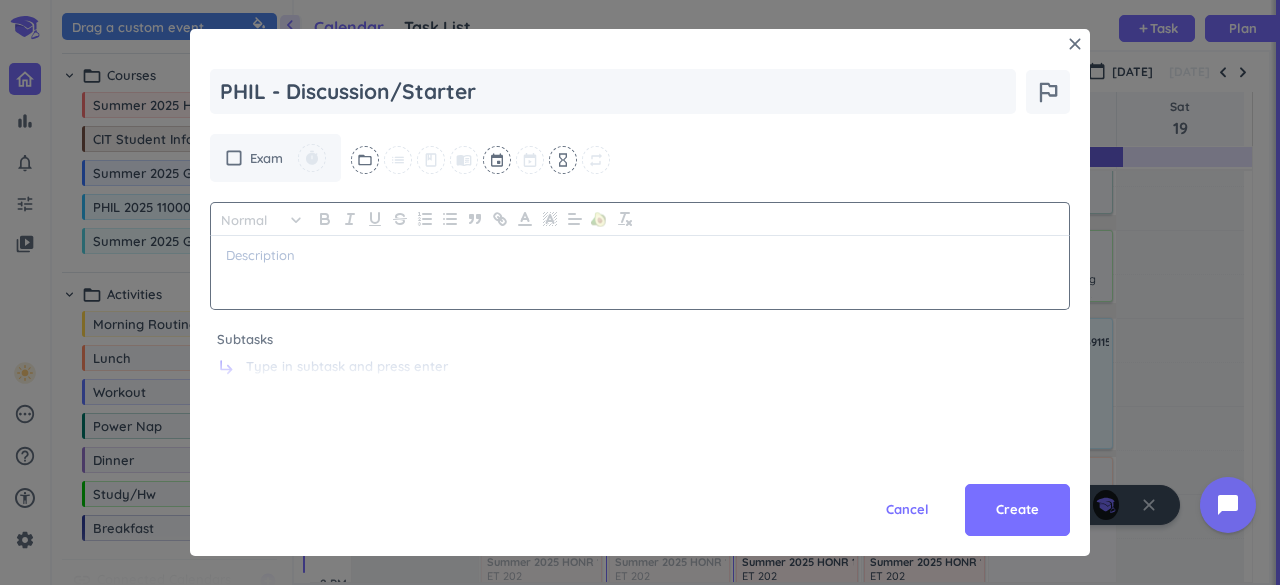 click at bounding box center (640, 272) 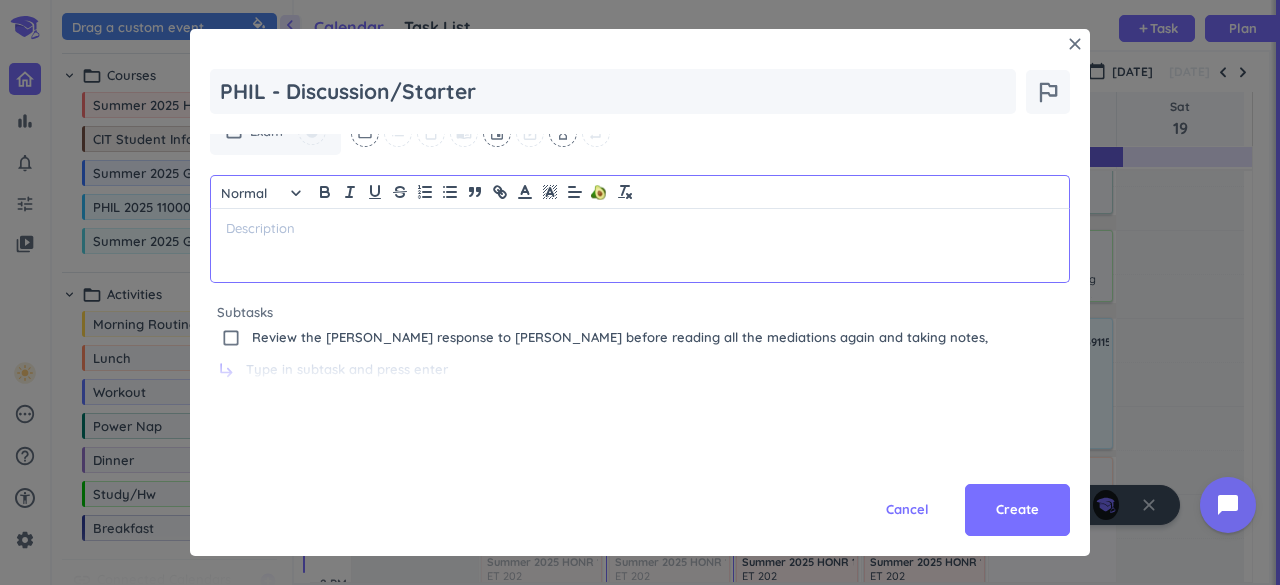 scroll, scrollTop: 0, scrollLeft: 0, axis: both 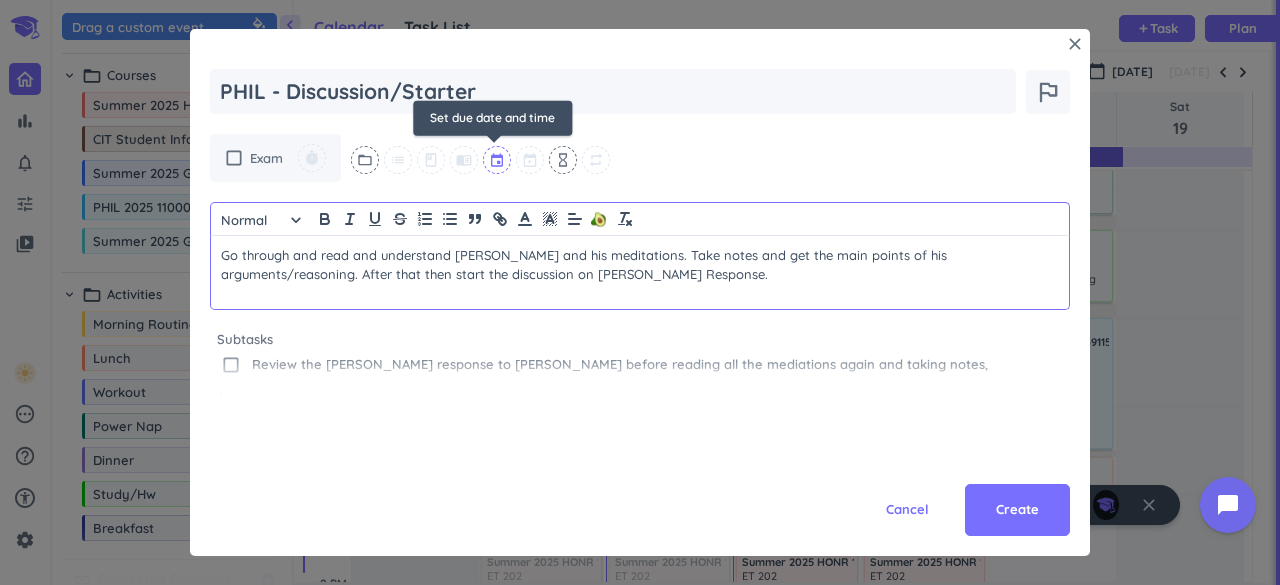 click at bounding box center (498, 160) 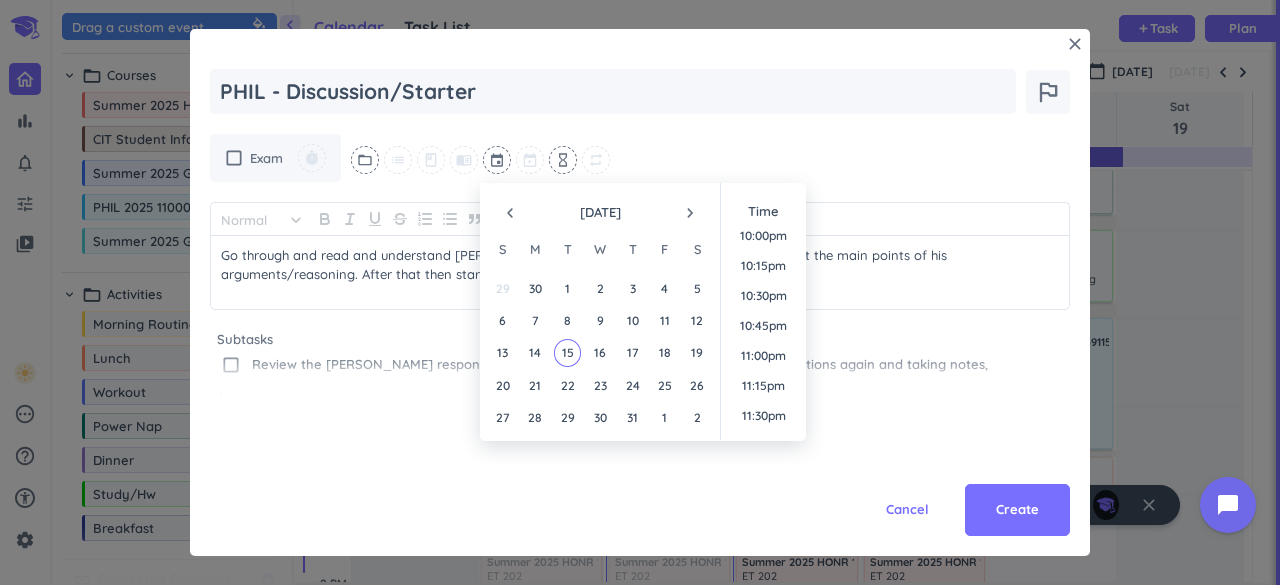 scroll, scrollTop: 2664, scrollLeft: 0, axis: vertical 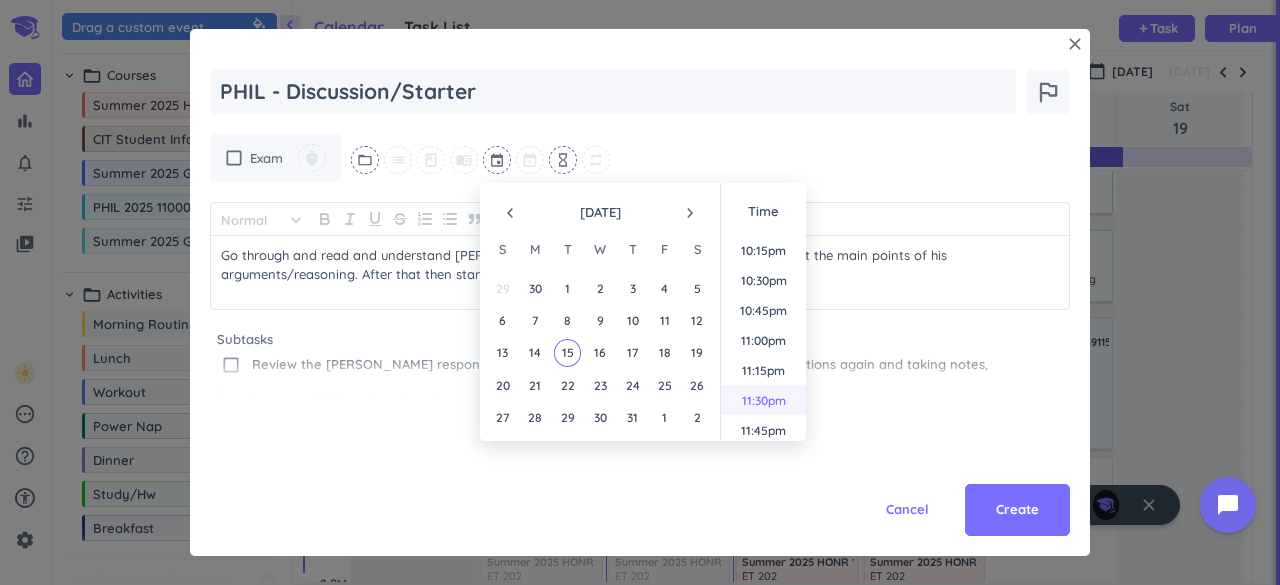 click on "11:30pm" at bounding box center [763, 400] 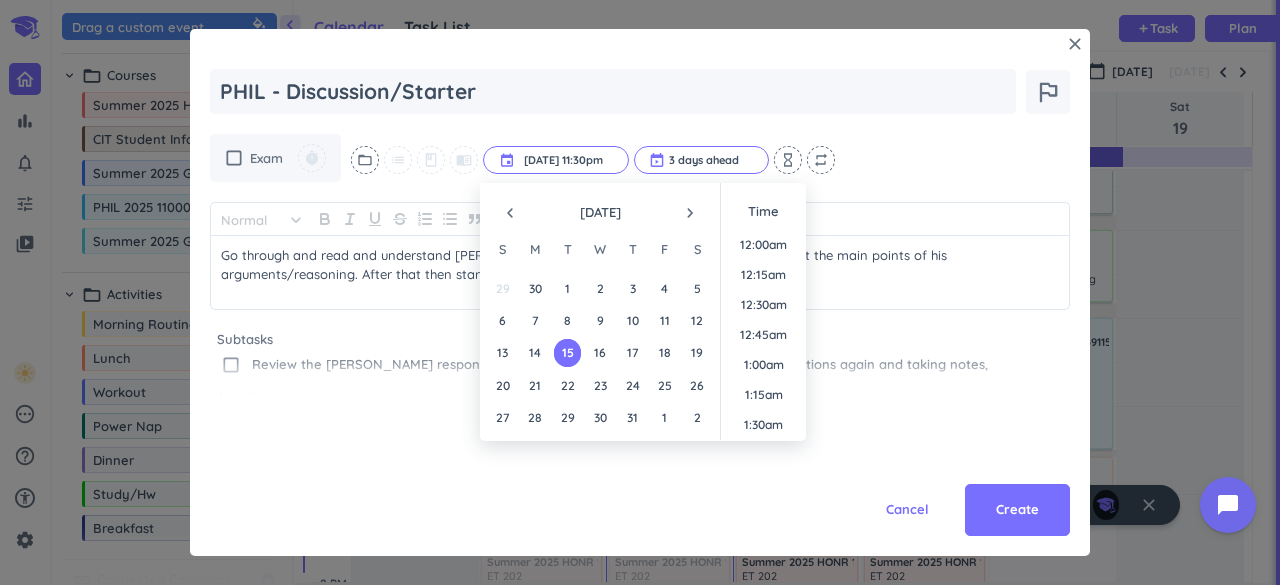 scroll, scrollTop: 2698, scrollLeft: 0, axis: vertical 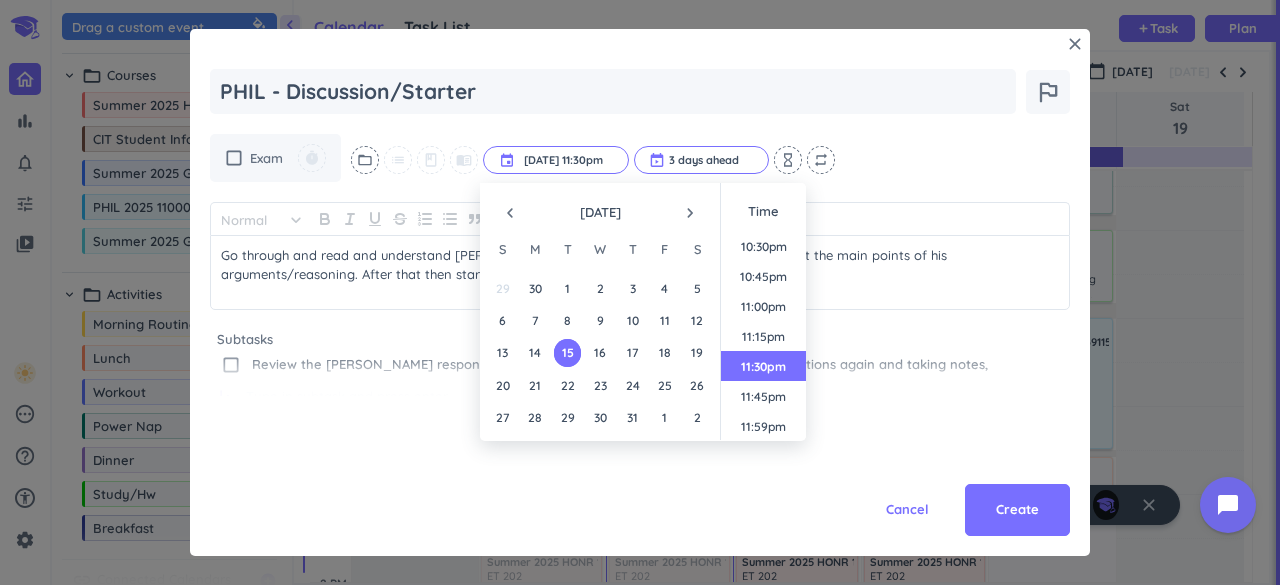 click on "11:30pm" at bounding box center (763, 366) 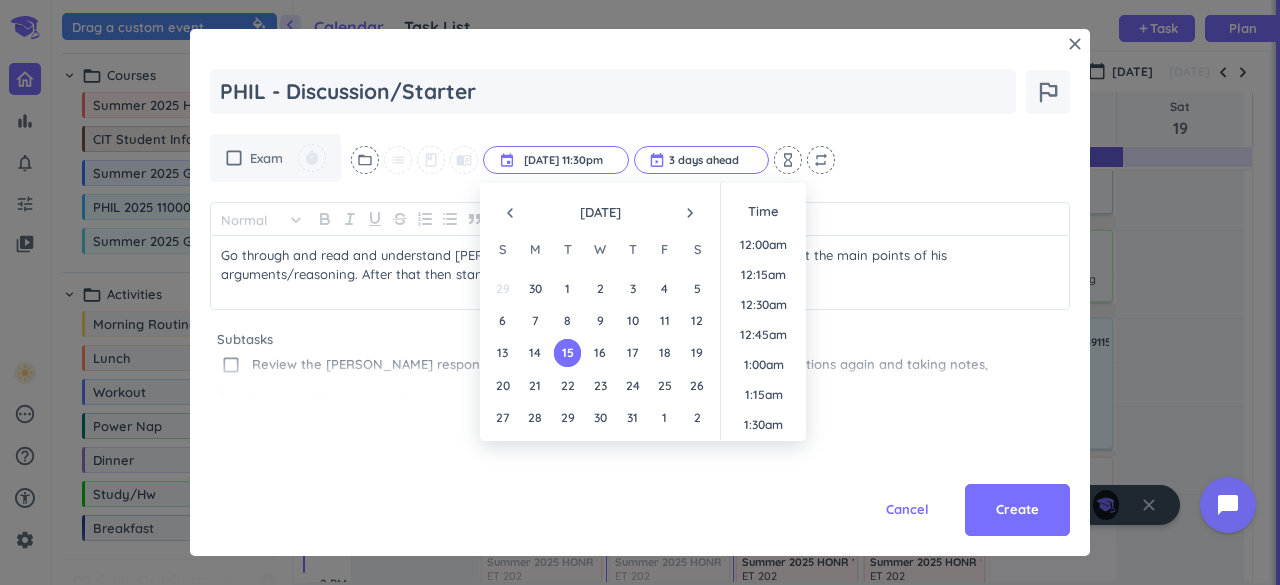 scroll, scrollTop: 2698, scrollLeft: 0, axis: vertical 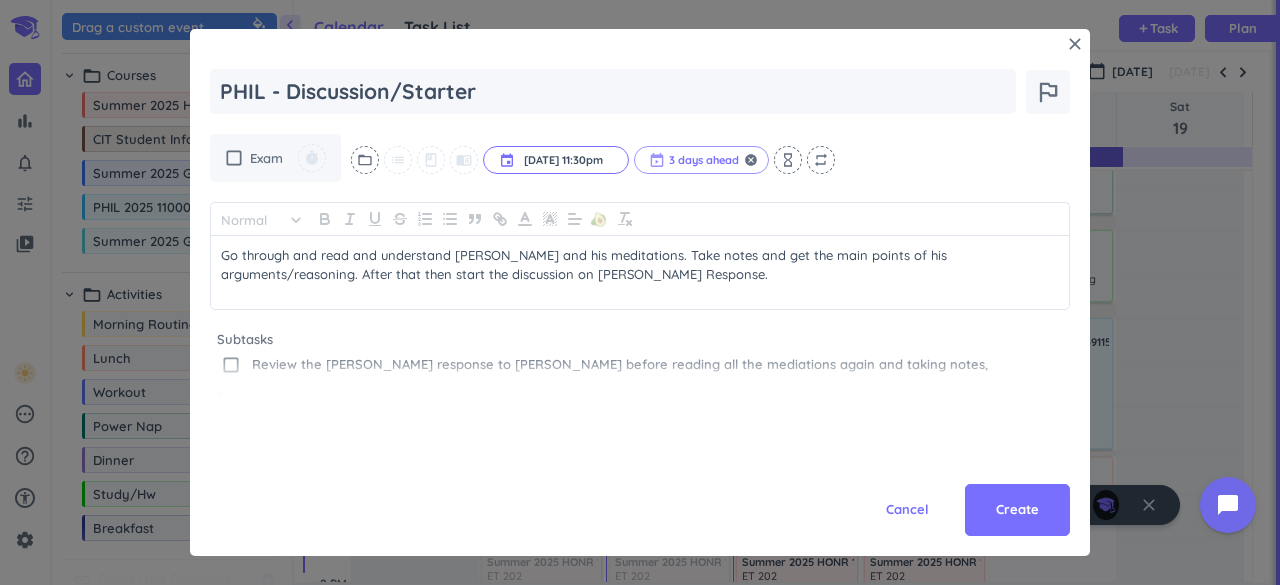 click at bounding box center [701, 160] 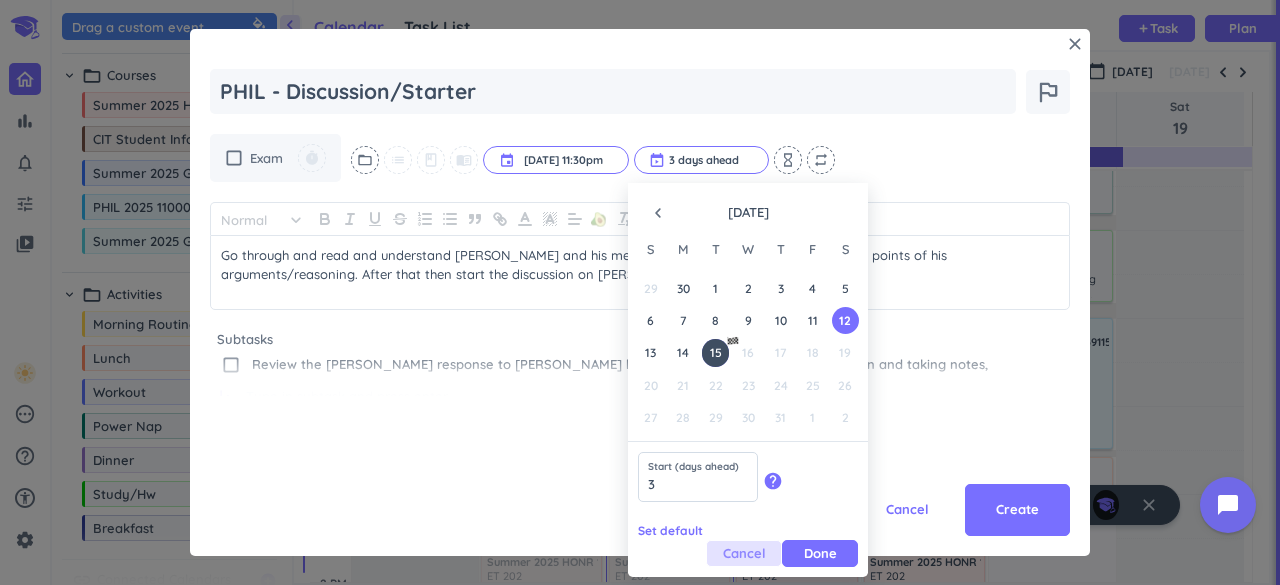 click on "Cancel" at bounding box center (744, 553) 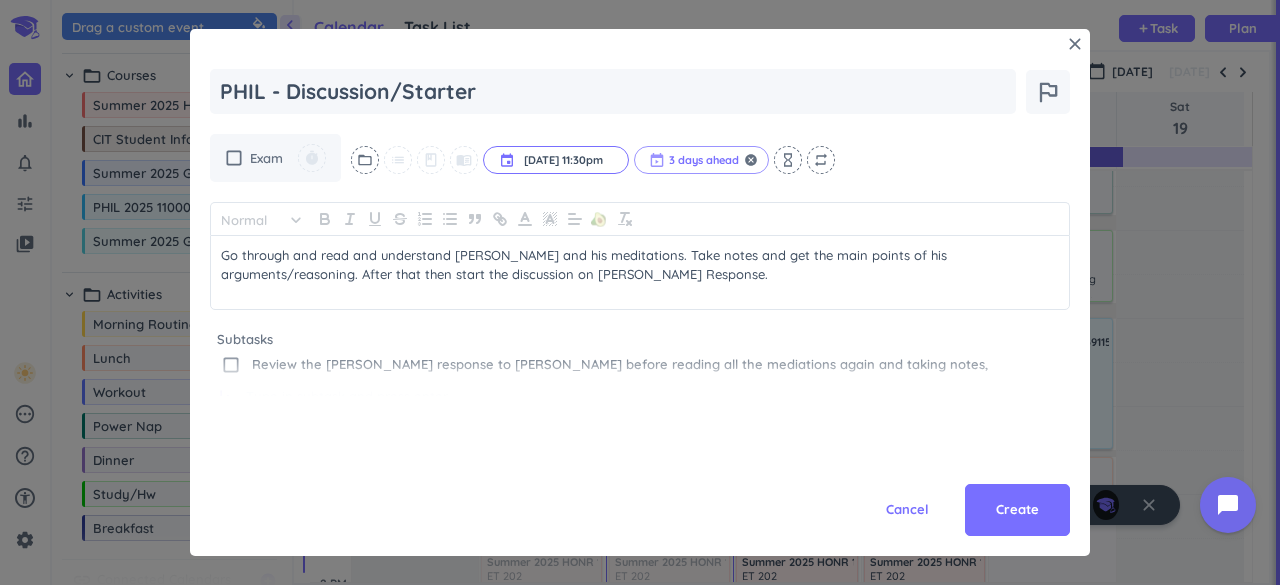click at bounding box center [701, 160] 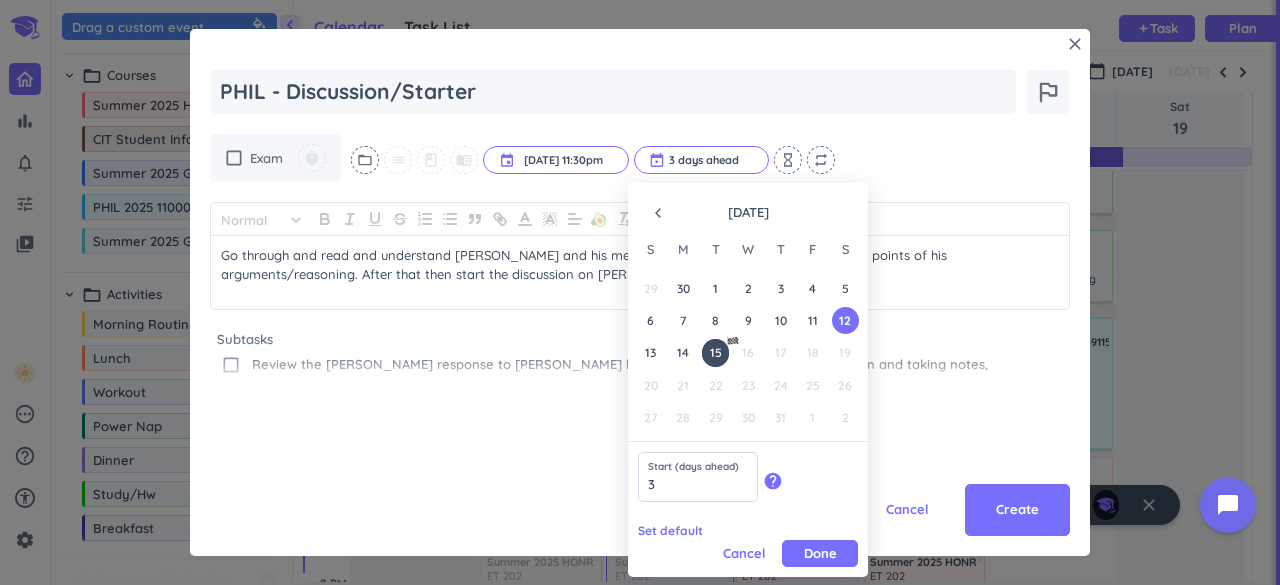 click on "15" at bounding box center [715, 352] 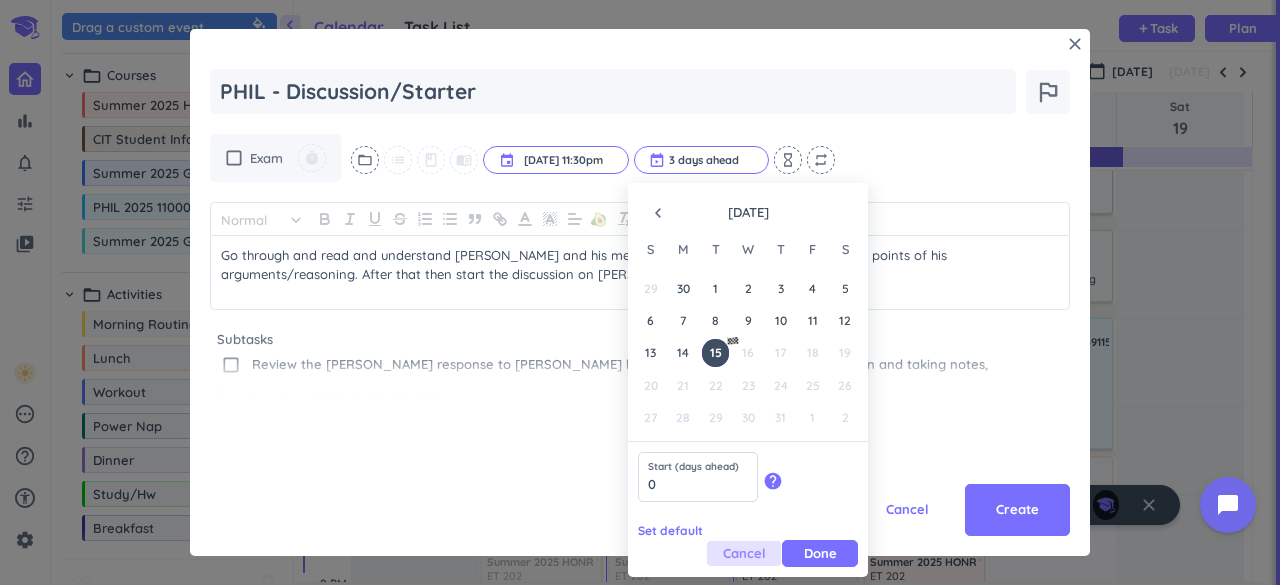 click on "Cancel" at bounding box center (744, 553) 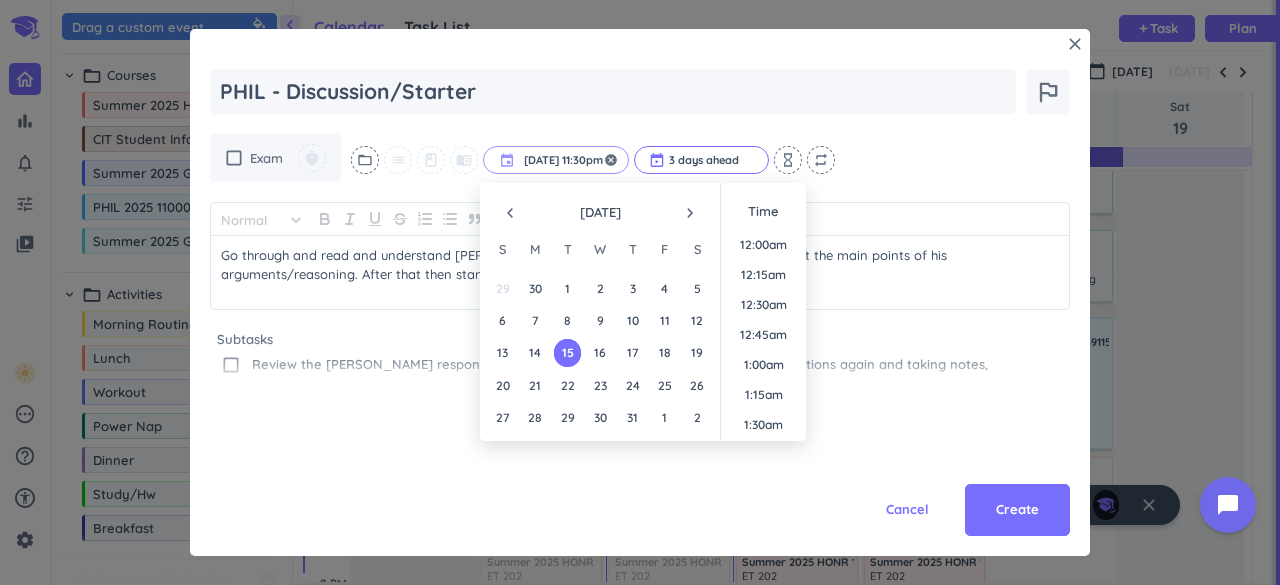 click on "[DATE] 11:30pm" at bounding box center (556, 160) 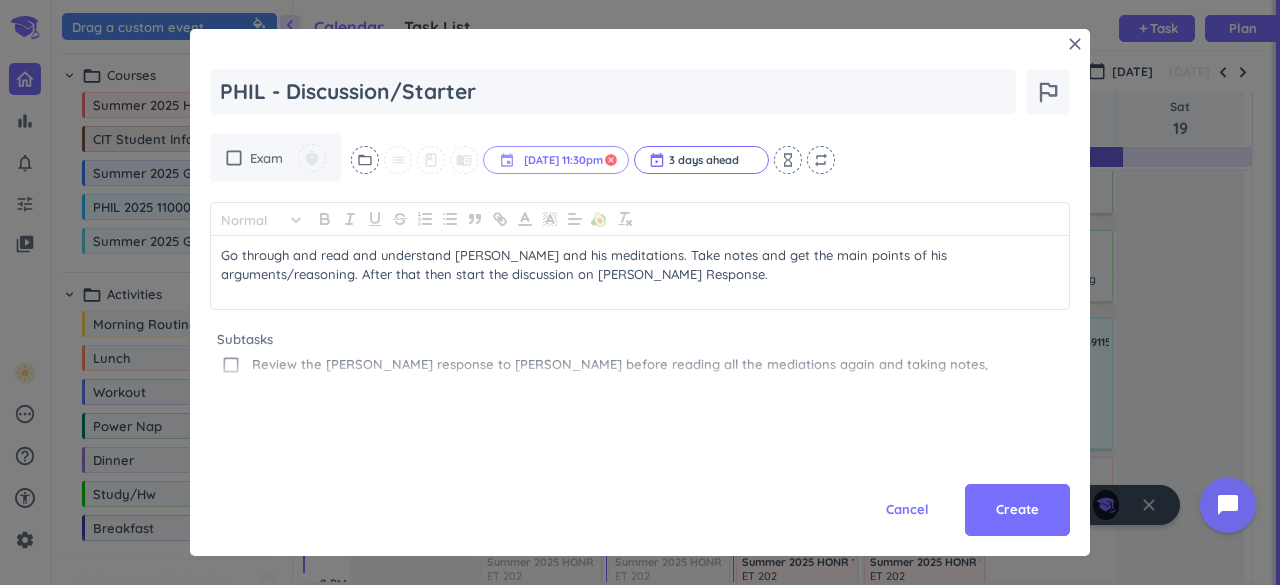 click on "cancel" at bounding box center (611, 160) 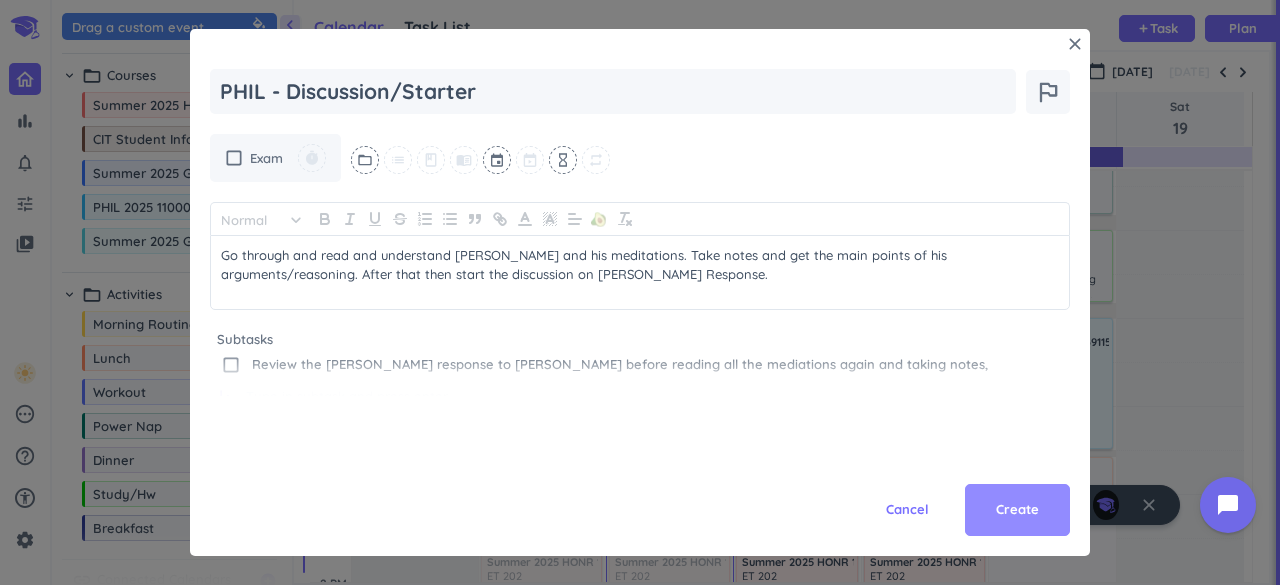 click on "Create" at bounding box center (1017, 510) 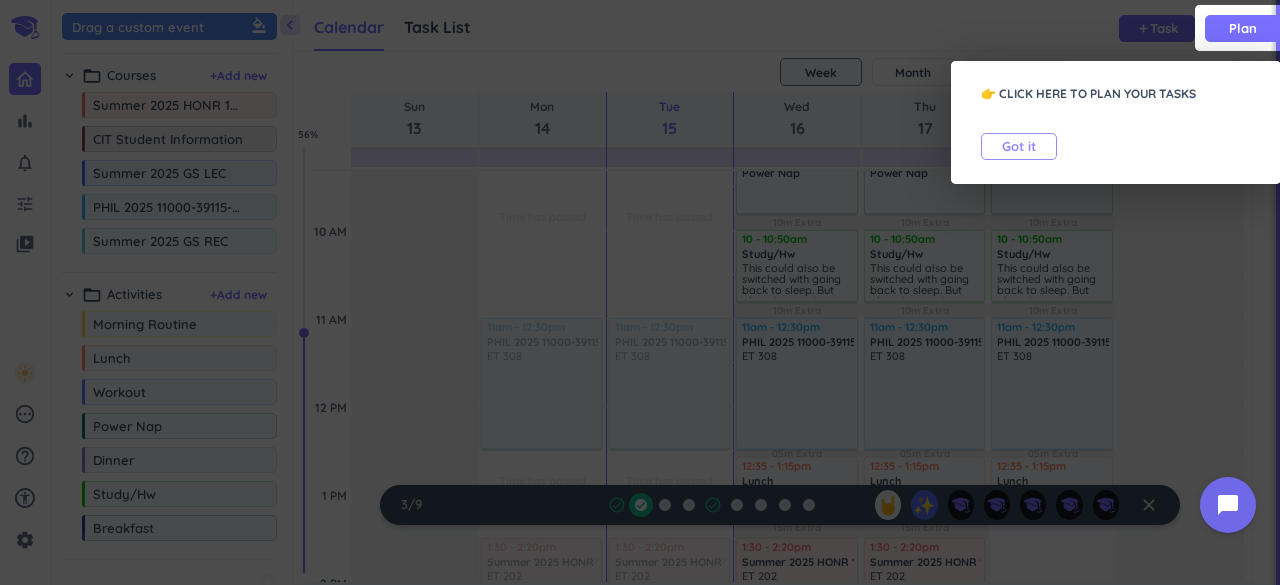 click on "Got it" at bounding box center [1019, 146] 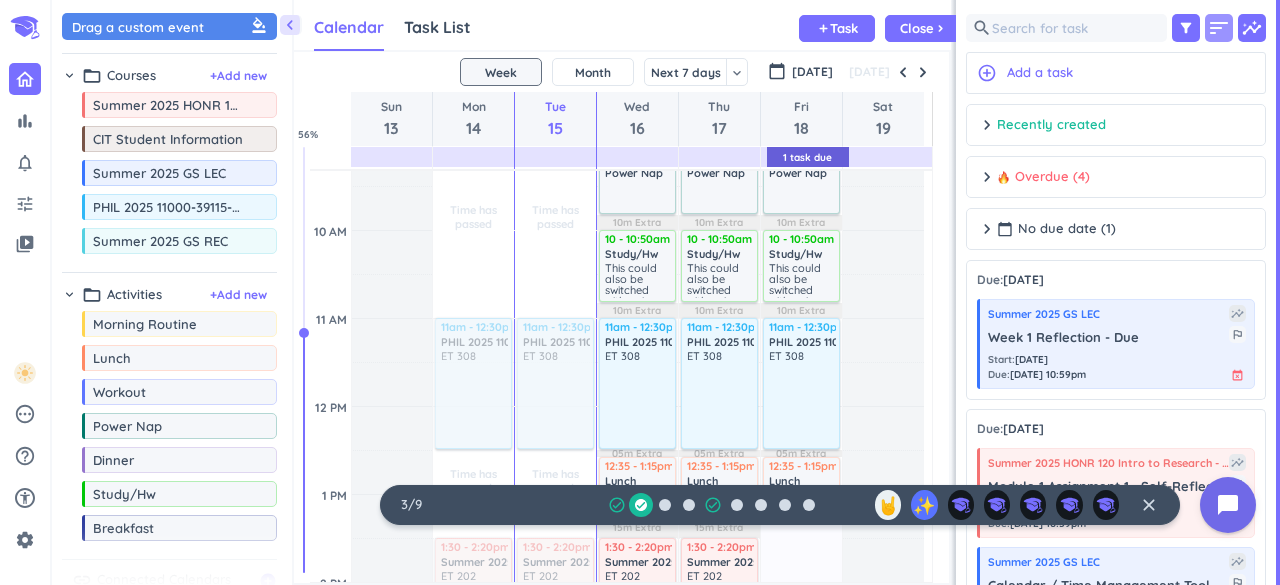scroll, scrollTop: 42, scrollLeft: 648, axis: both 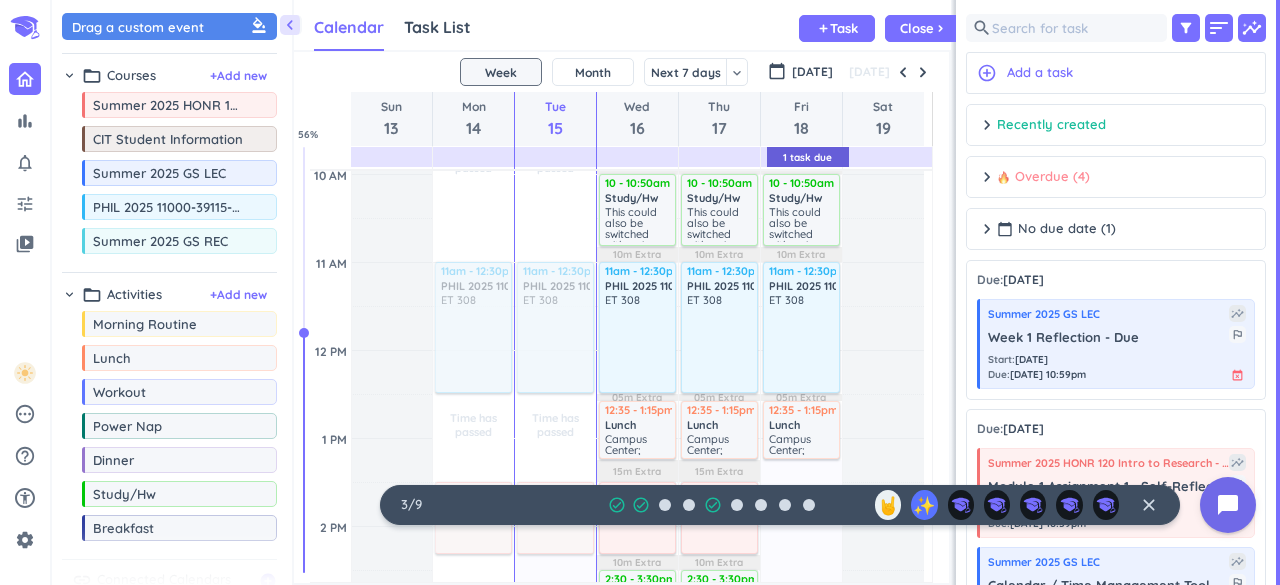 click on "chevron_right Overdue (4) done Mark all complete" at bounding box center (1116, 182) 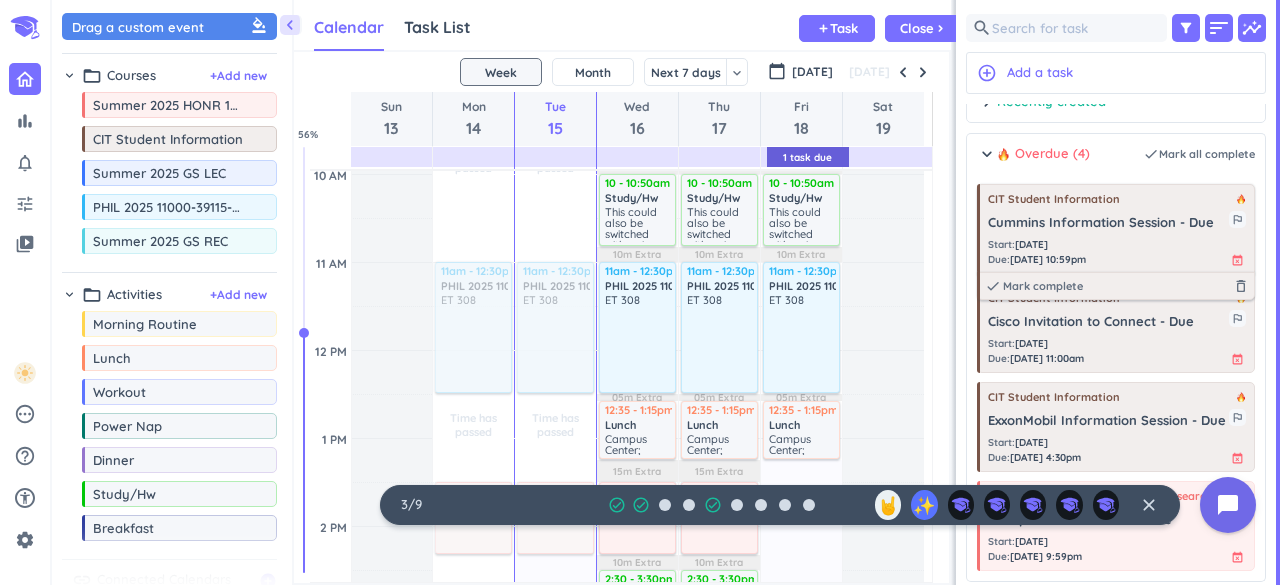 scroll, scrollTop: 0, scrollLeft: 0, axis: both 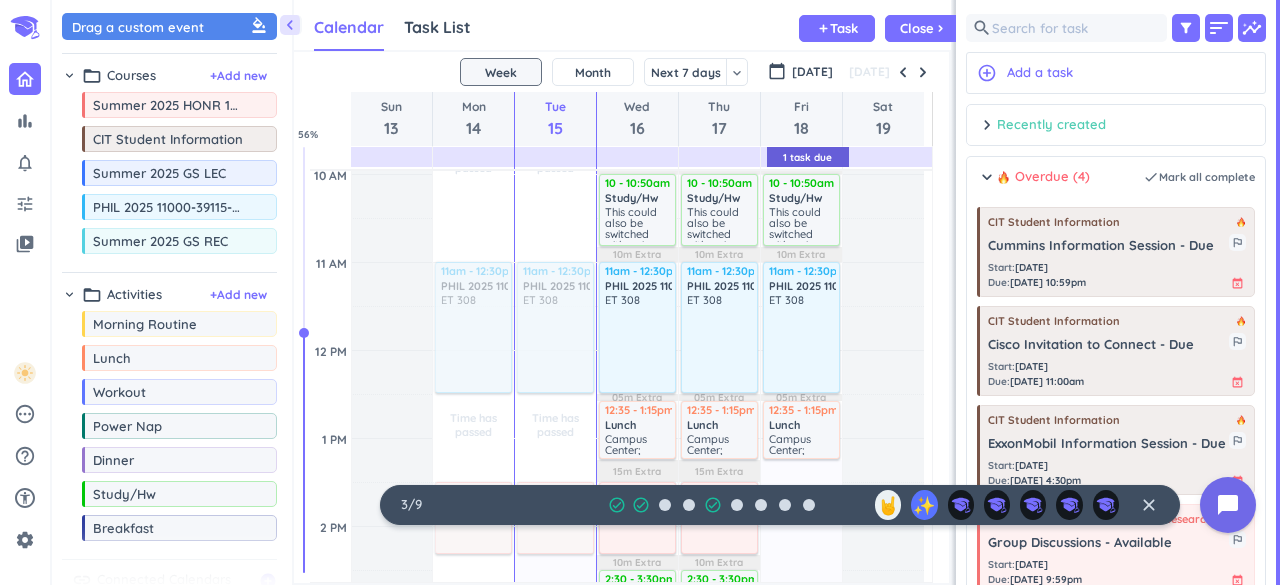 click on "chevron_right Recently created done Mark all complete" at bounding box center (1116, 130) 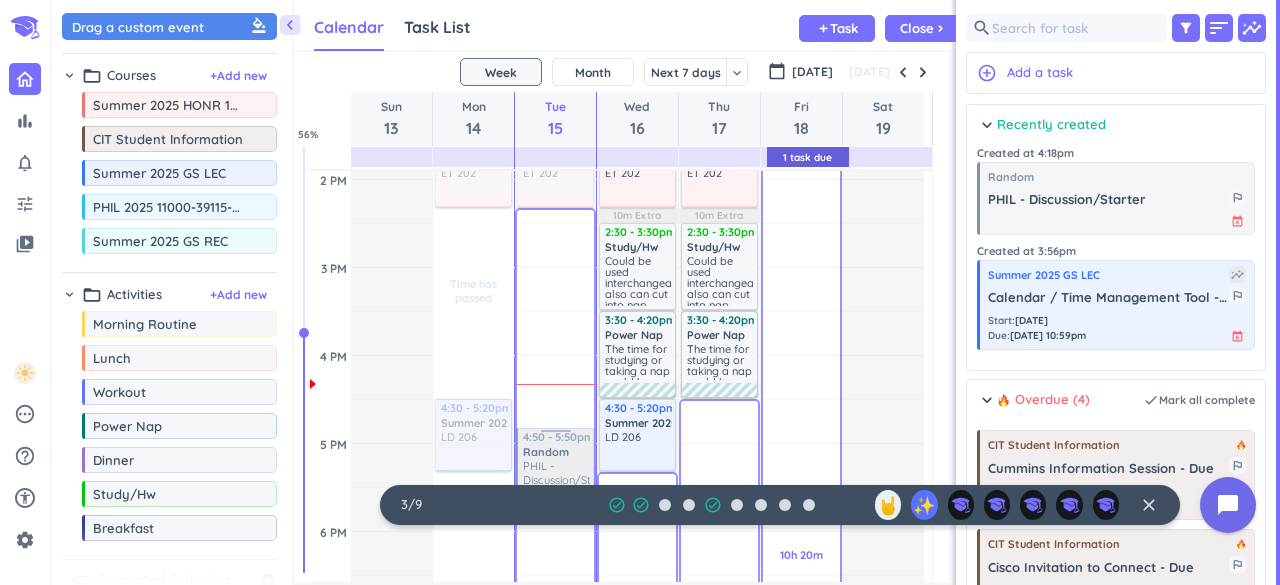 scroll, scrollTop: 876, scrollLeft: 0, axis: vertical 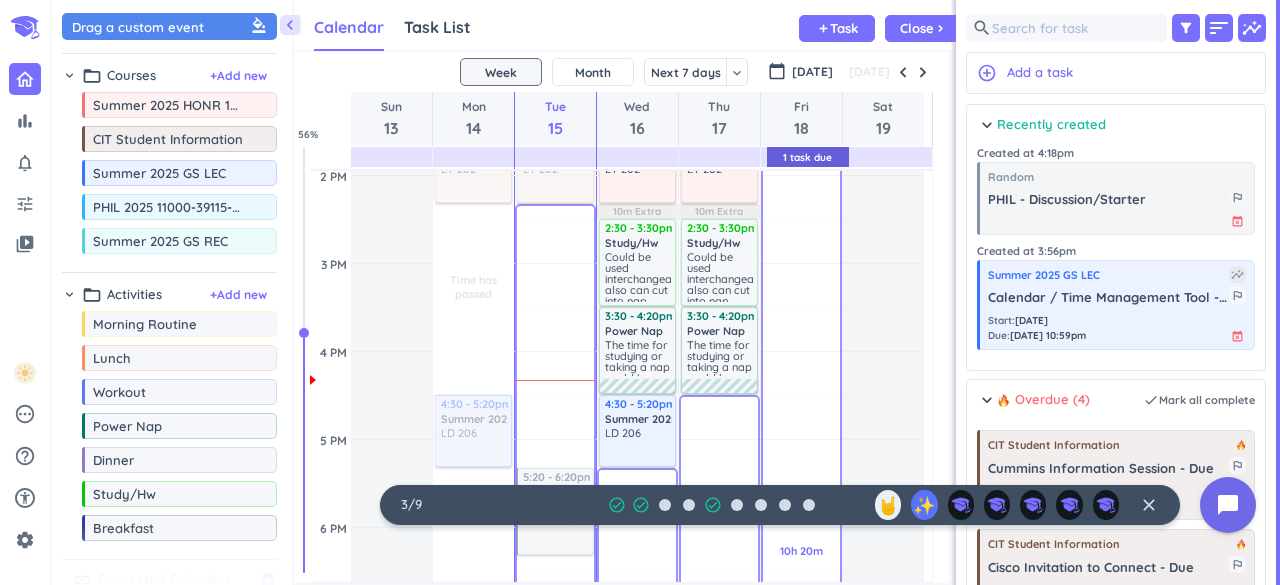 drag, startPoint x: 1079, startPoint y: 199, endPoint x: 562, endPoint y: 474, distance: 585.5886 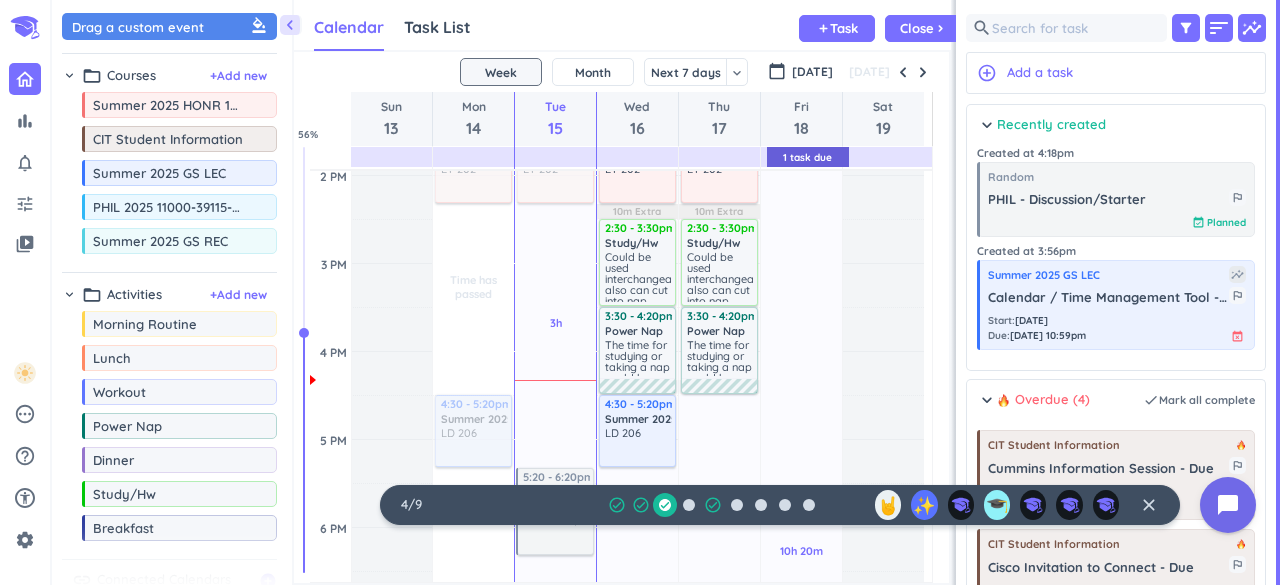 scroll, scrollTop: 1038, scrollLeft: 0, axis: vertical 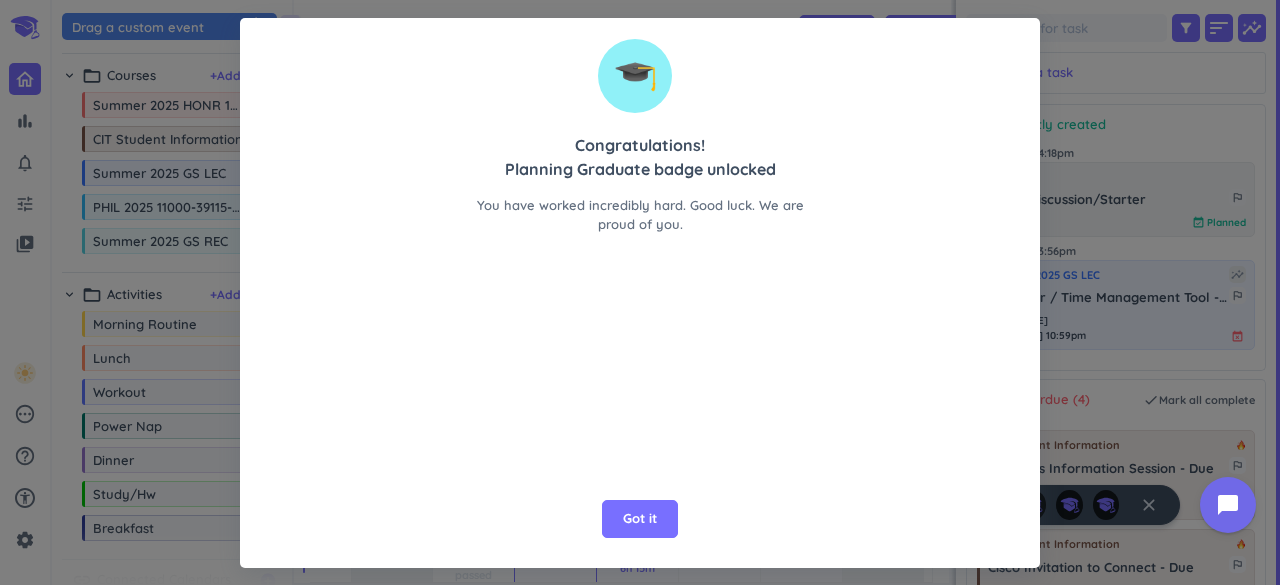 click on "🎓 Congratulations! Planning Graduate badge unlocked You have worked incredibly hard. Good luck. We are proud of you. Got it" at bounding box center [640, 293] 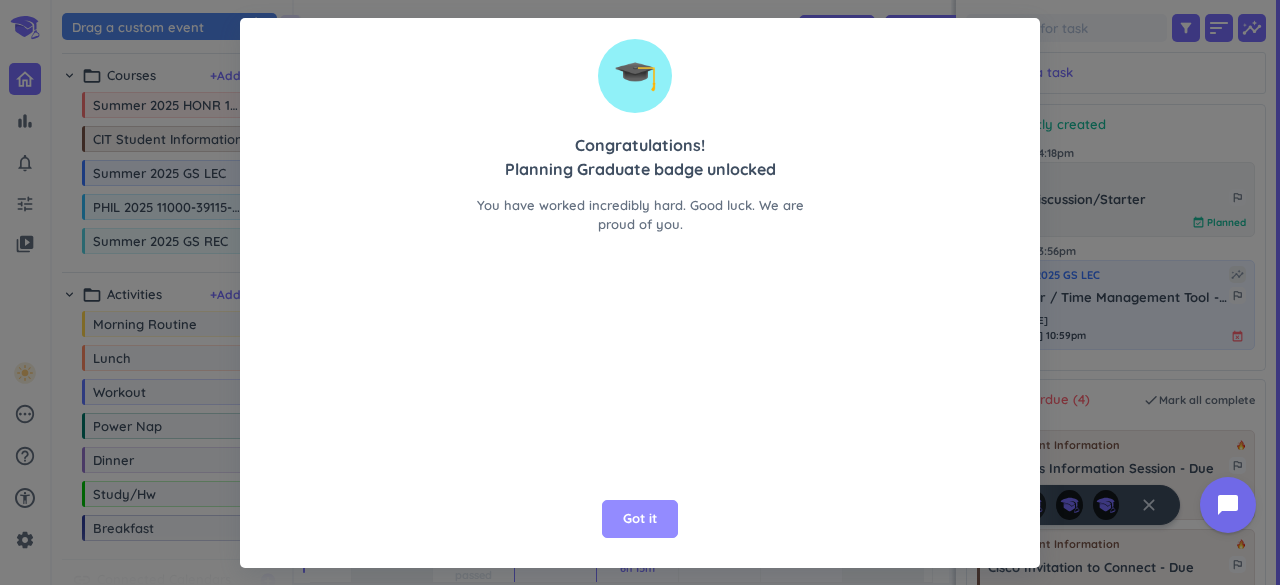 click on "Got it" at bounding box center [640, 519] 